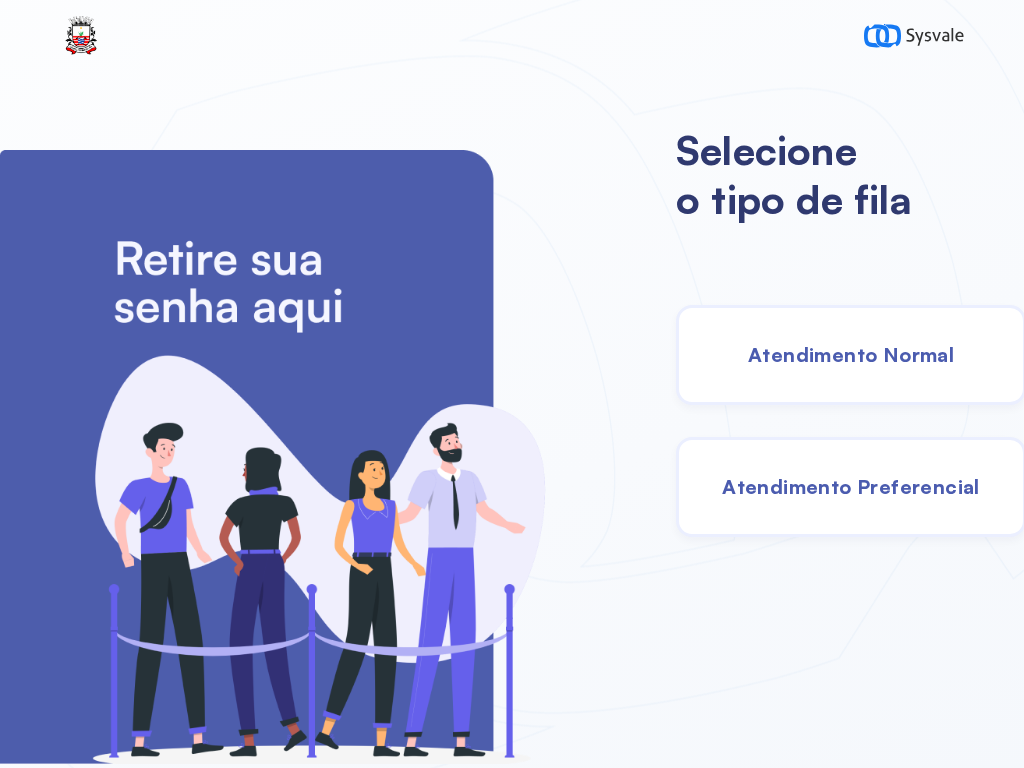 scroll, scrollTop: 0, scrollLeft: 0, axis: both 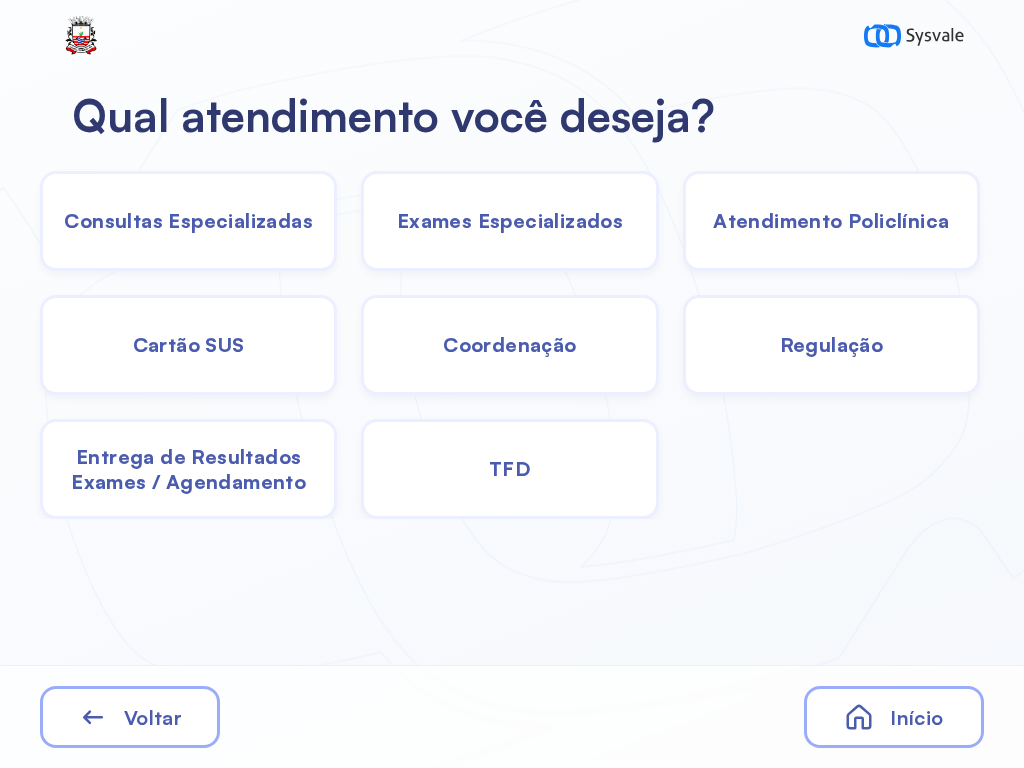click on "TFD" 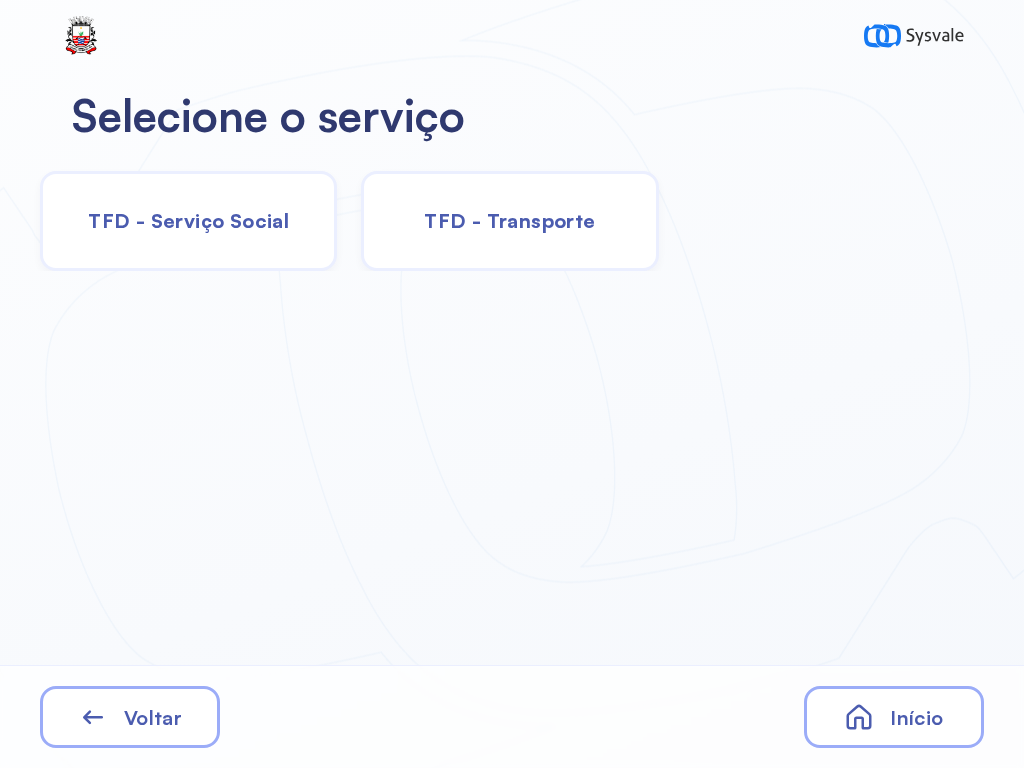 click on "TFD - Transporte" 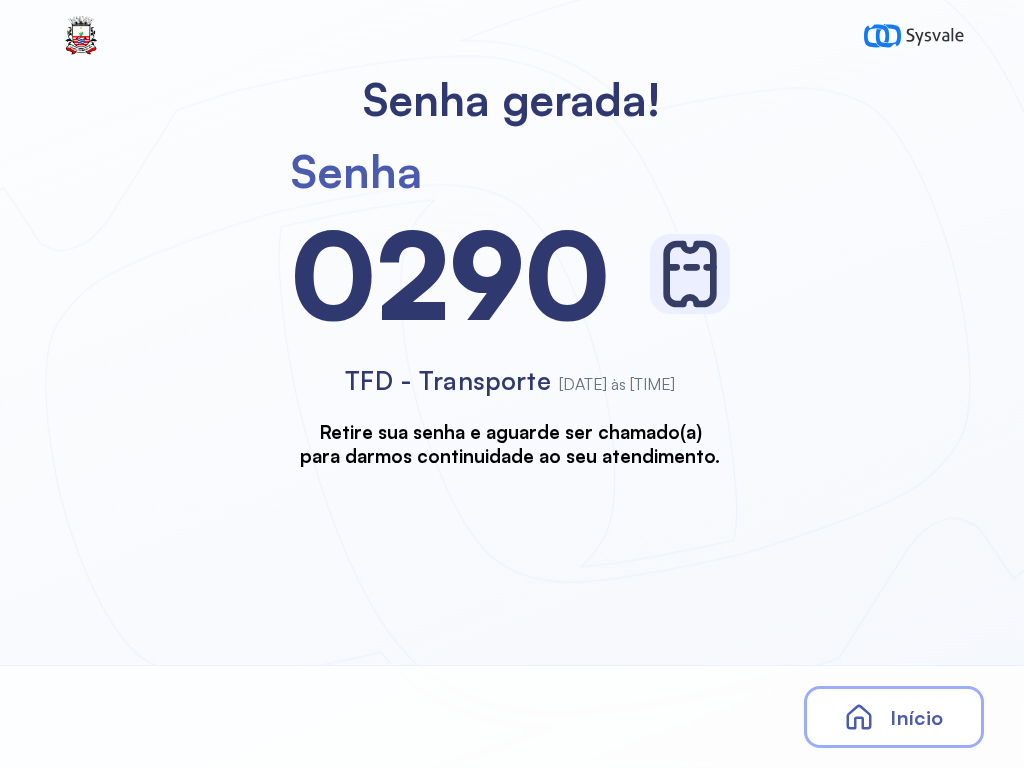scroll, scrollTop: 0, scrollLeft: 0, axis: both 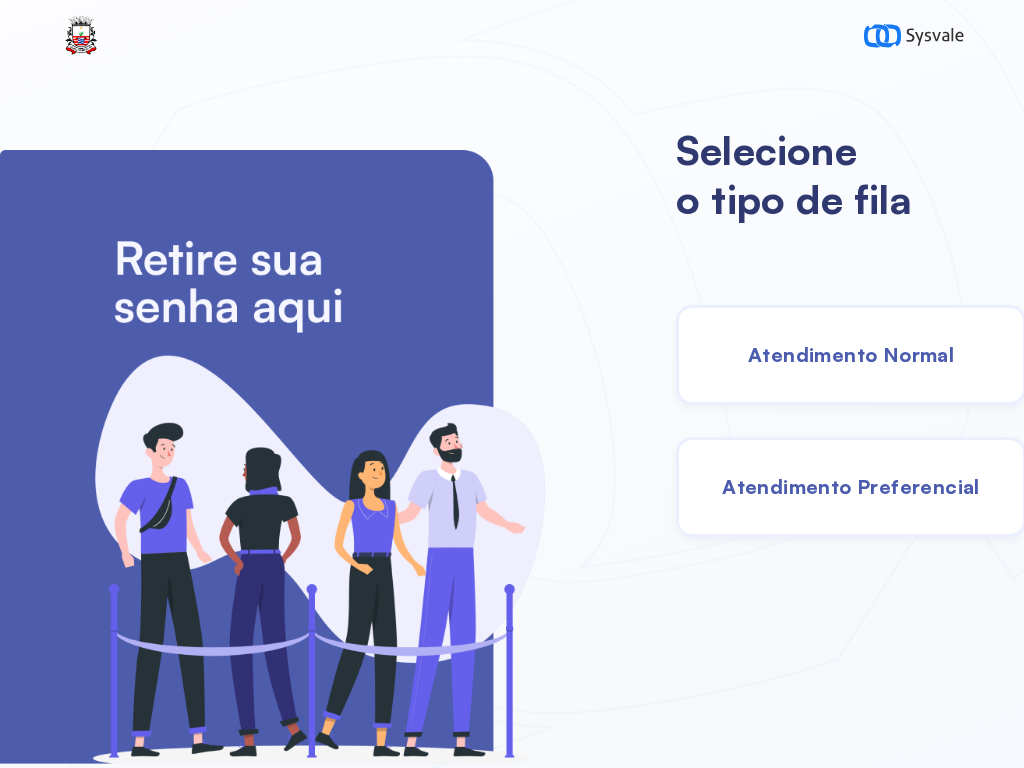 click on "Atendimento Preferencial" at bounding box center (851, 487) 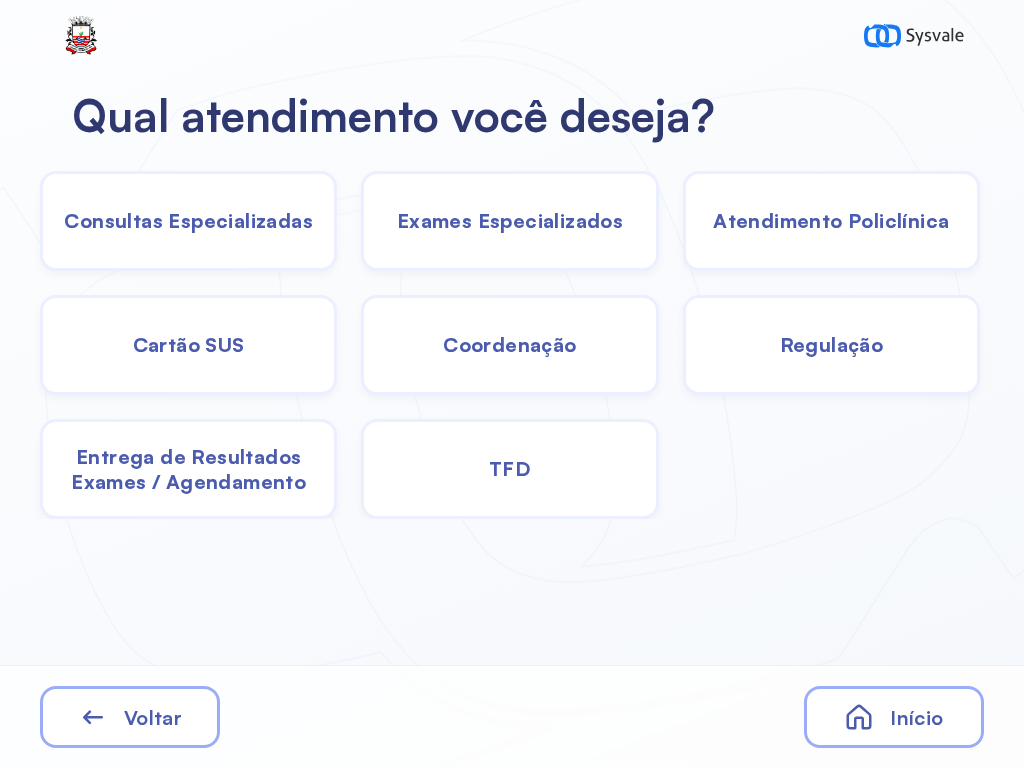 click on "TFD" 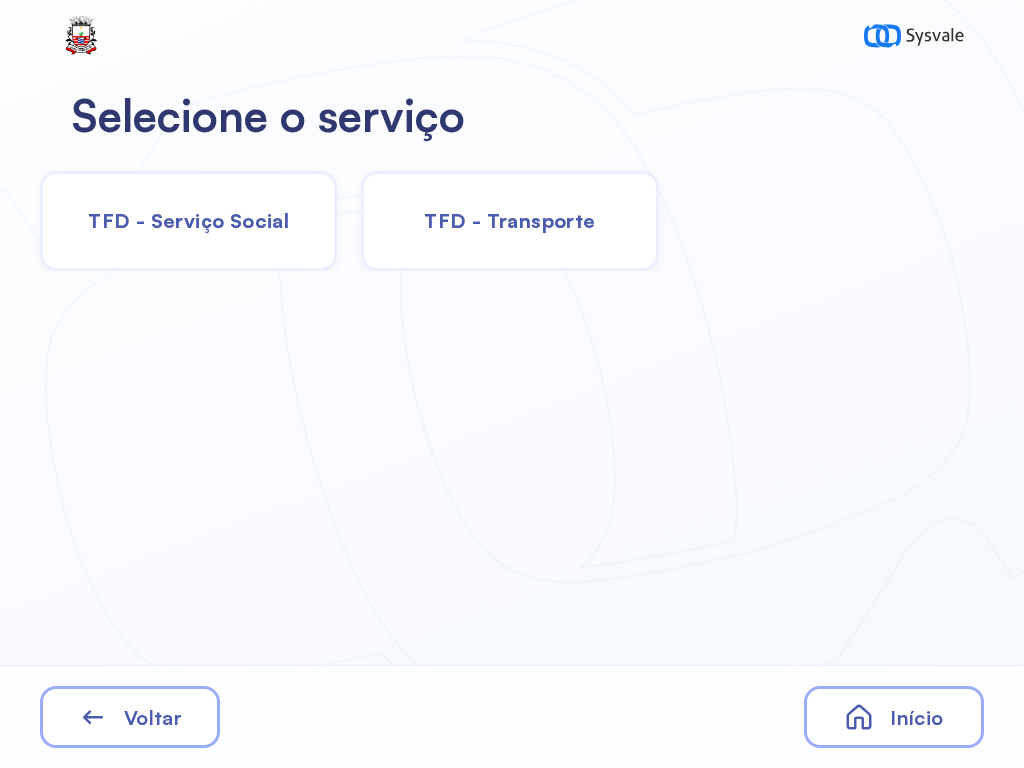 click on "TFD - Transporte" 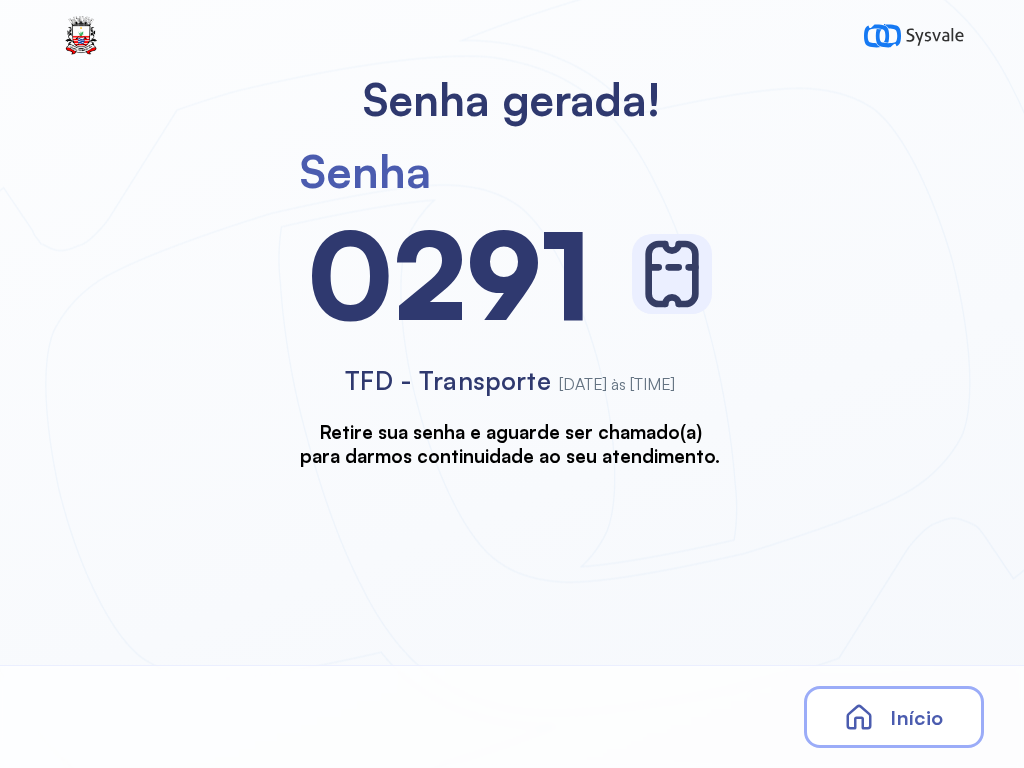 scroll, scrollTop: 0, scrollLeft: 0, axis: both 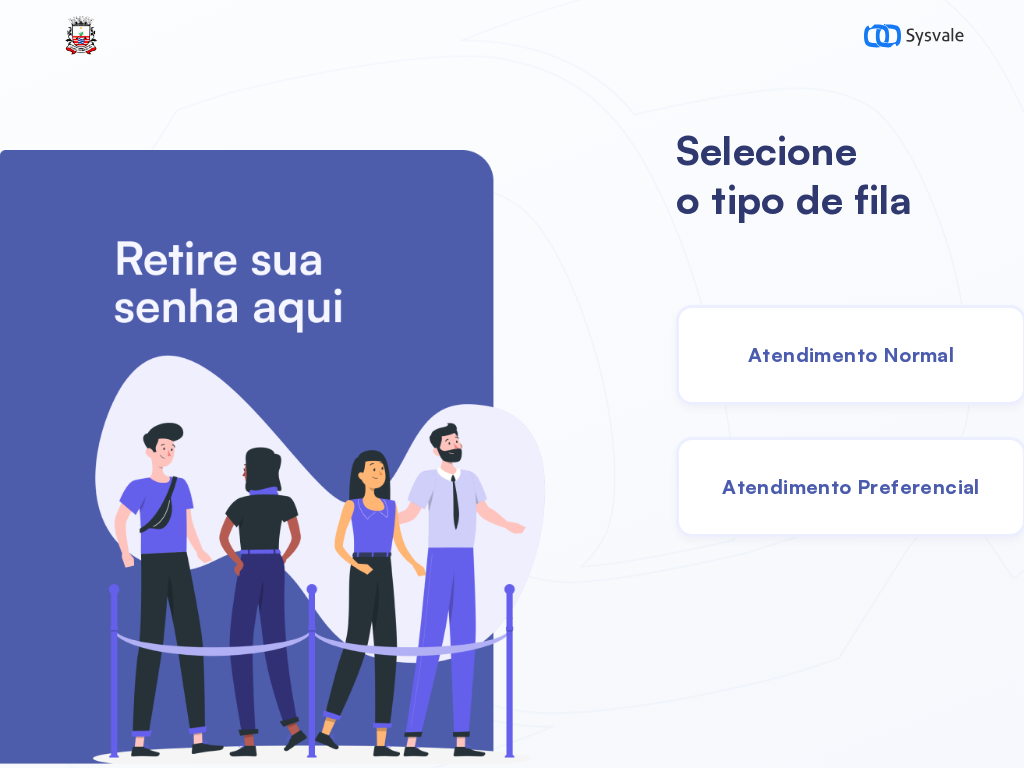 click on "Atendimento Preferencial" at bounding box center [851, 487] 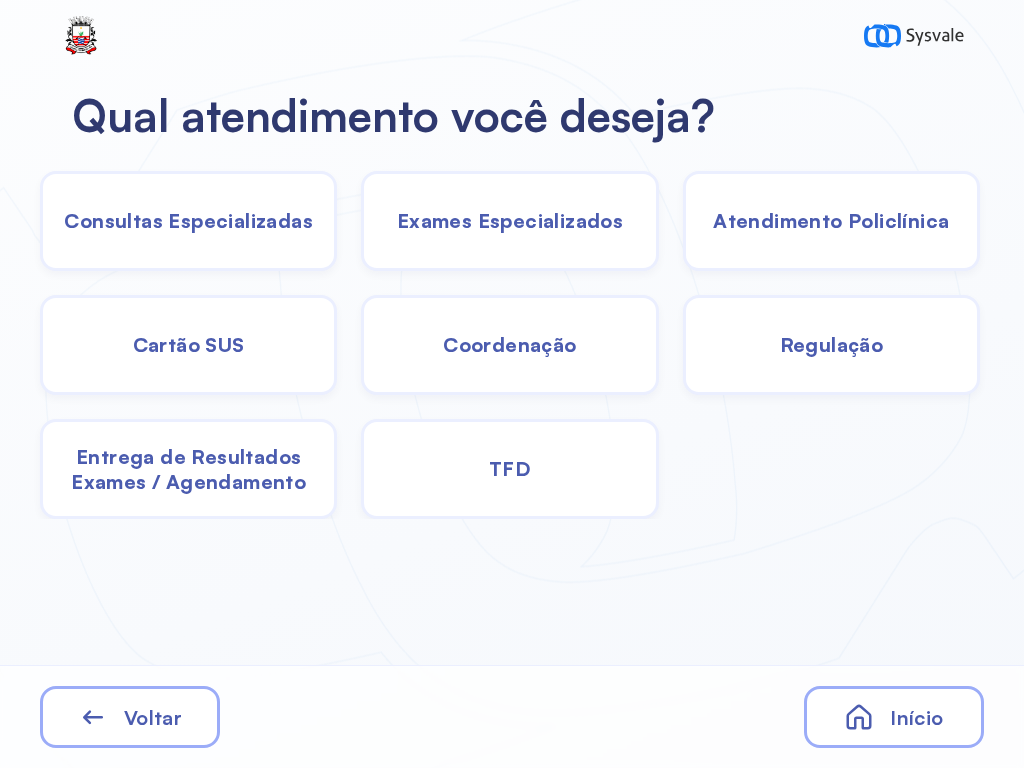 click on "TFD" 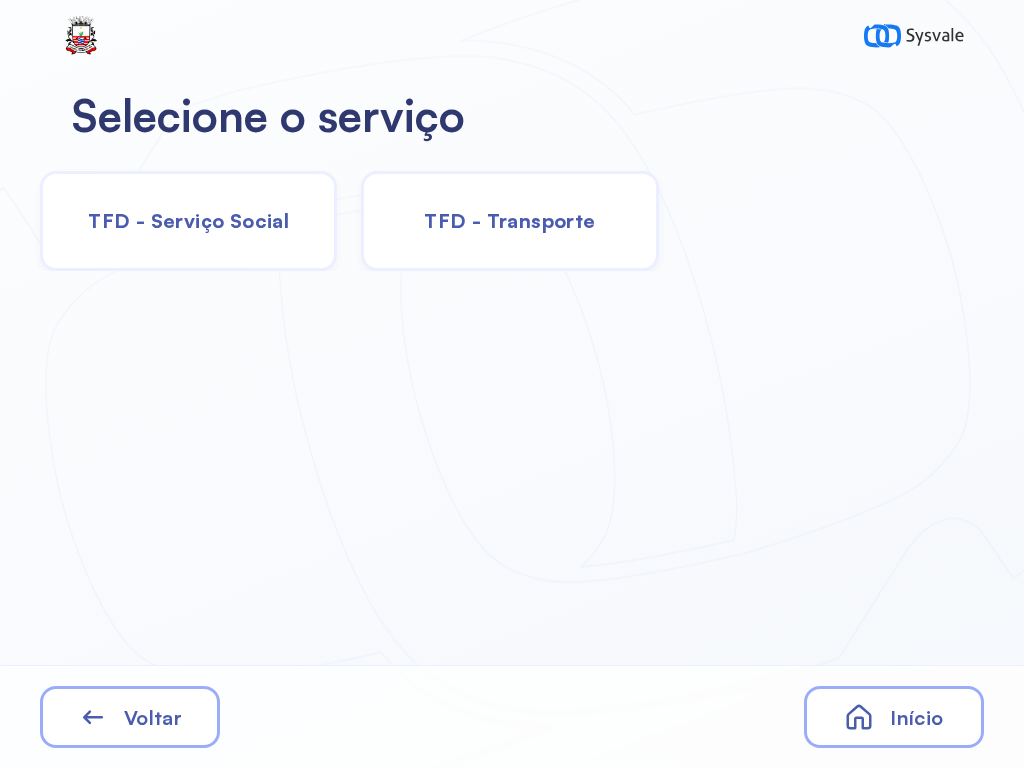 click on "TFD - Transporte" 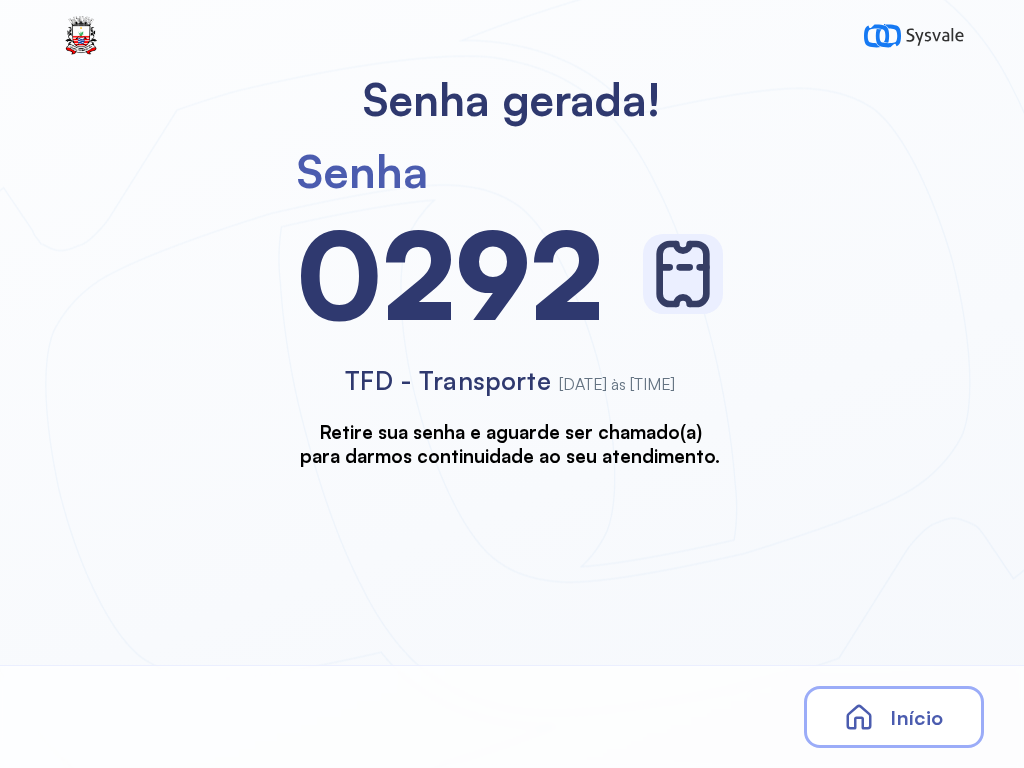 scroll, scrollTop: 0, scrollLeft: 0, axis: both 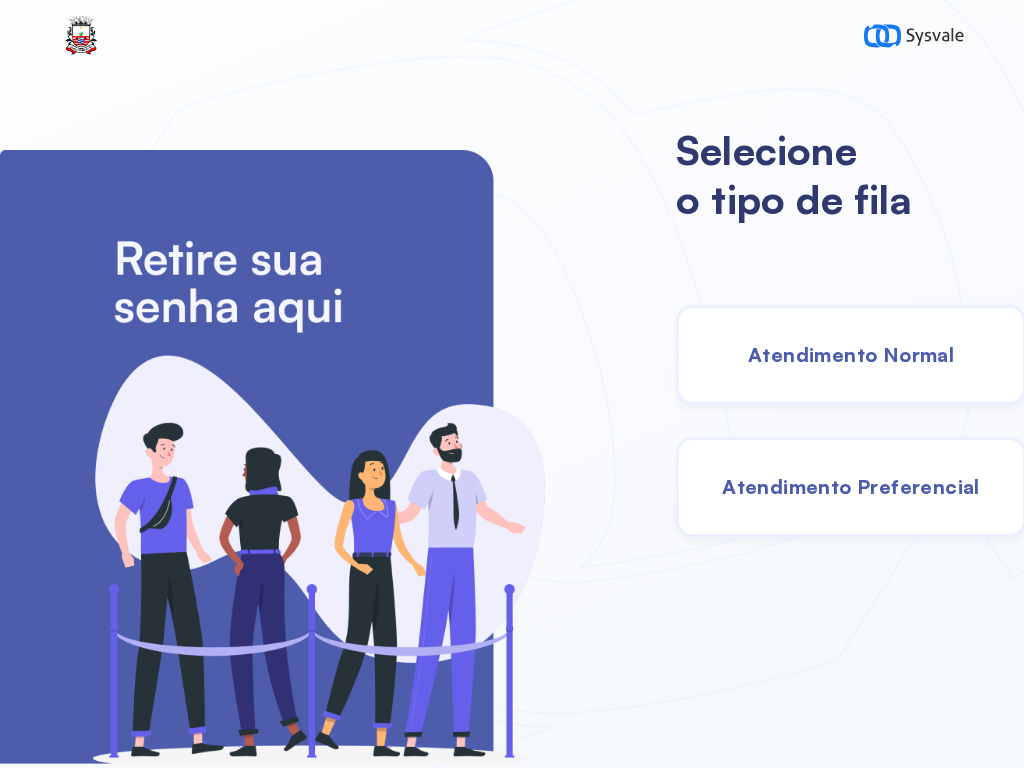 click on "Atendimento Preferencial" at bounding box center (851, 486) 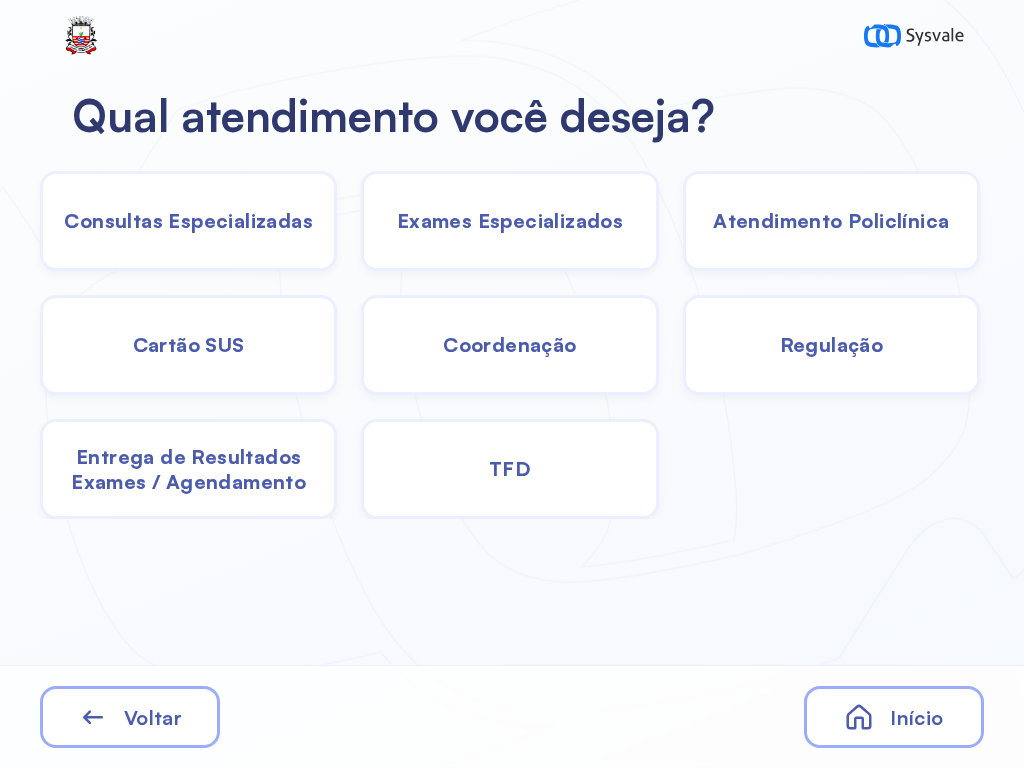 click on "TFD" 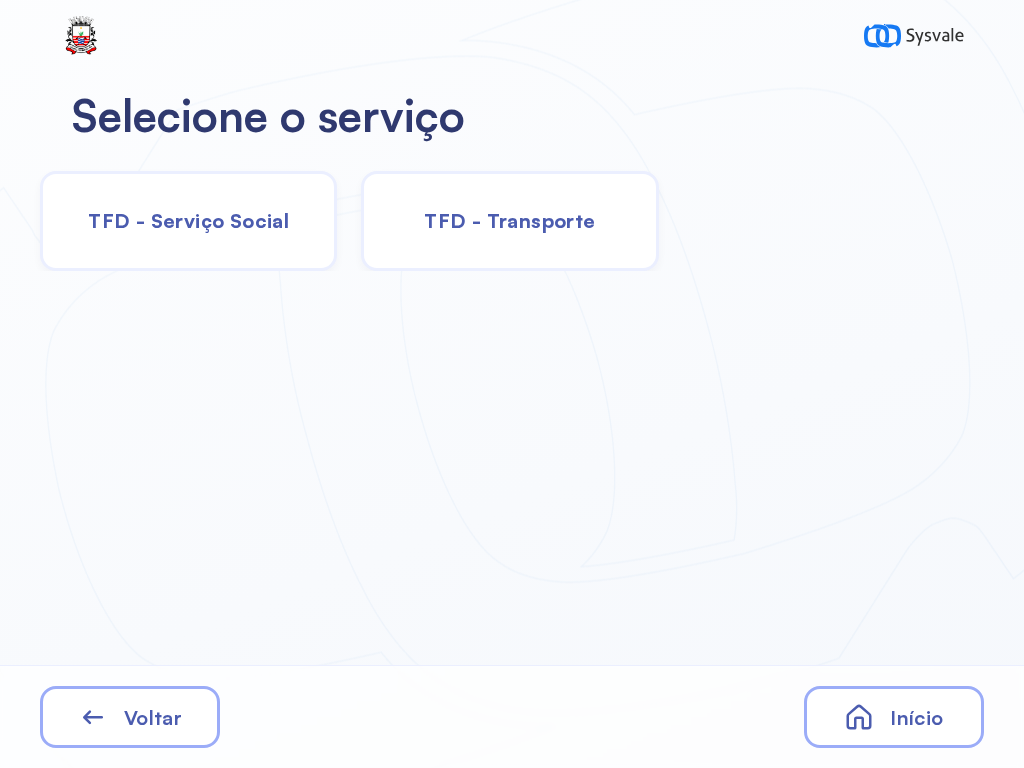 click on "TFD - Transporte" 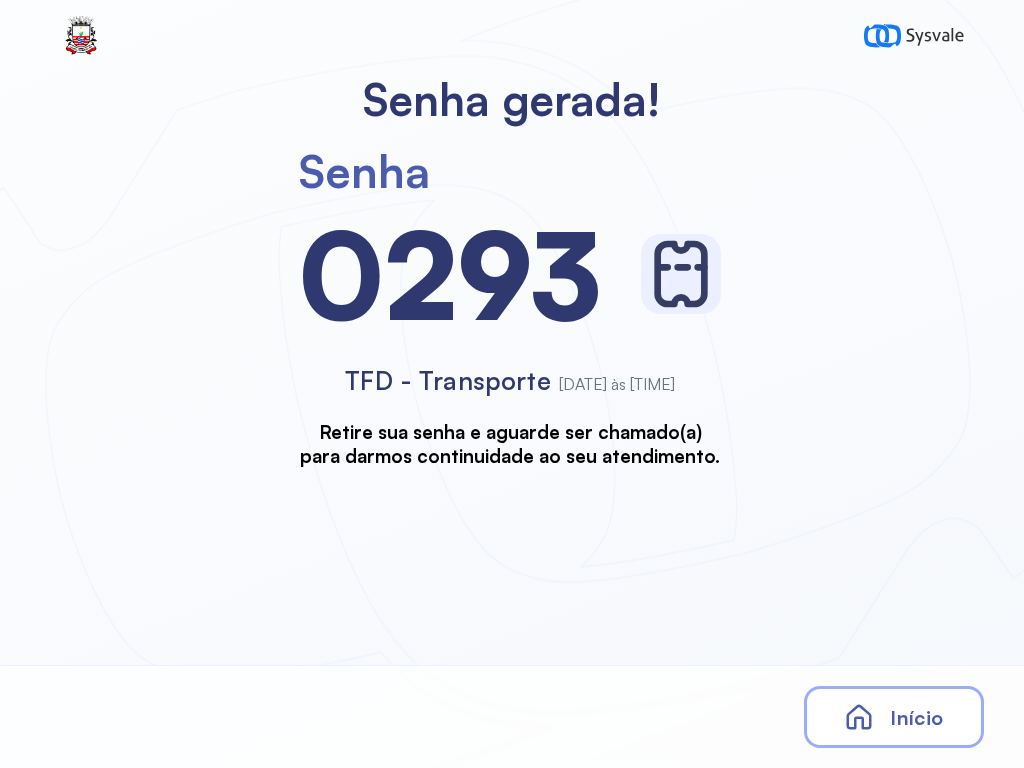 scroll, scrollTop: 0, scrollLeft: 0, axis: both 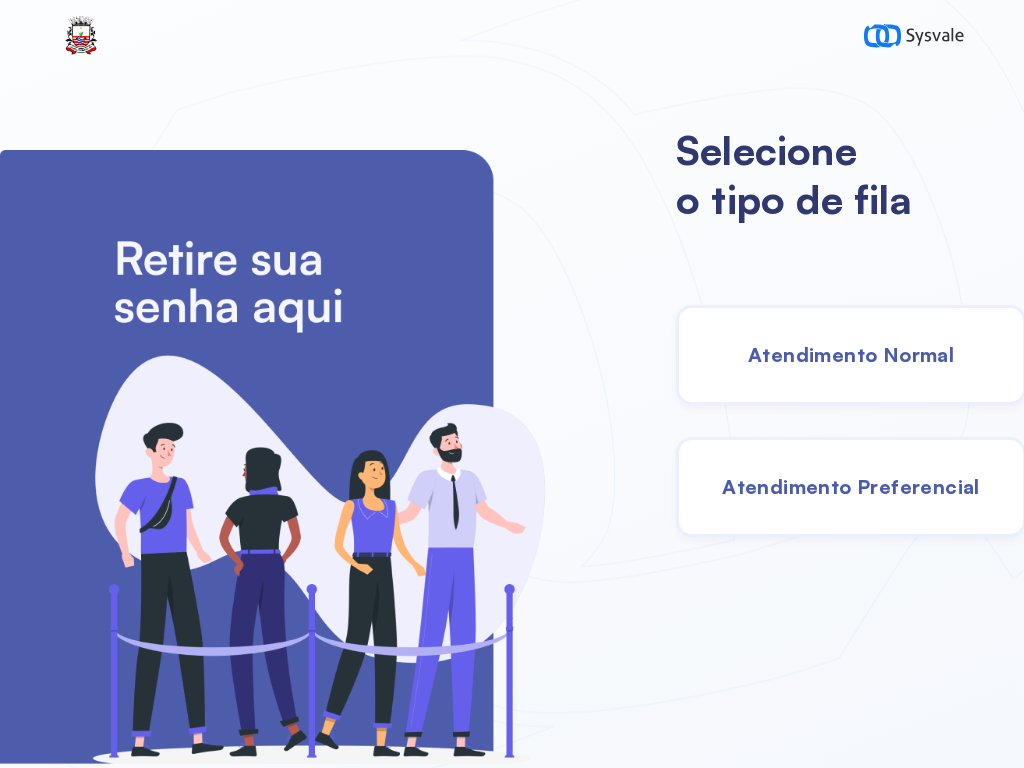 click on "Atendimento Preferencial" at bounding box center [851, 487] 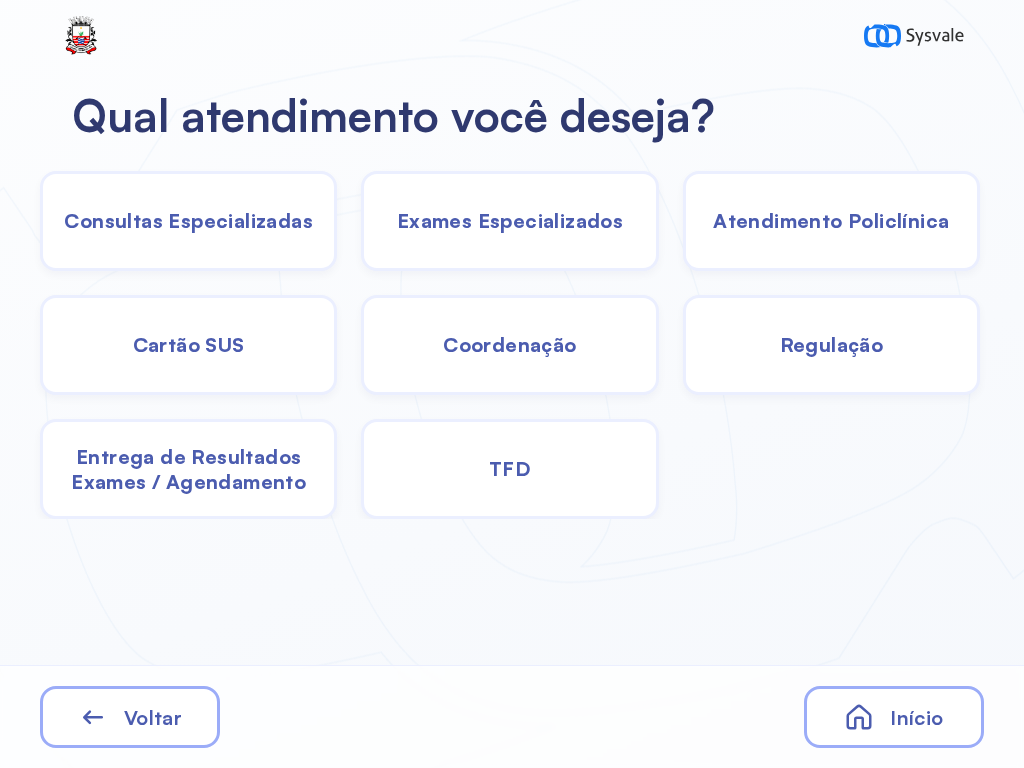 click on "TFD" 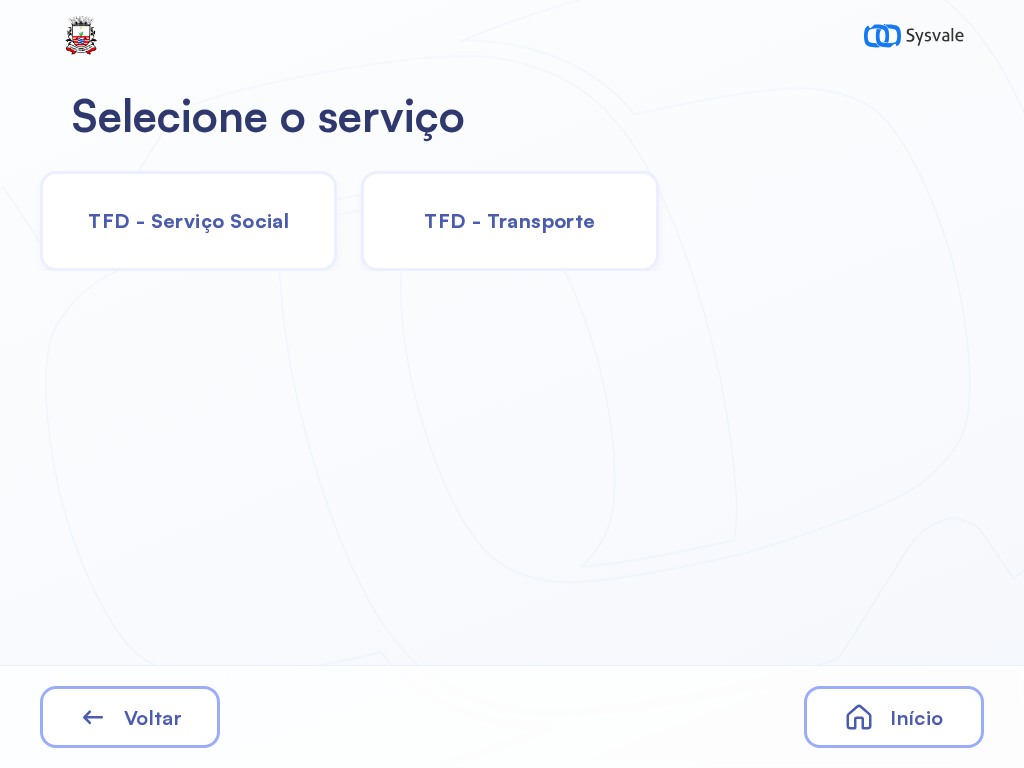 click on "TFD - Transporte" 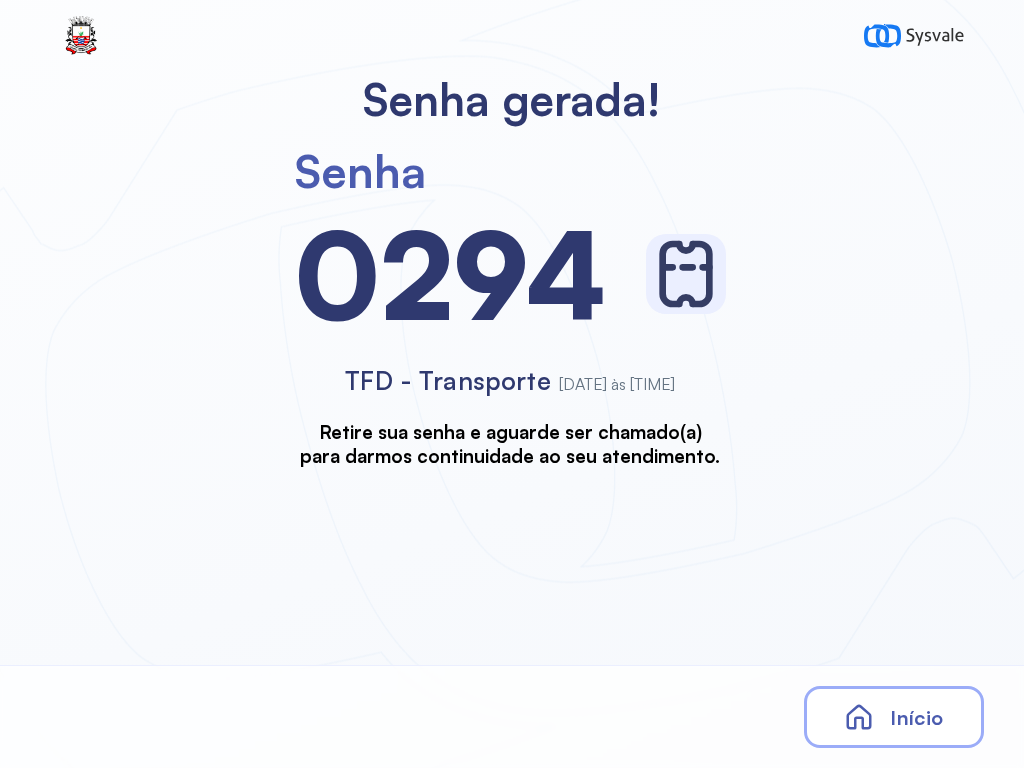 scroll, scrollTop: 0, scrollLeft: 0, axis: both 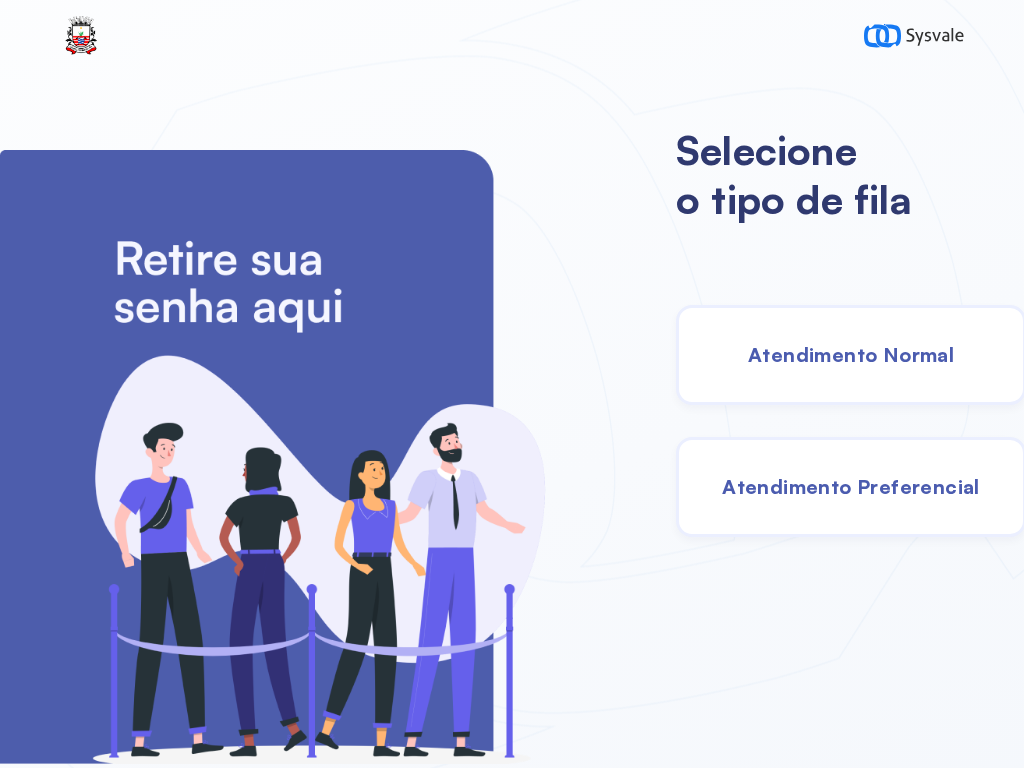 click on "Atendimento Preferencial" at bounding box center (851, 486) 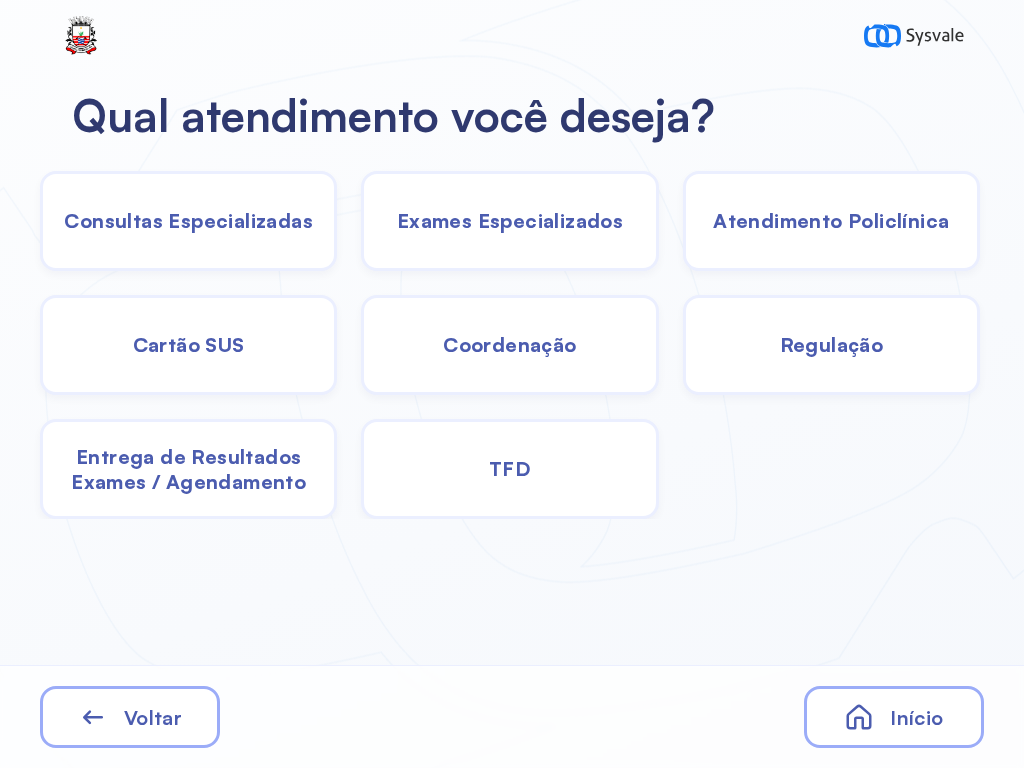 click on "TFD" 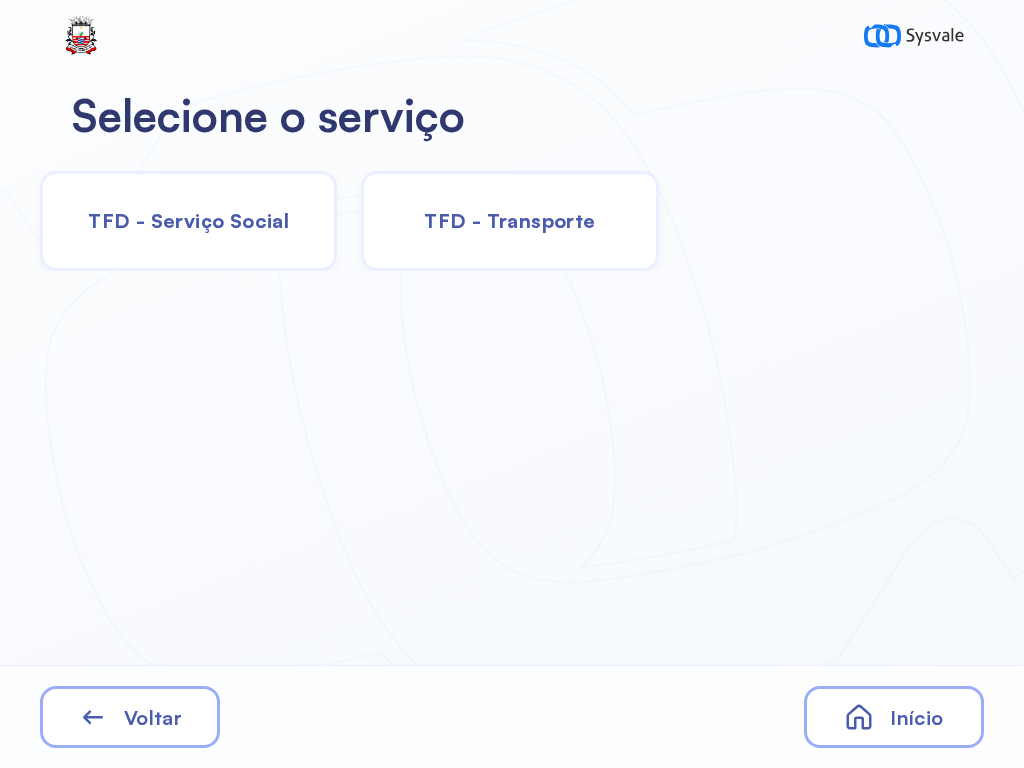 click on "TFD - Transporte" 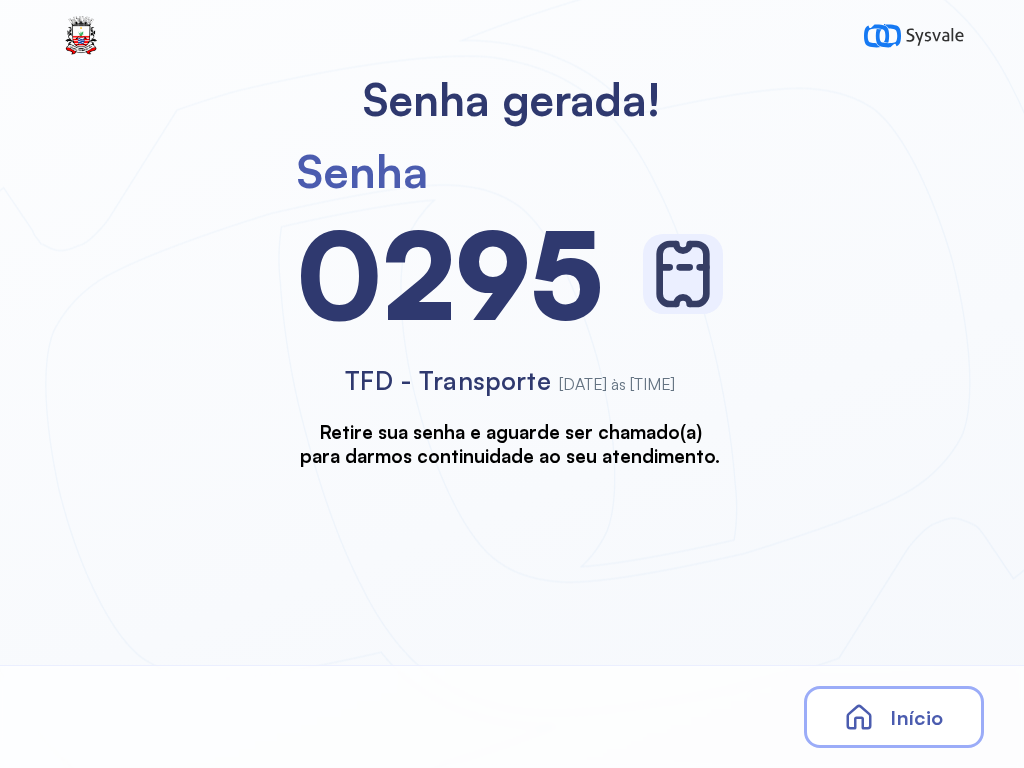 scroll, scrollTop: 0, scrollLeft: 0, axis: both 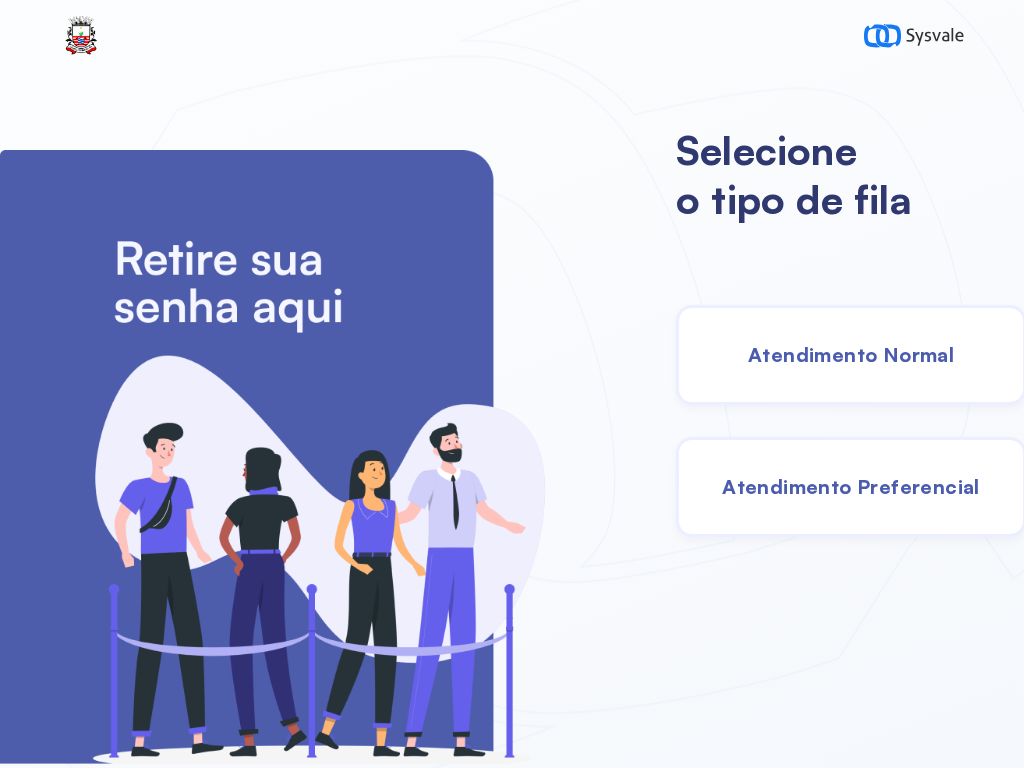 click on "Atendimento Preferencial" at bounding box center (851, 487) 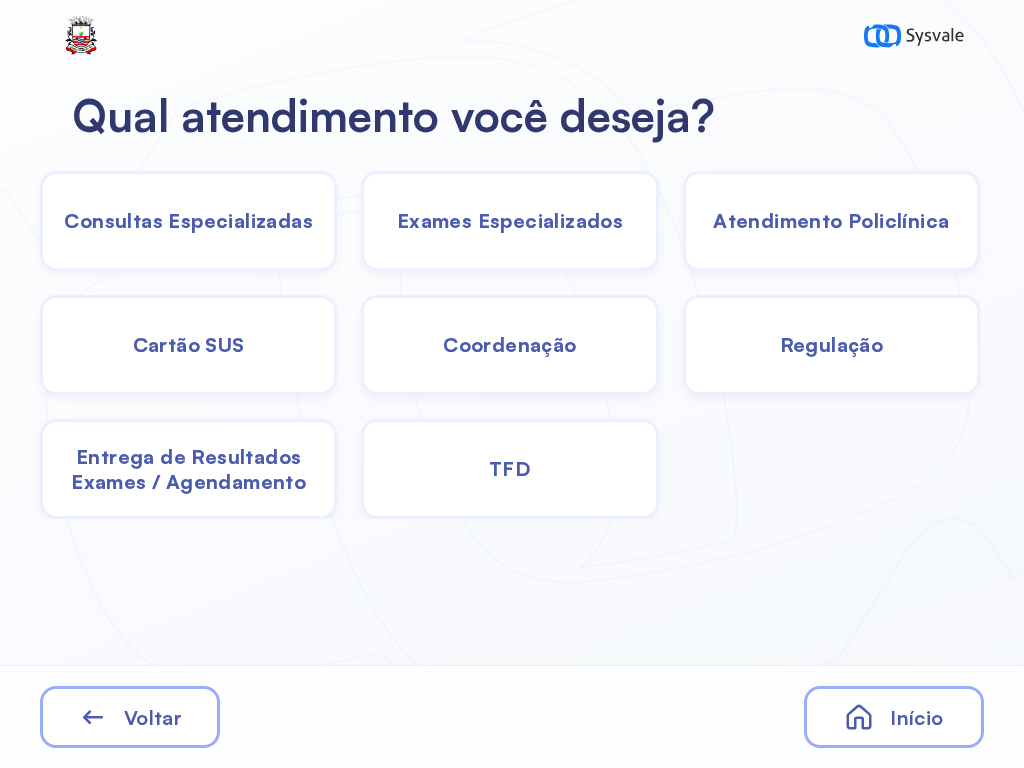 click on "TFD" 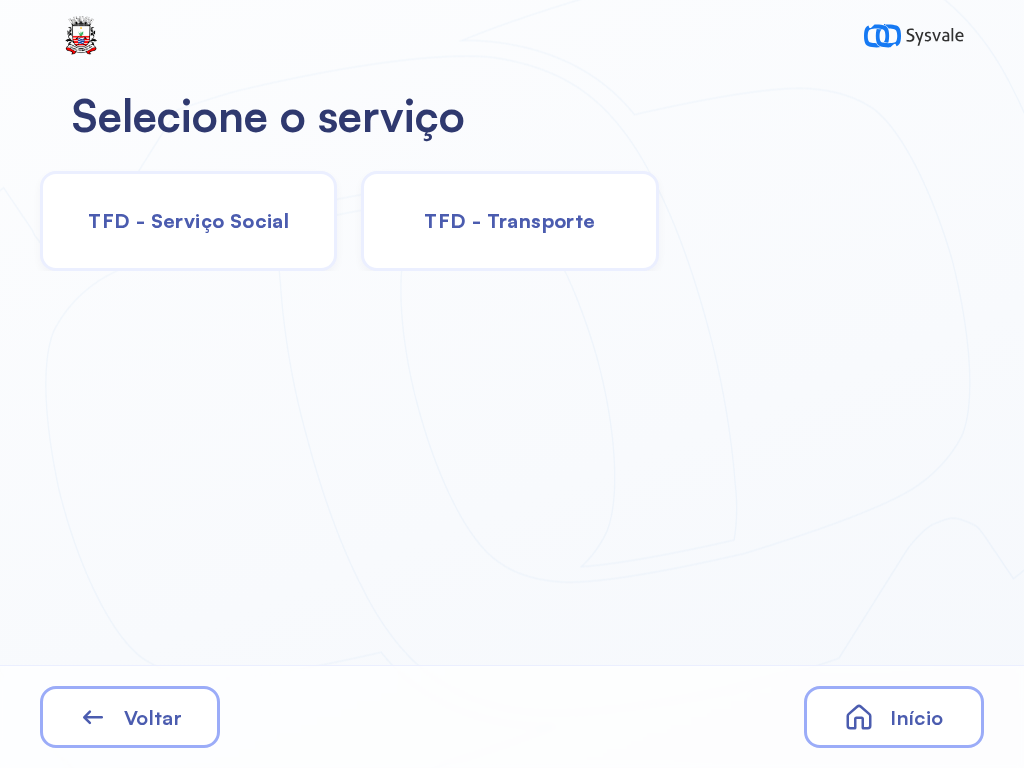 click on "TFD - Transporte" 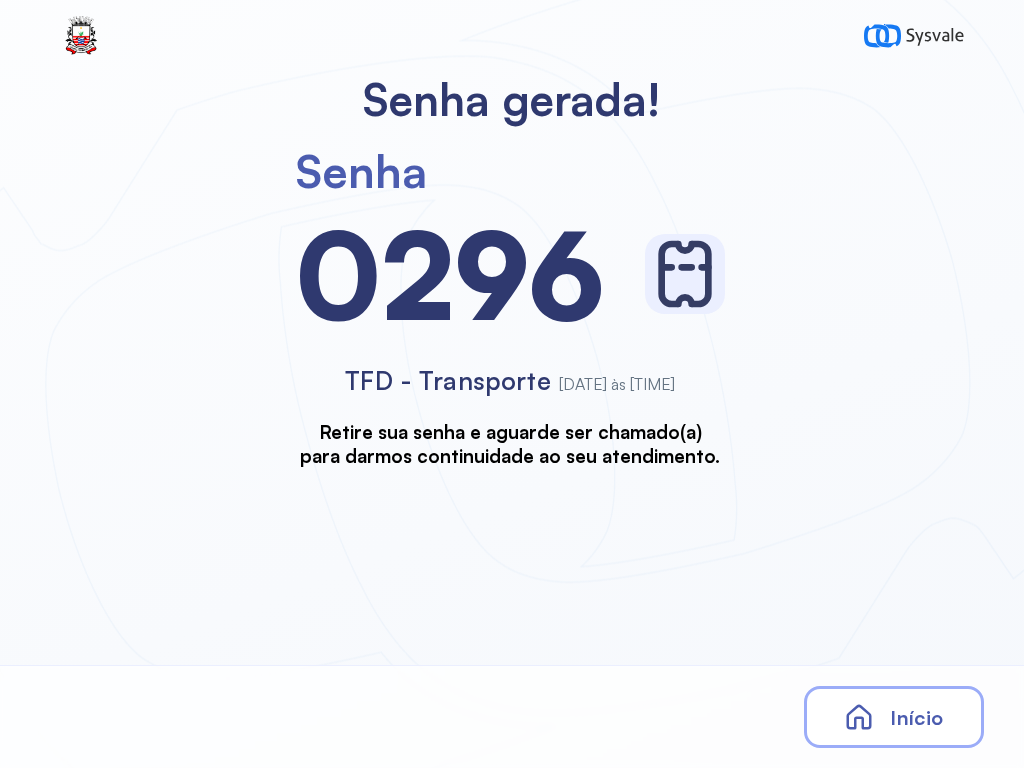 scroll, scrollTop: 0, scrollLeft: 0, axis: both 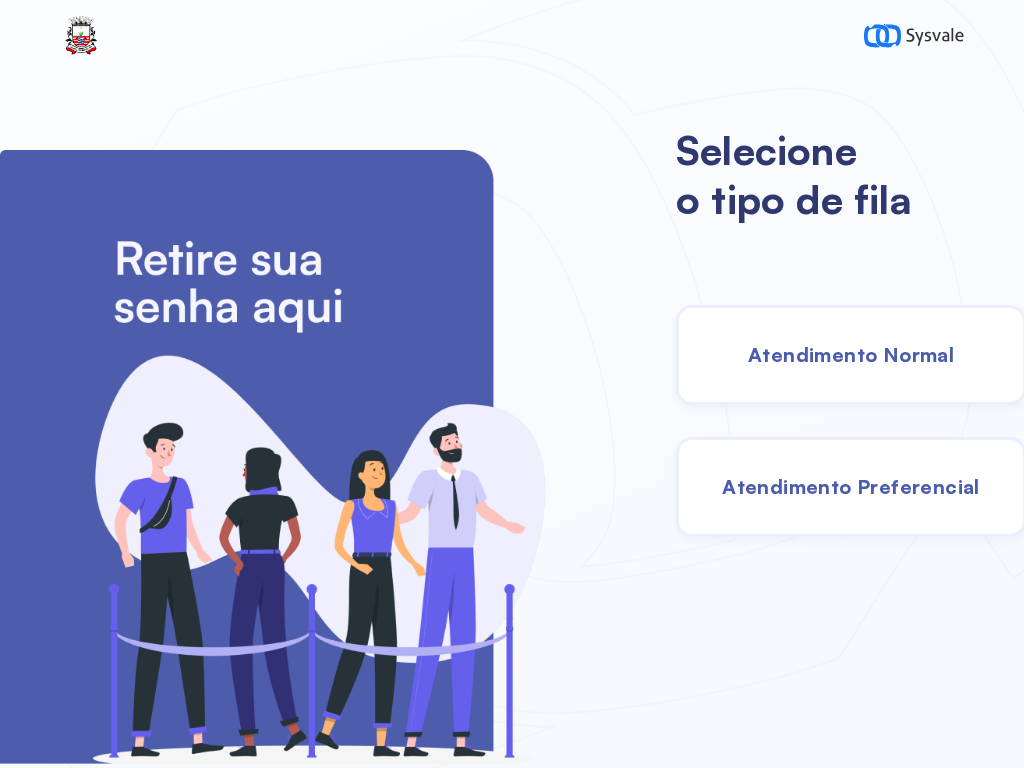 click on "Atendimento Preferencial" at bounding box center [851, 487] 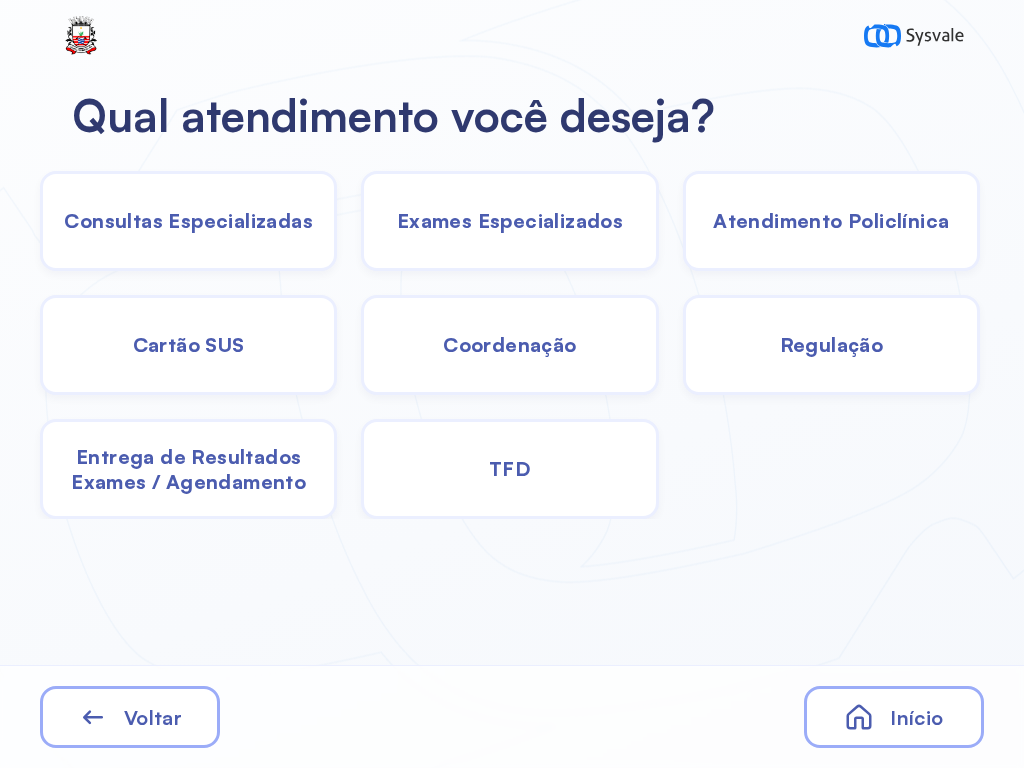 click on "TFD" 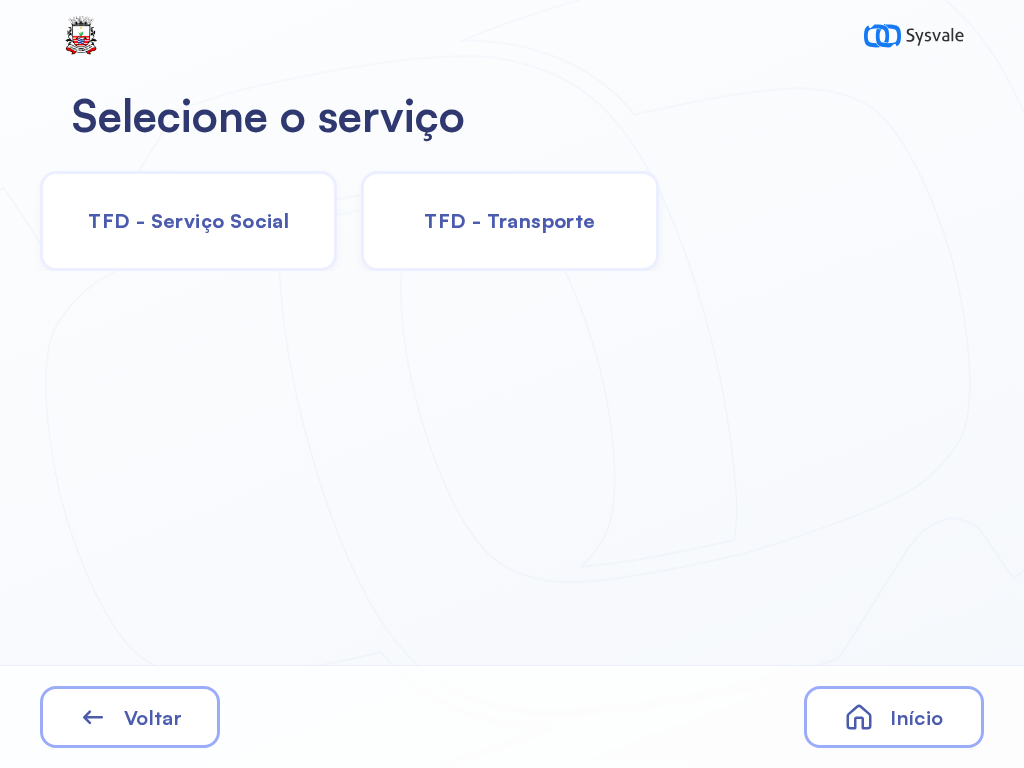 click on "TFD - Transporte" at bounding box center [509, 220] 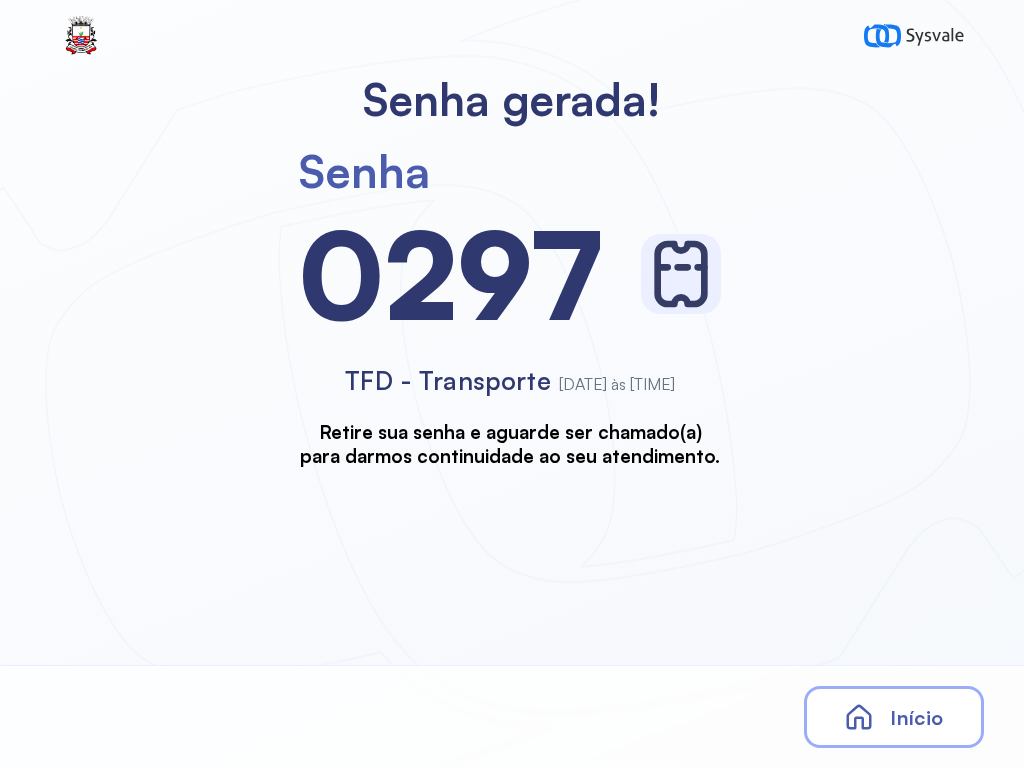 scroll, scrollTop: 0, scrollLeft: 0, axis: both 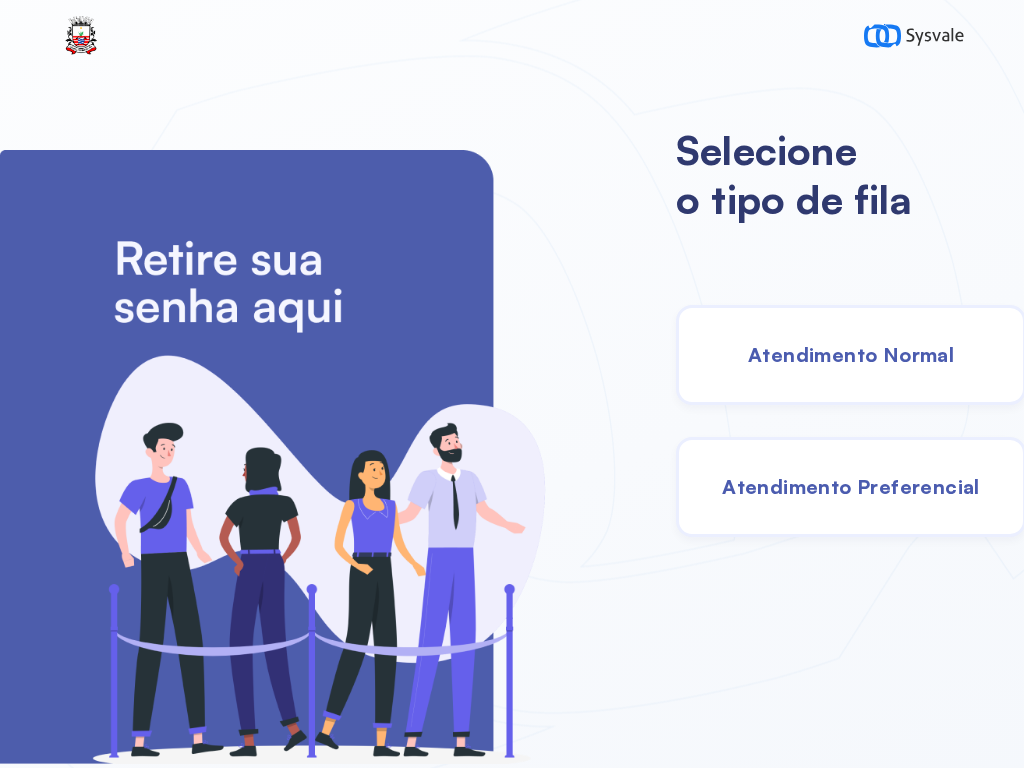click on "Atendimento Preferencial" at bounding box center (851, 487) 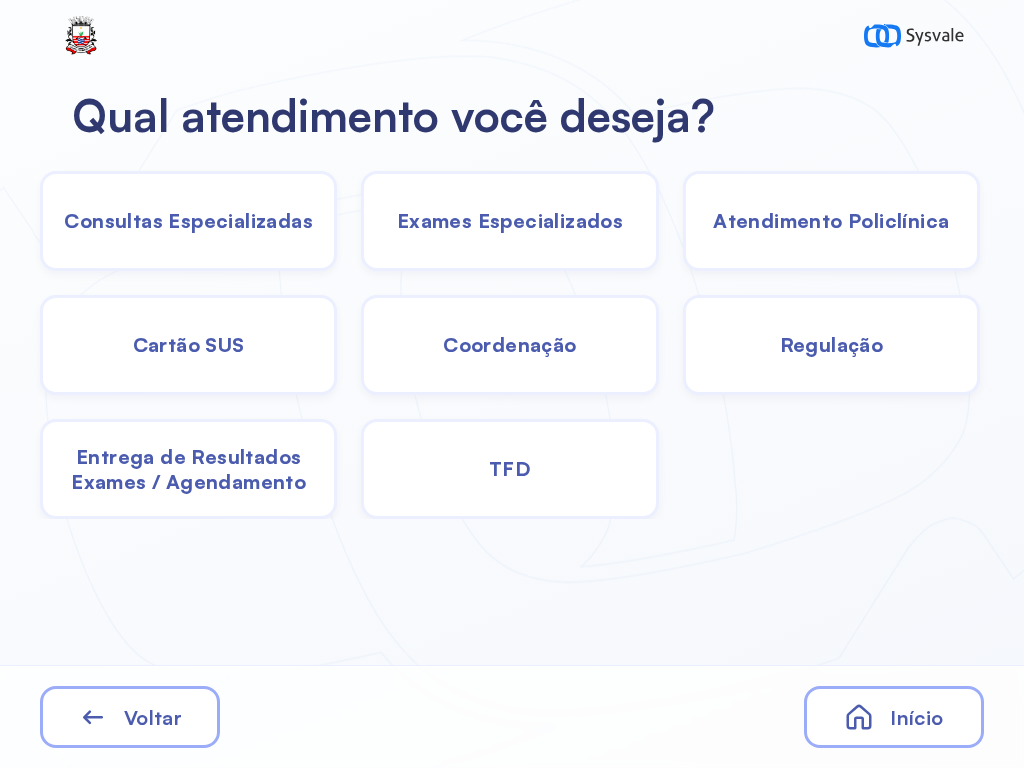 click on "Consultas Especializadas" at bounding box center [509, 221] 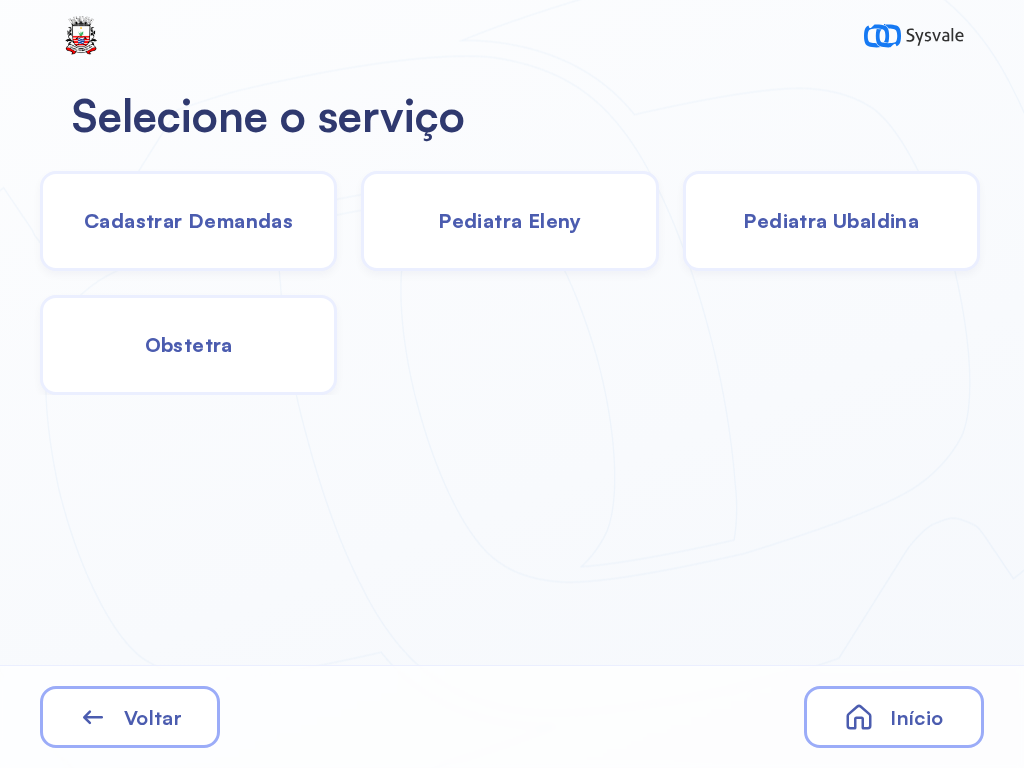 click on "Pediatra Ubaldina" at bounding box center (831, 220) 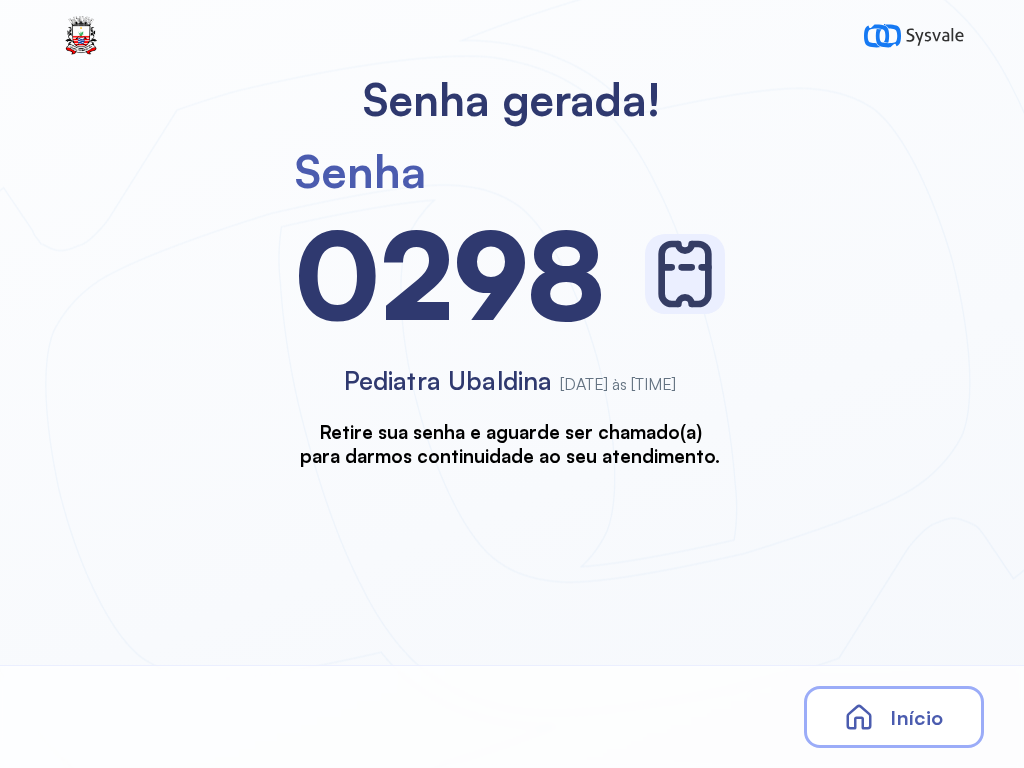 scroll, scrollTop: 0, scrollLeft: 0, axis: both 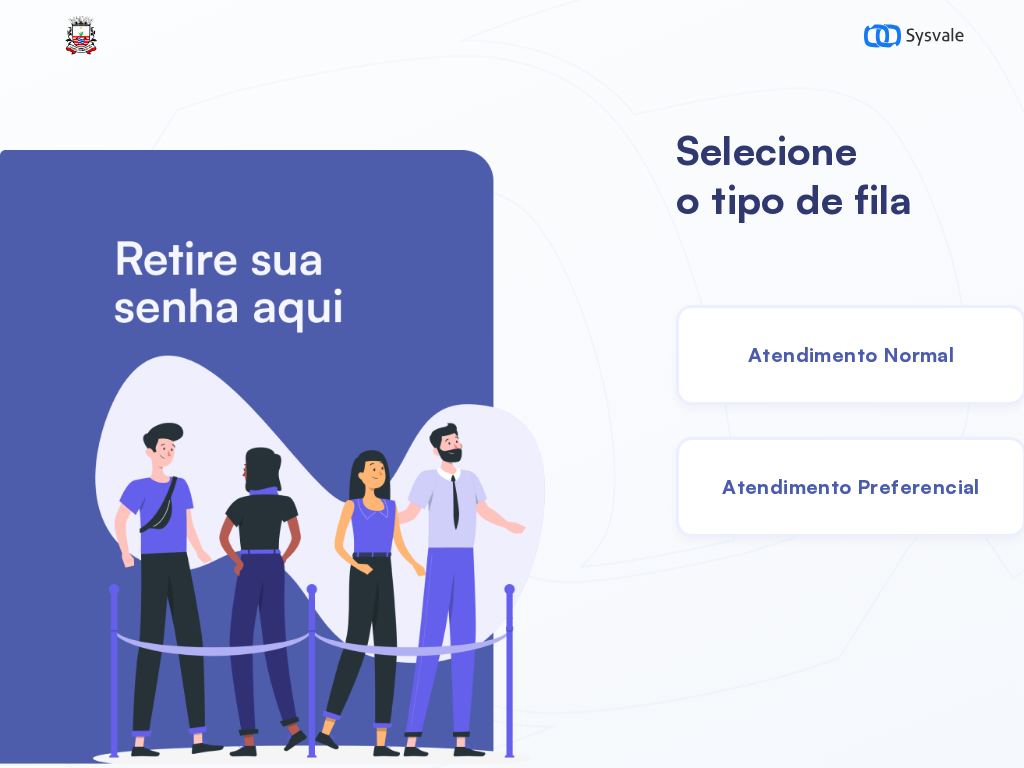 click on "Atendimento Normal" at bounding box center [851, 355] 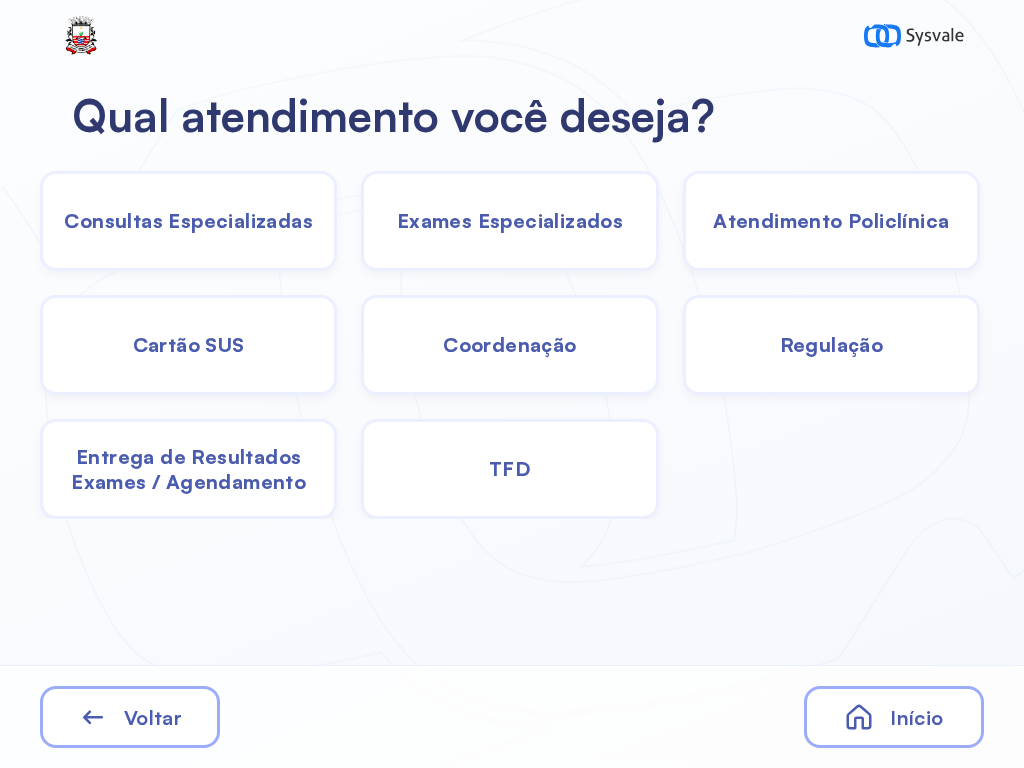 click on "Consultas Especializadas" at bounding box center [509, 221] 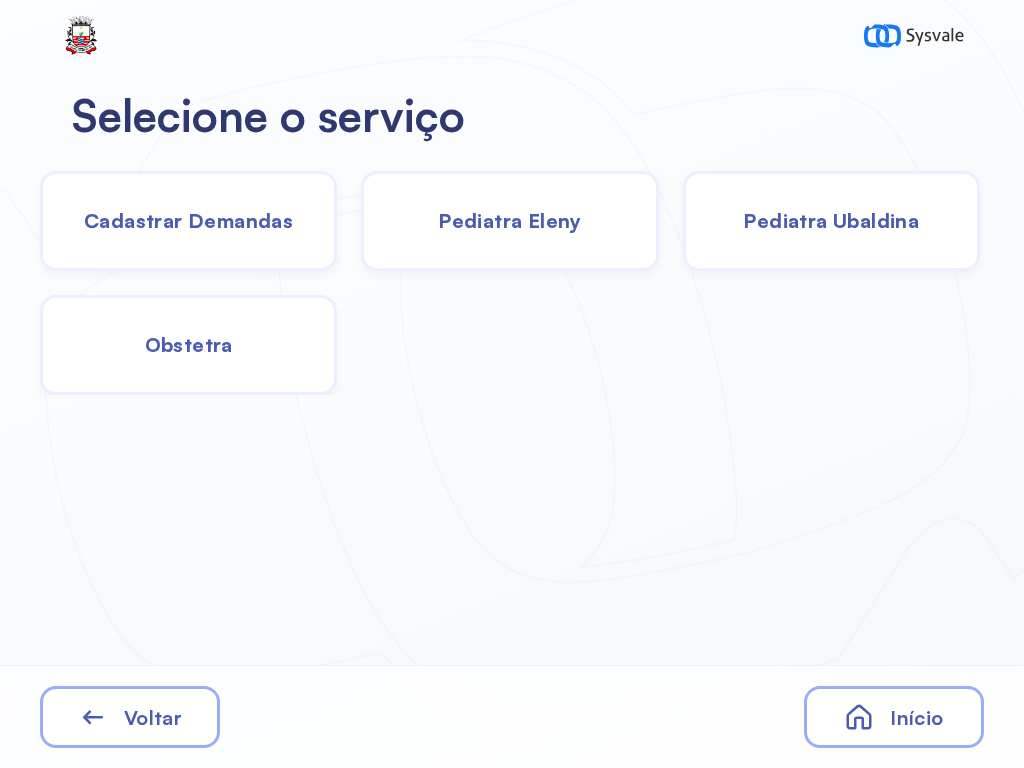 click on "Pediatra Ubaldina" at bounding box center (831, 220) 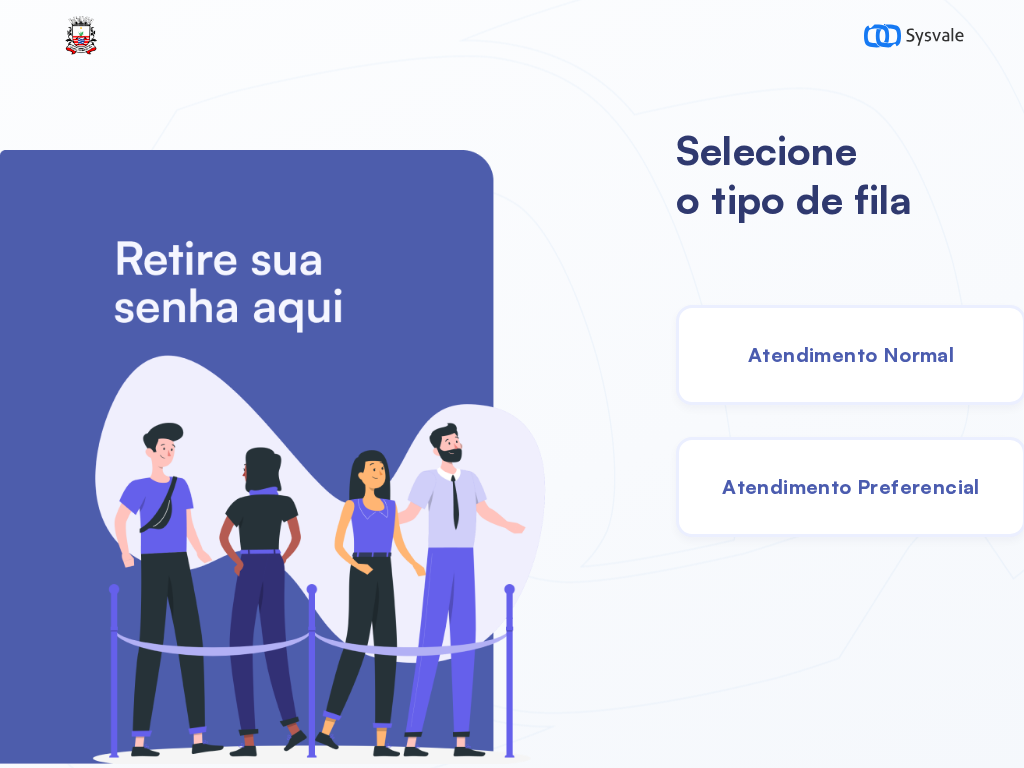 click on "Atendimento Preferencial" at bounding box center (851, 487) 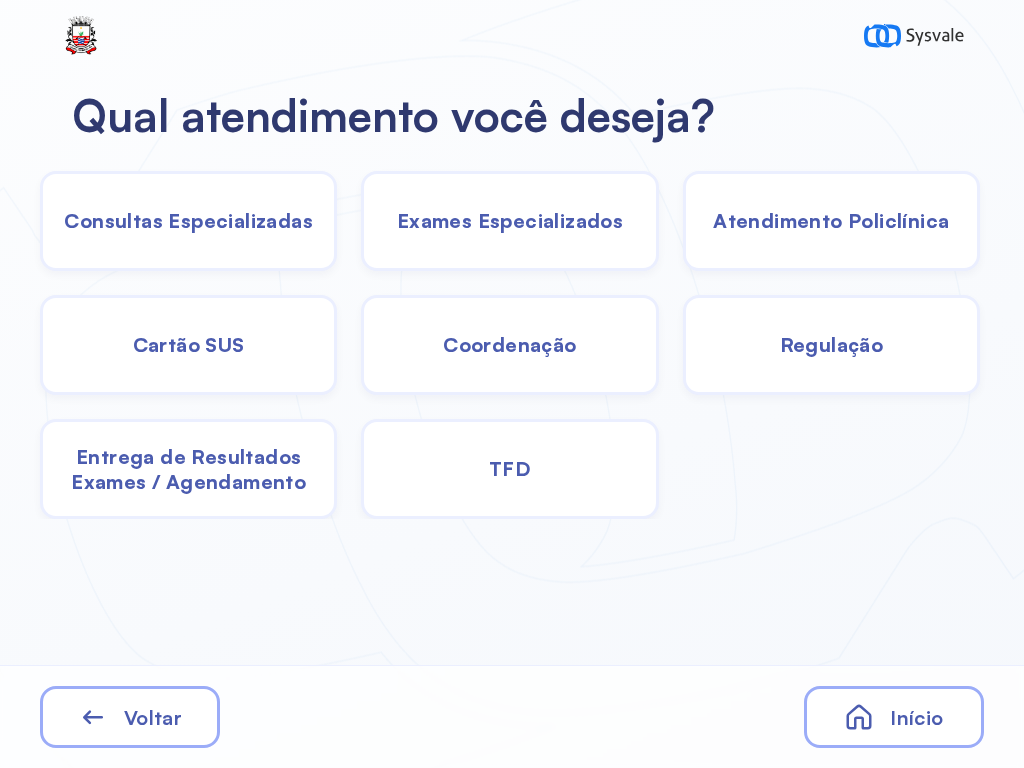 click on "Exames Especializados" at bounding box center (188, 220) 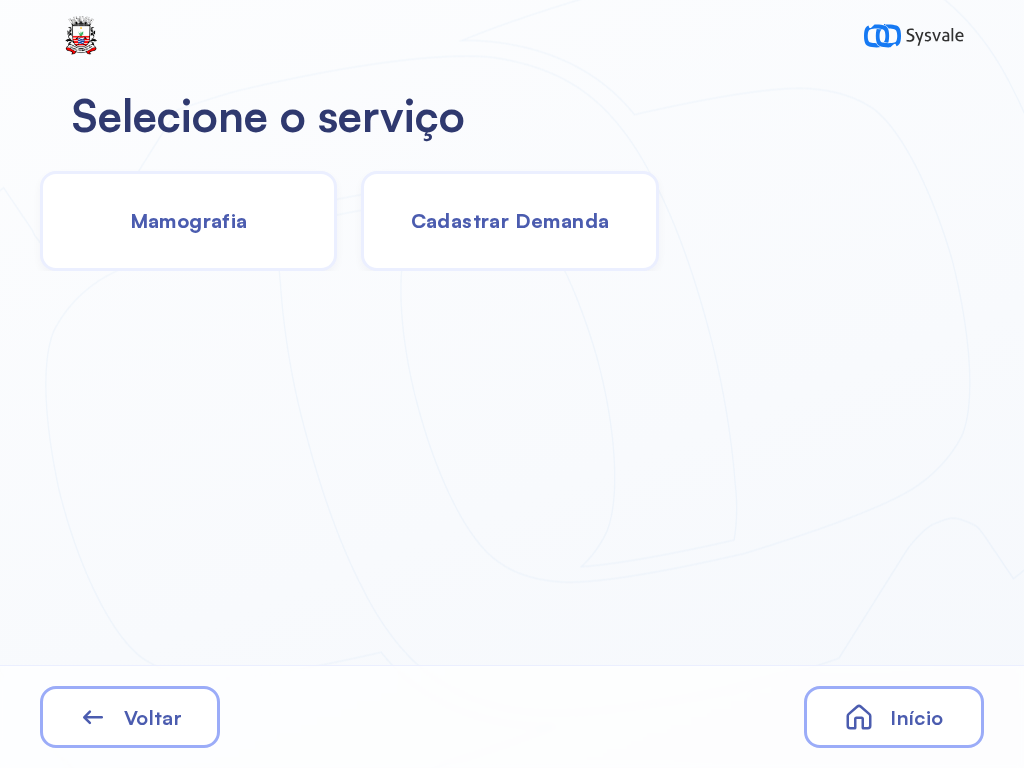 click on "Cadastrar Demanda" at bounding box center [510, 220] 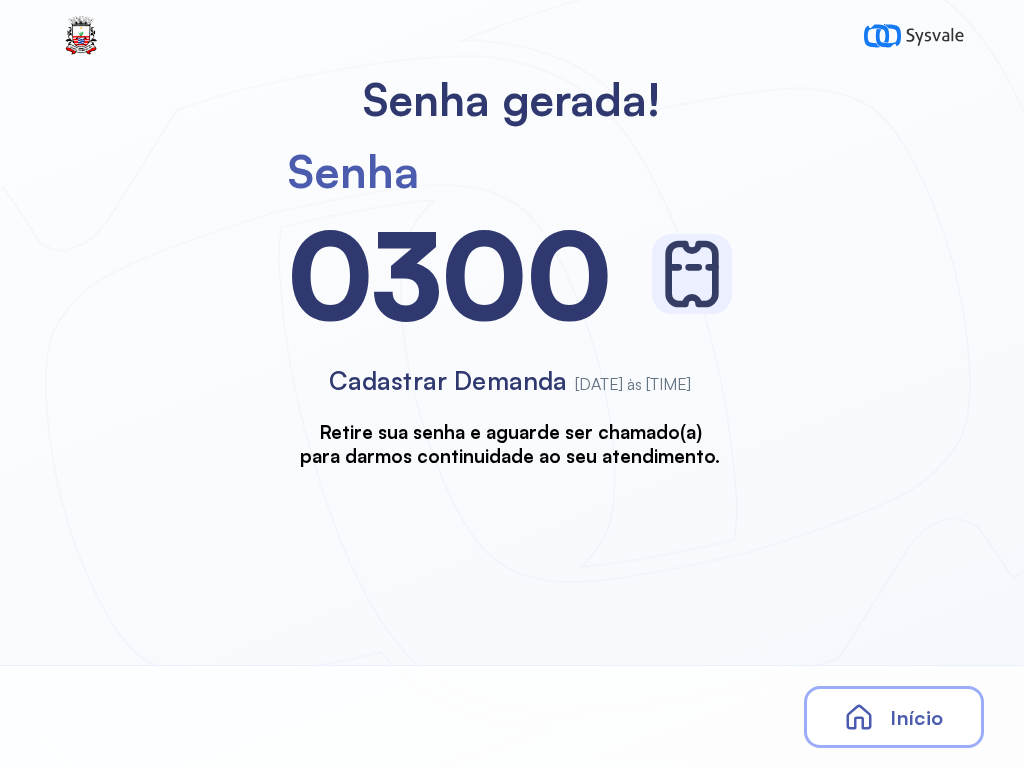 click on "Senha gerada!  Senha  0300 Cadastrar Demanda [DATE] às [TIME]  Retire sua senha e aguarde ser chamado(a)   para darmos continuidade ao seu atendimento.  Início" at bounding box center (512, 384) 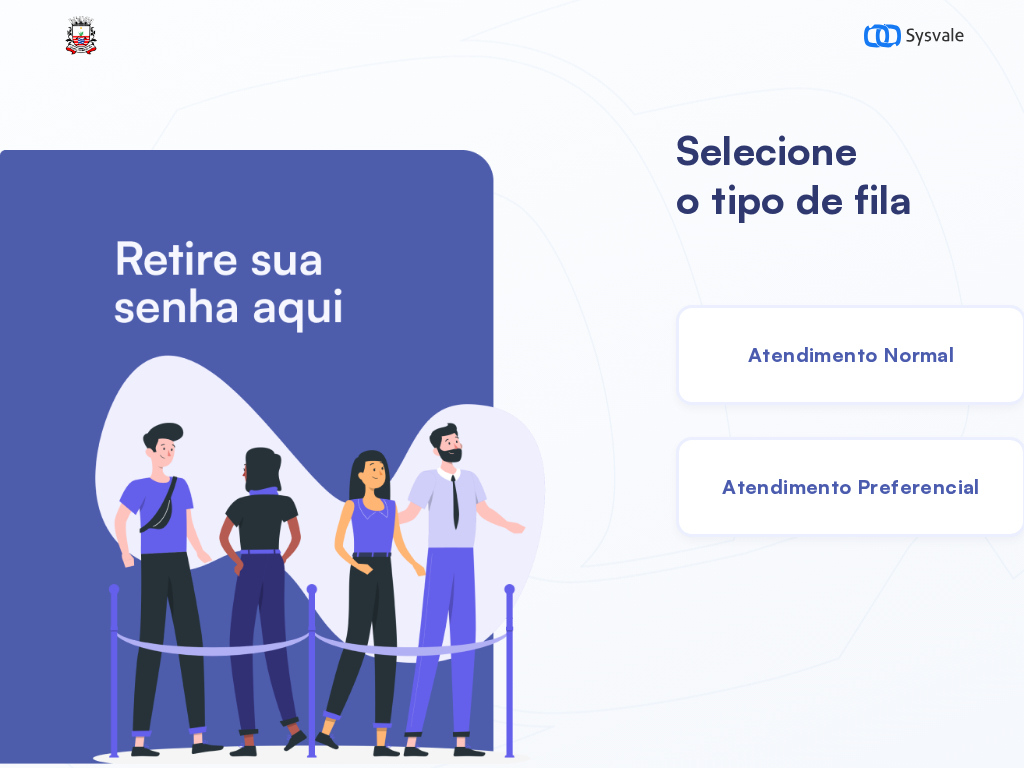 click on "Atendimento Preferencial" at bounding box center [851, 487] 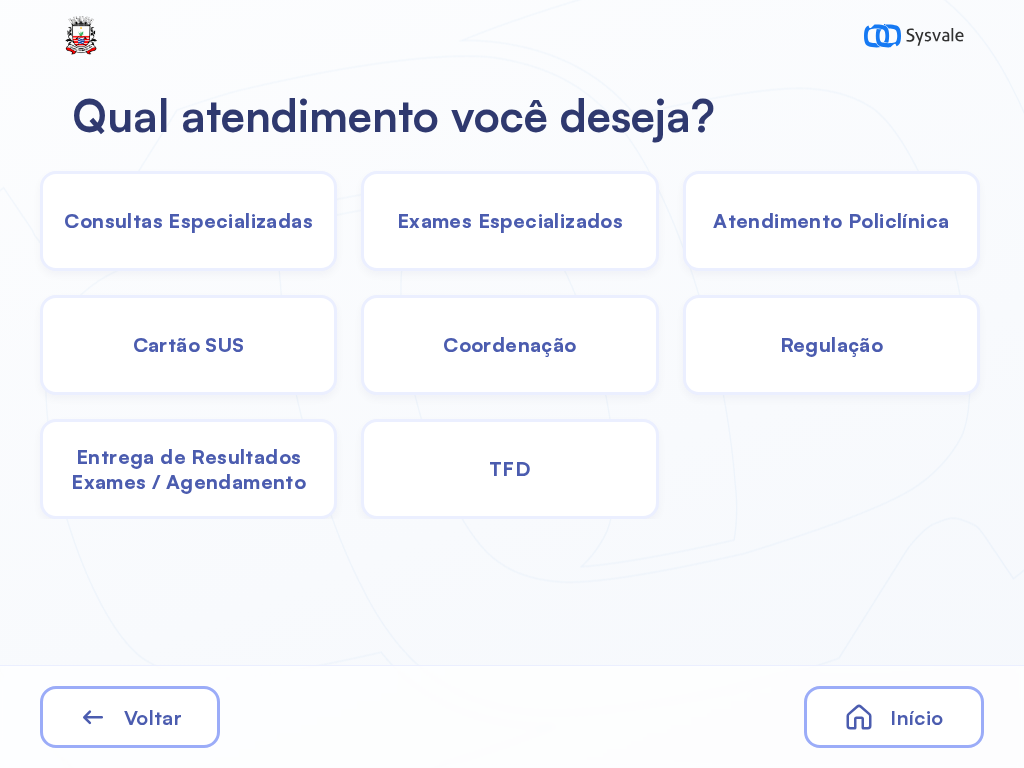 click on "Exames Especializados" at bounding box center [831, 221] 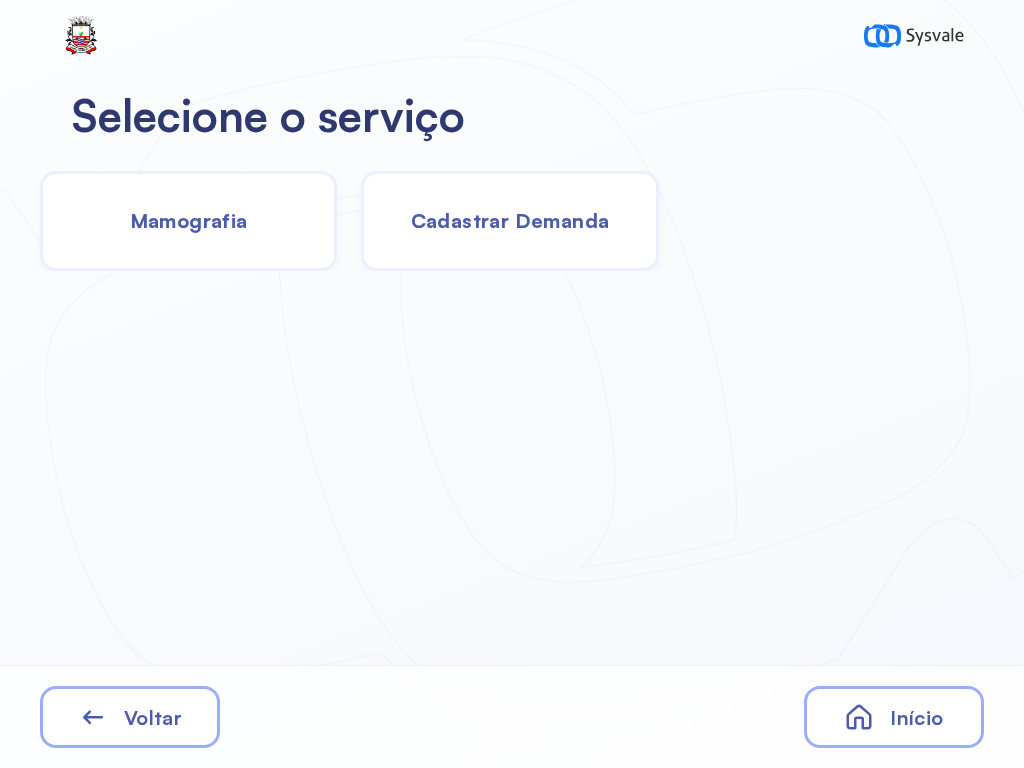 click on "Cadastrar Demanda" 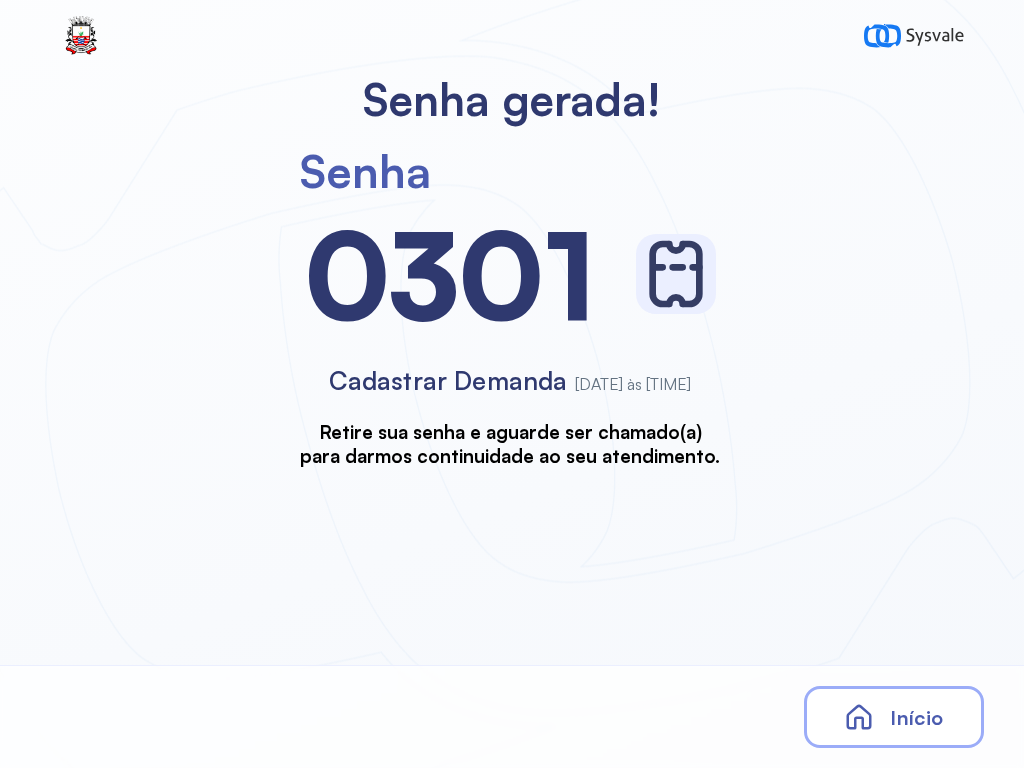 click on "Início" at bounding box center (894, 717) 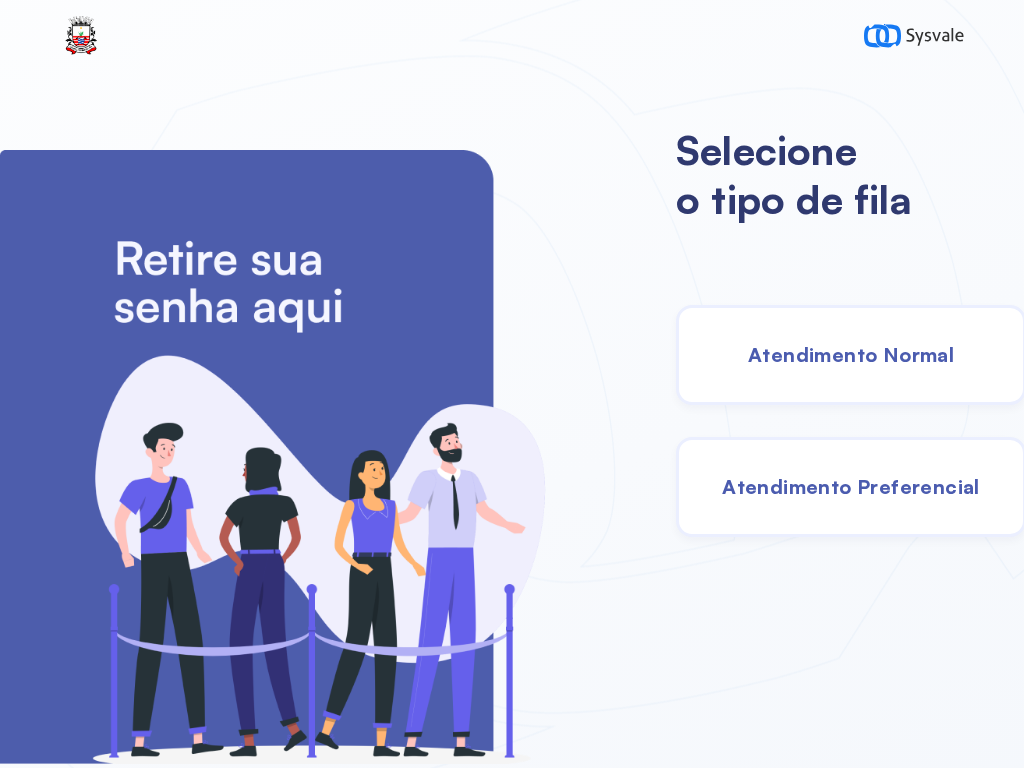 click on "Atendimento Preferencial" at bounding box center (851, 486) 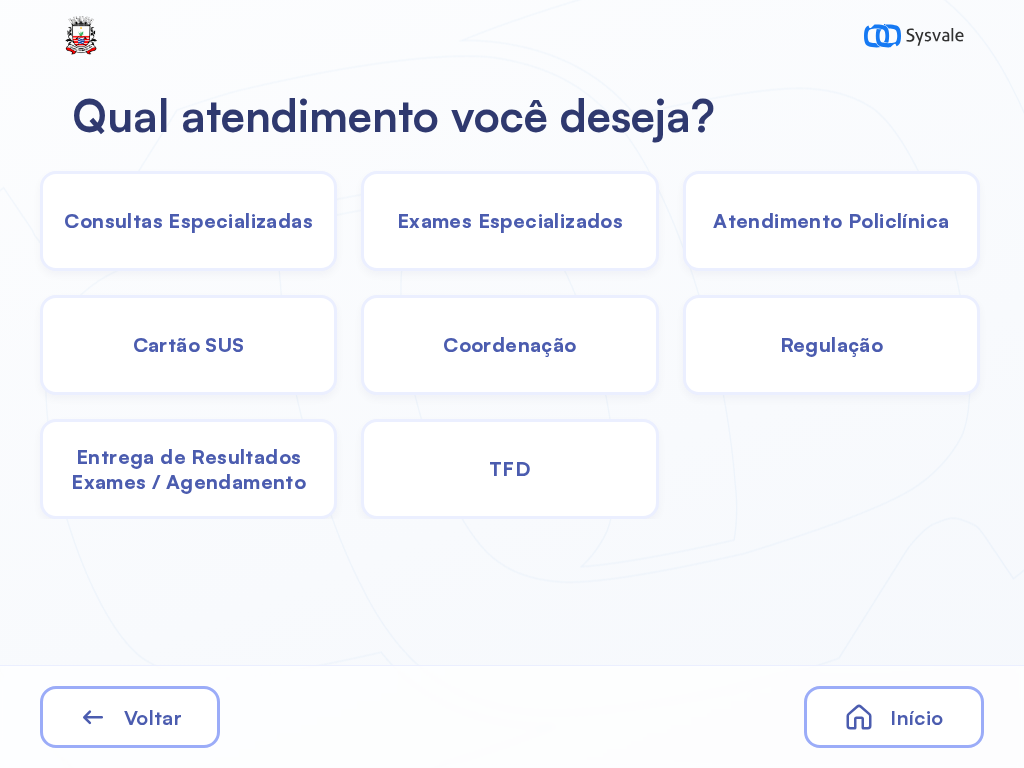 click on "Exames Especializados" at bounding box center [831, 221] 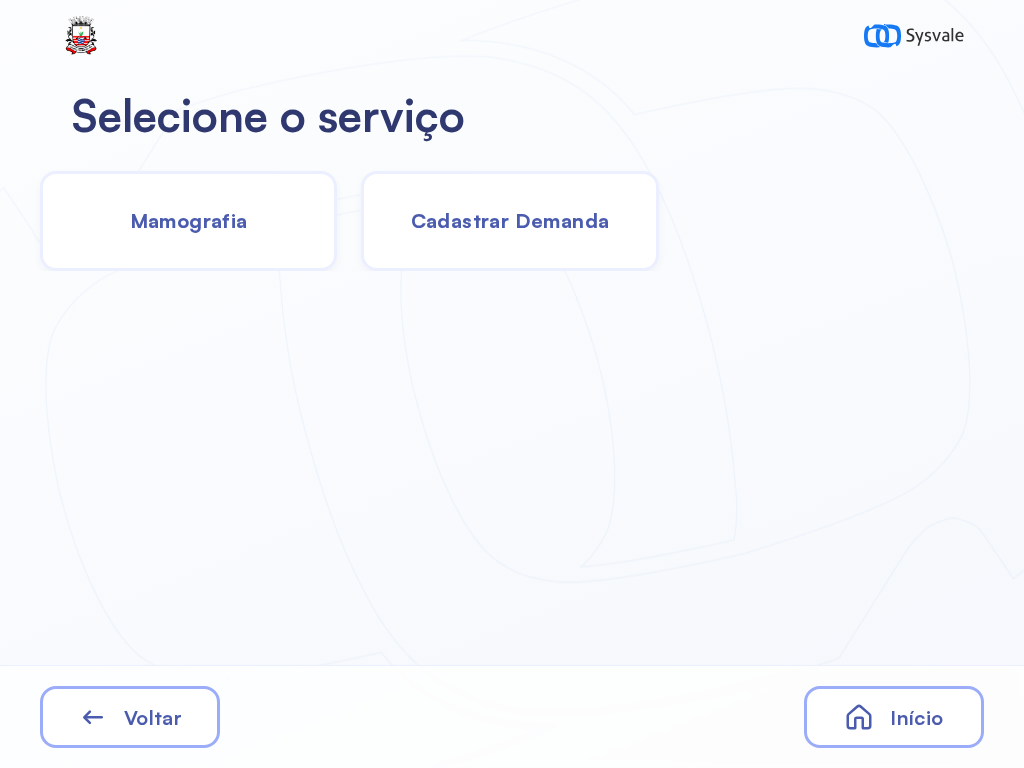 click on "Cadastrar Demanda" 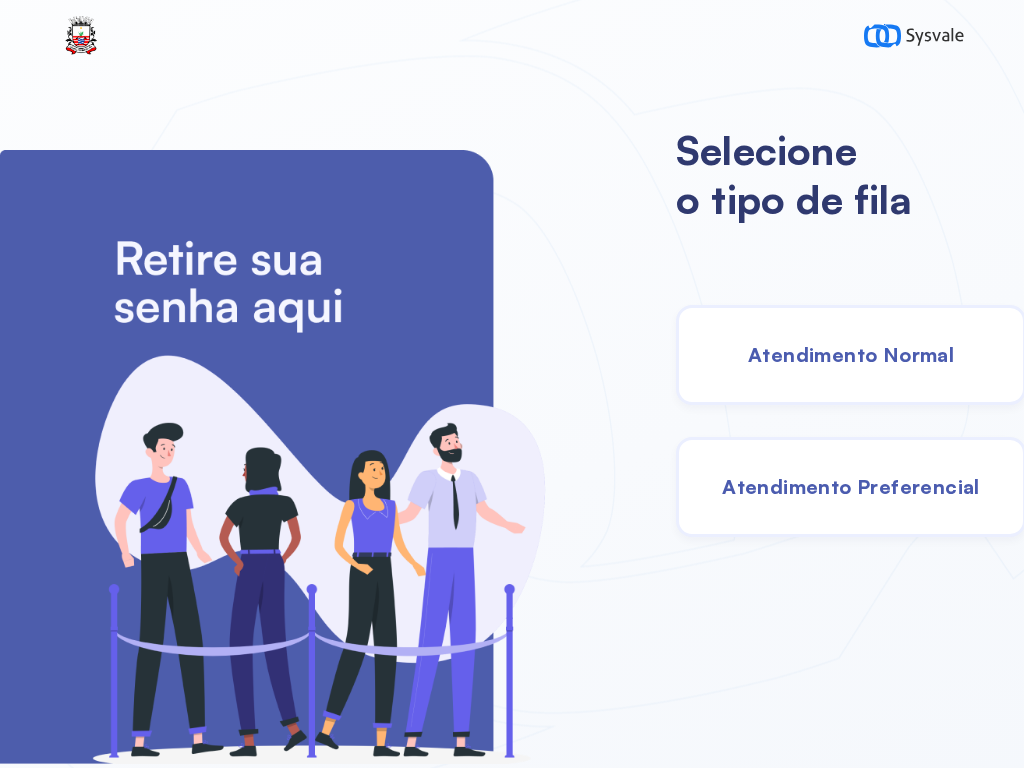 click on "Atendimento Preferencial" at bounding box center [851, 487] 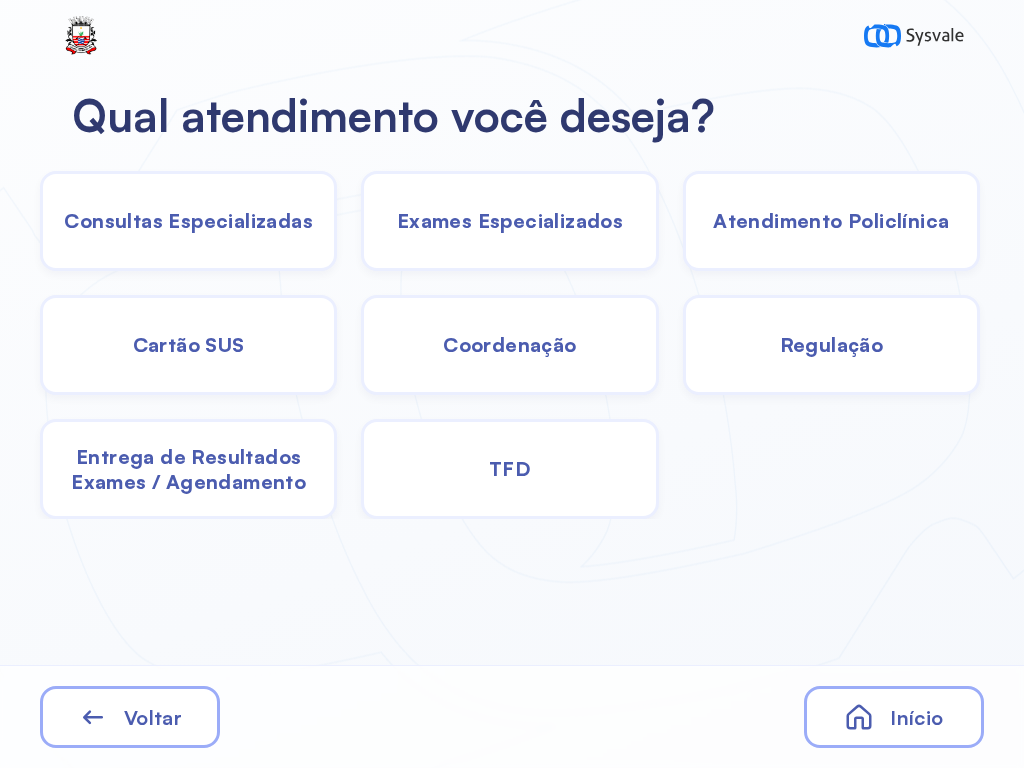 click on "Consultas Especializadas" at bounding box center [509, 221] 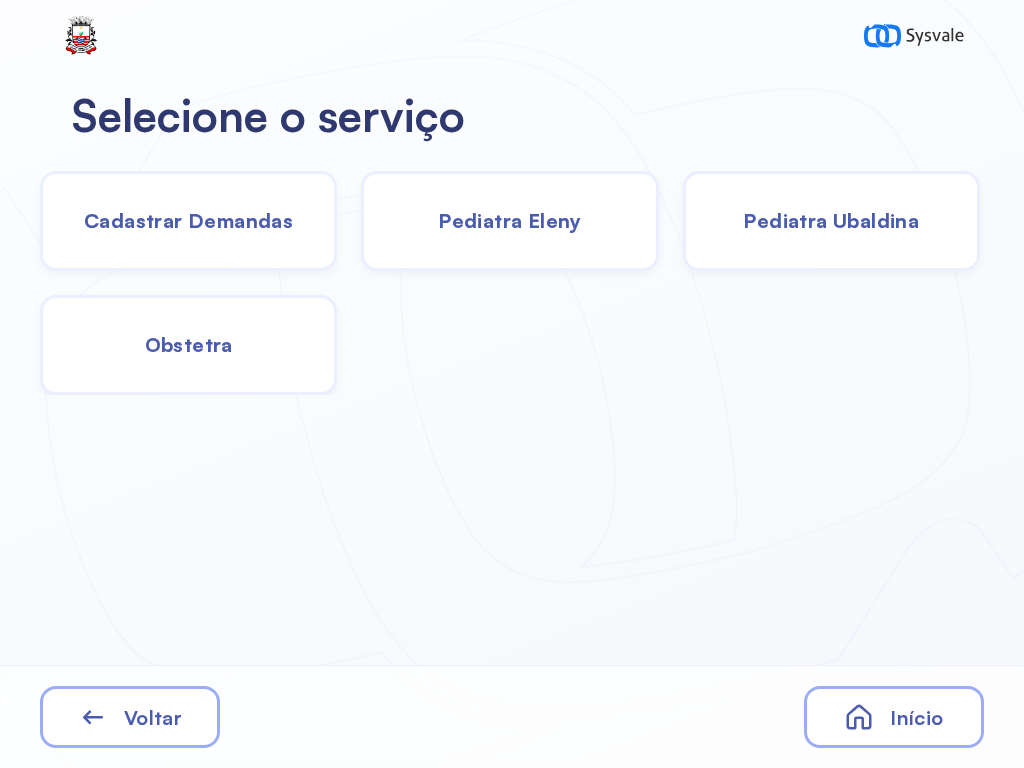click on "Obstetra" at bounding box center (189, 344) 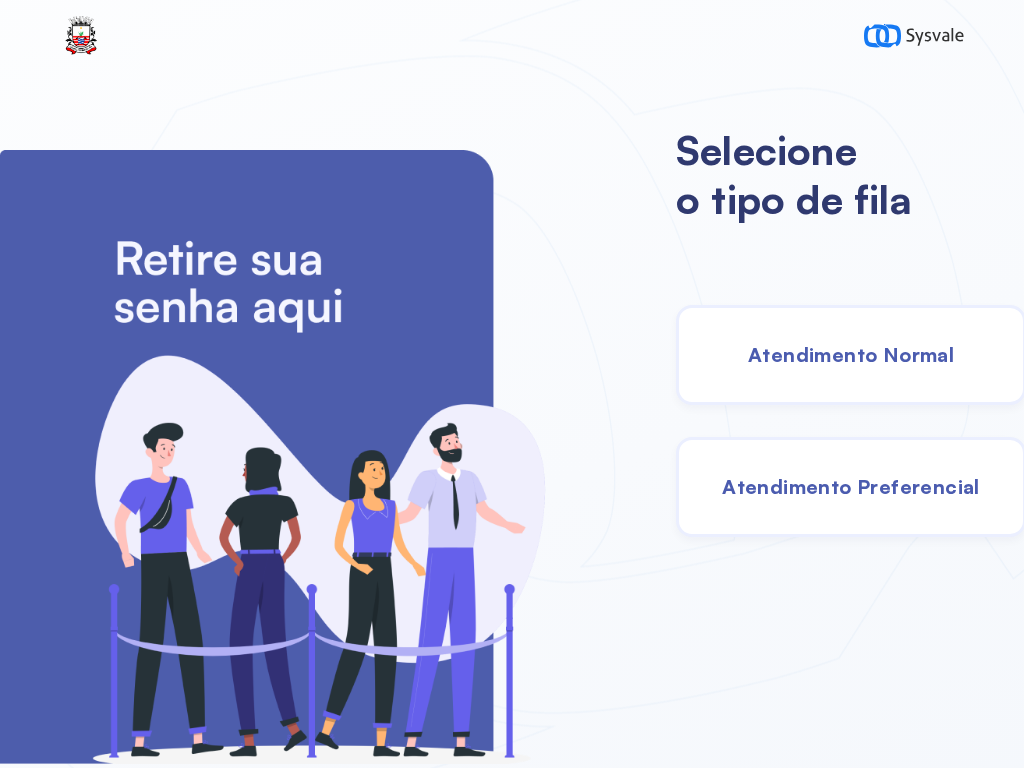 click on "Atendimento Preferencial" at bounding box center [851, 486] 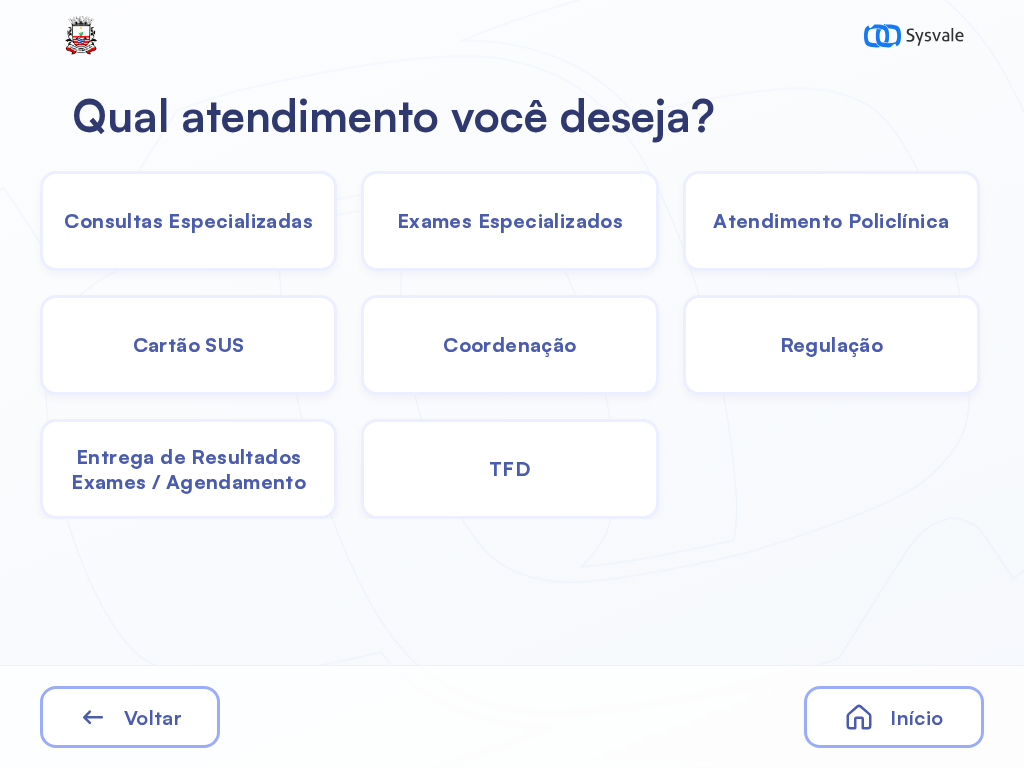 click on "Entrega de Resultados Exames / Agendamento" at bounding box center [188, 220] 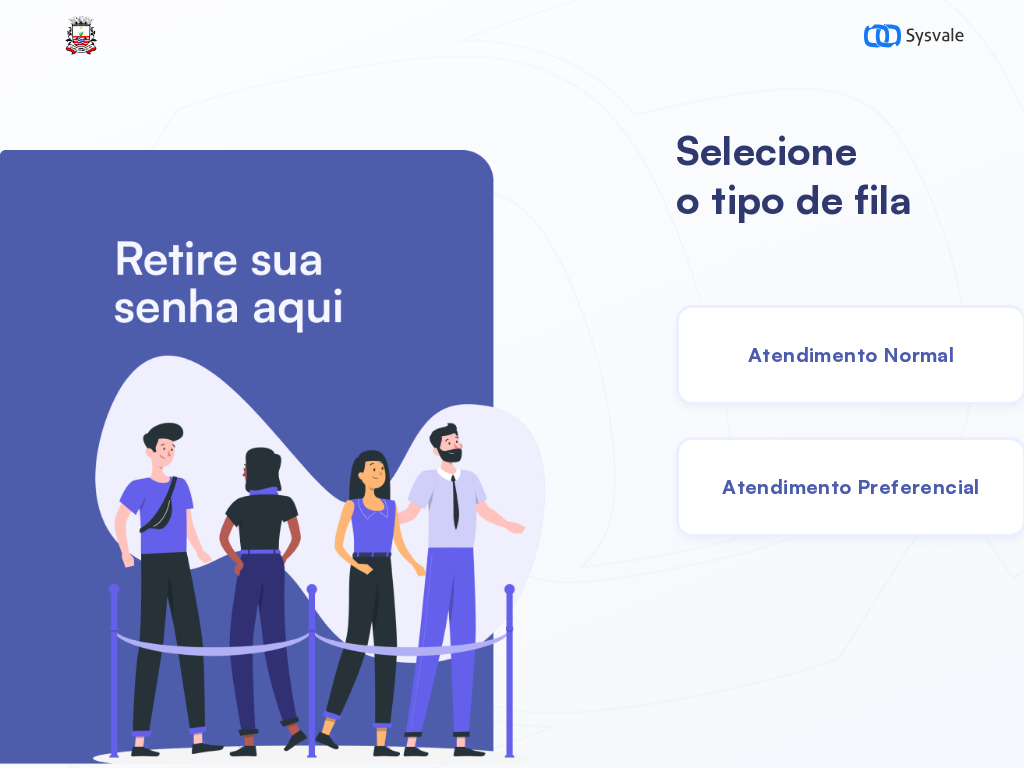 click on "Atendimento Normal" at bounding box center (851, 354) 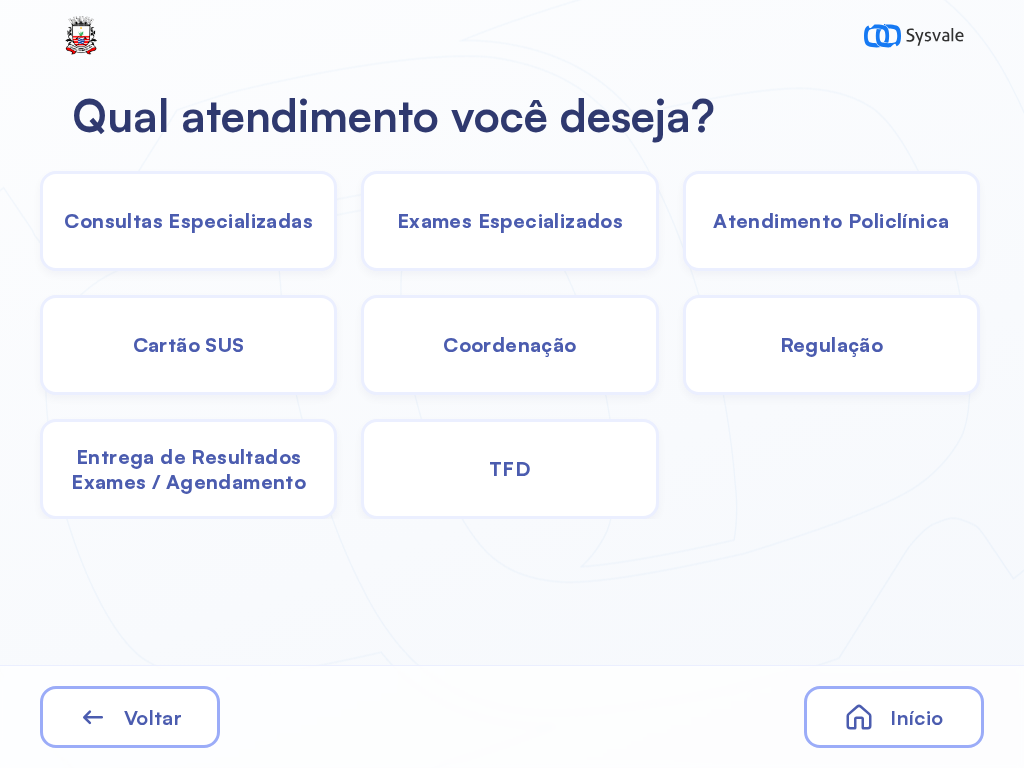 click on "TFD" at bounding box center (188, 220) 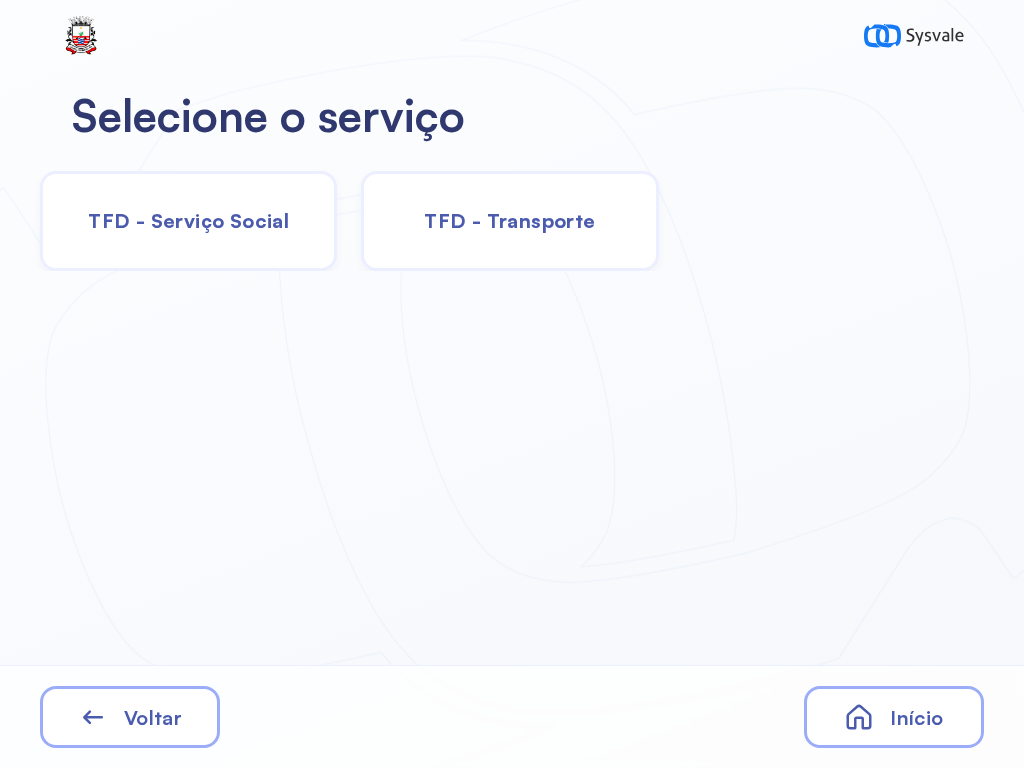 click on "TFD - Transporte" at bounding box center [509, 220] 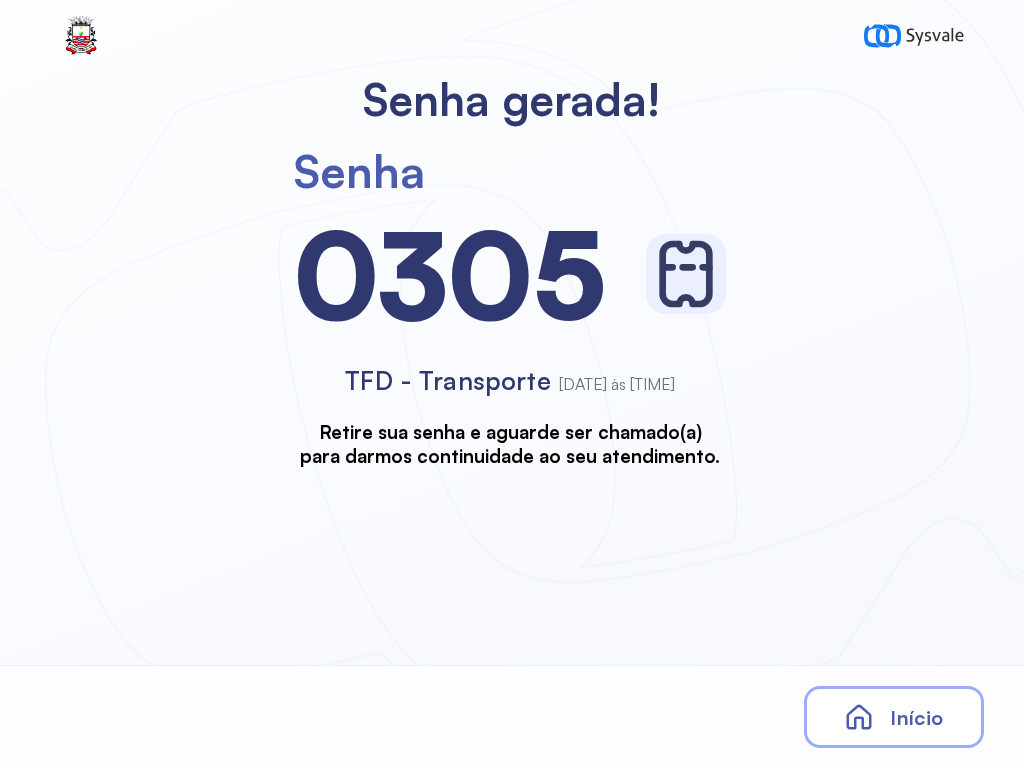 click on "Início" at bounding box center [894, 717] 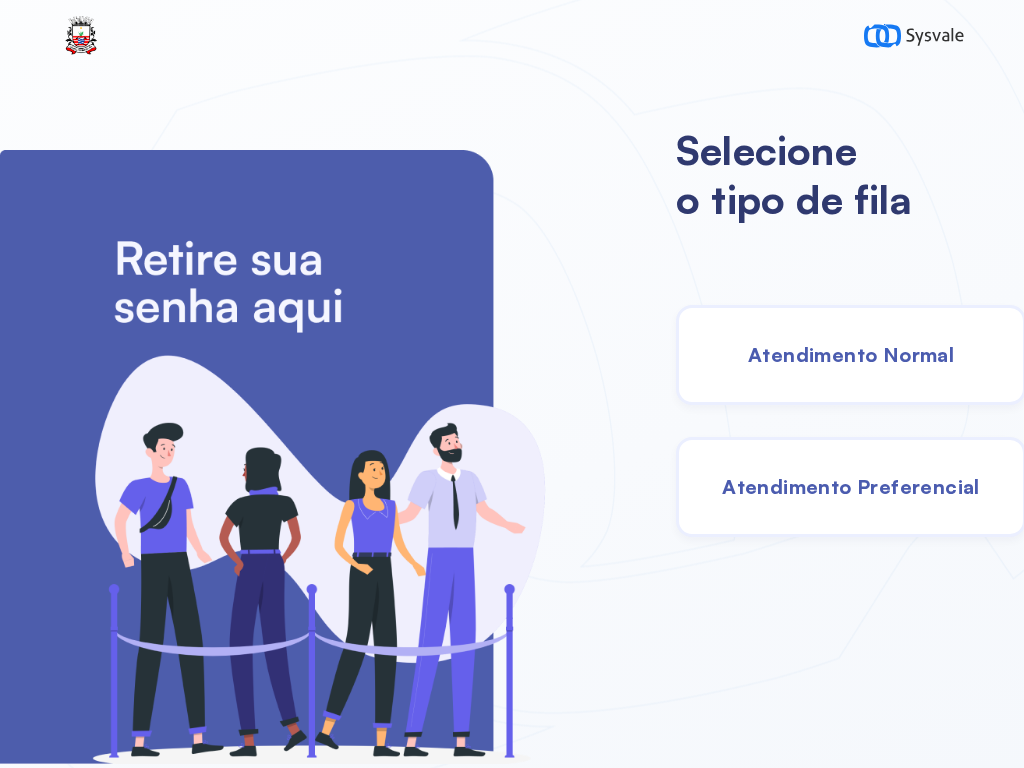 click on "Atendimento Normal" at bounding box center (851, 354) 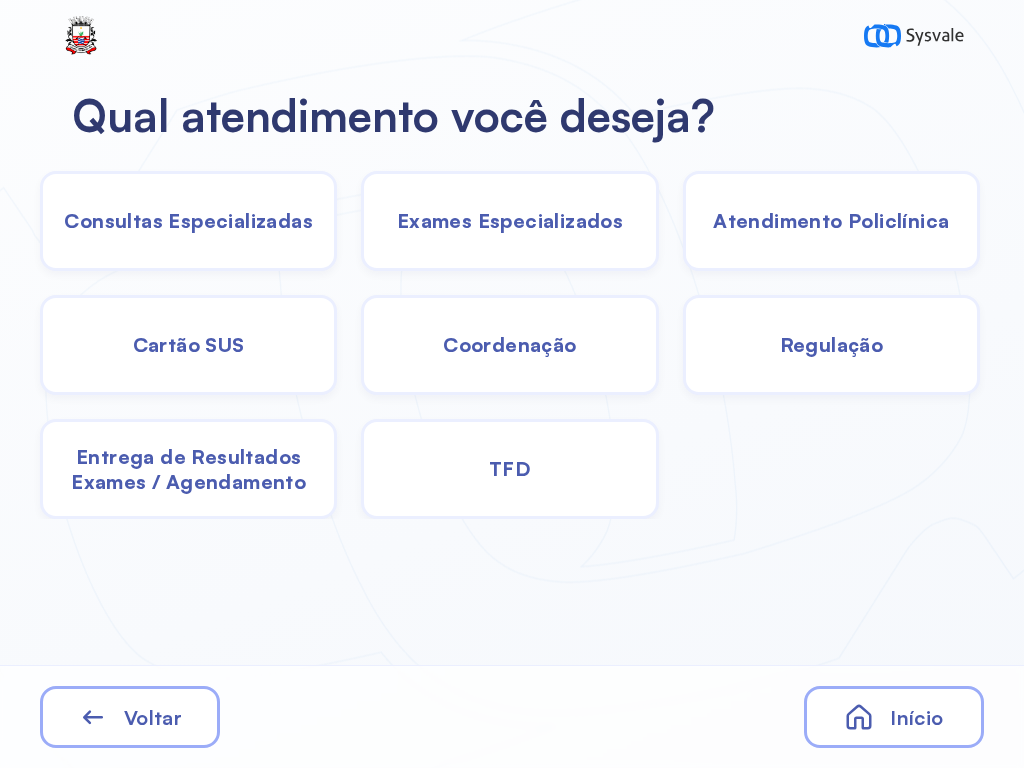 click on "TFD" at bounding box center (188, 220) 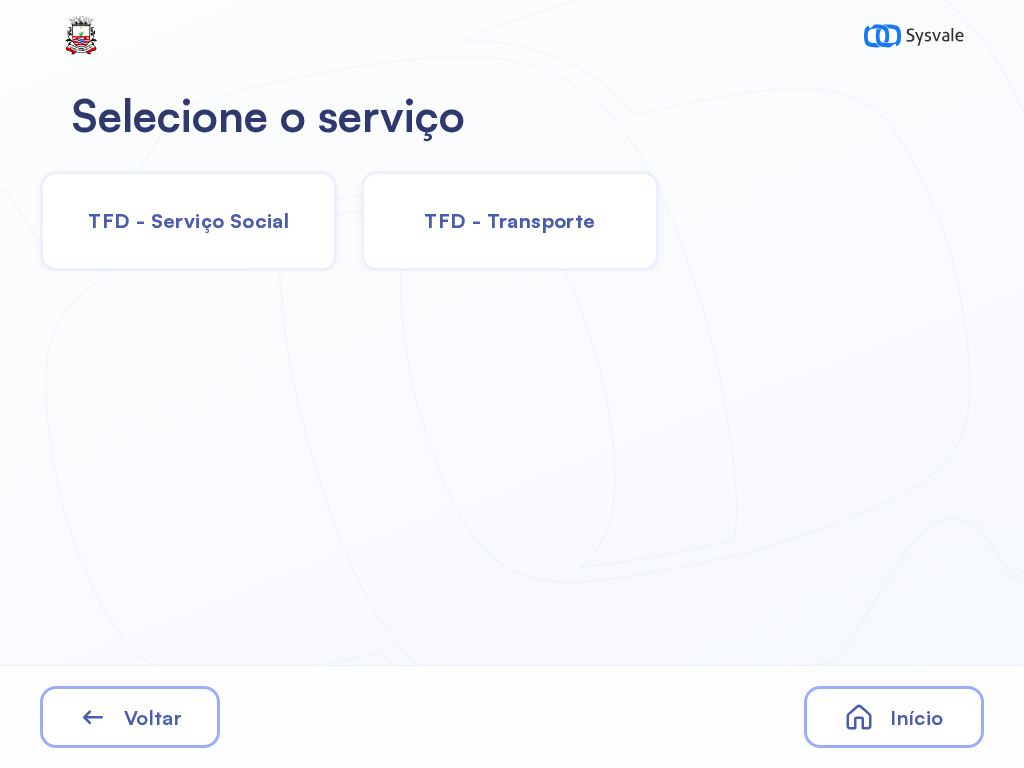 click on "TFD - Serviço Social" at bounding box center (188, 220) 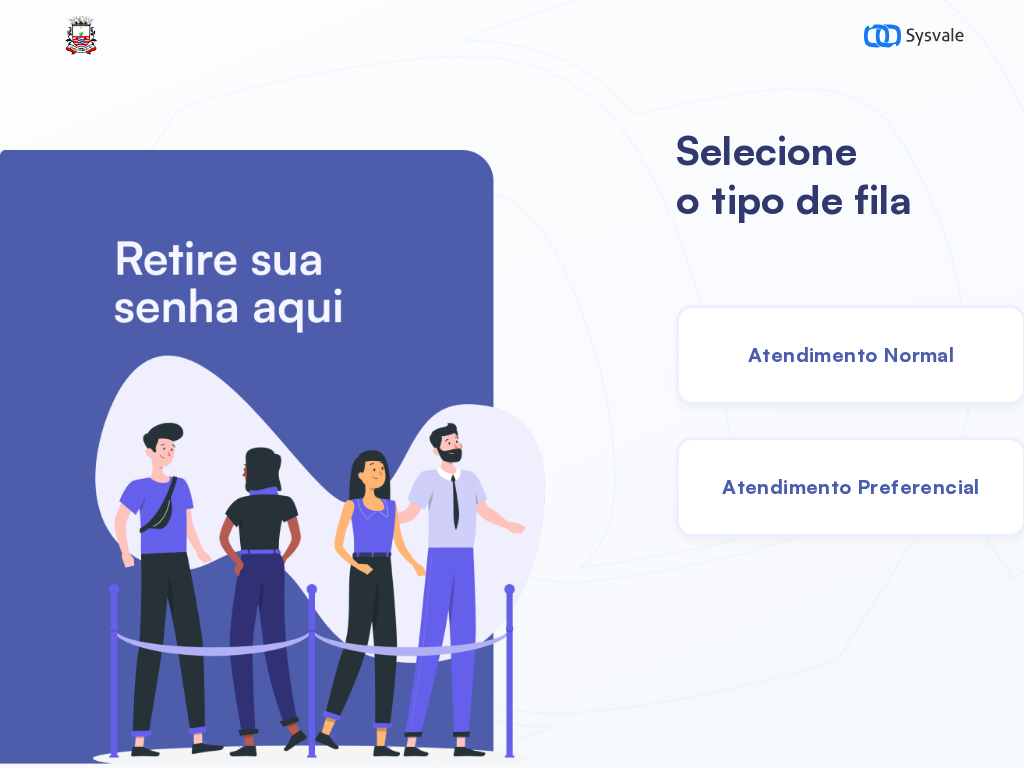 click on "Atendimento Preferencial" at bounding box center (851, 487) 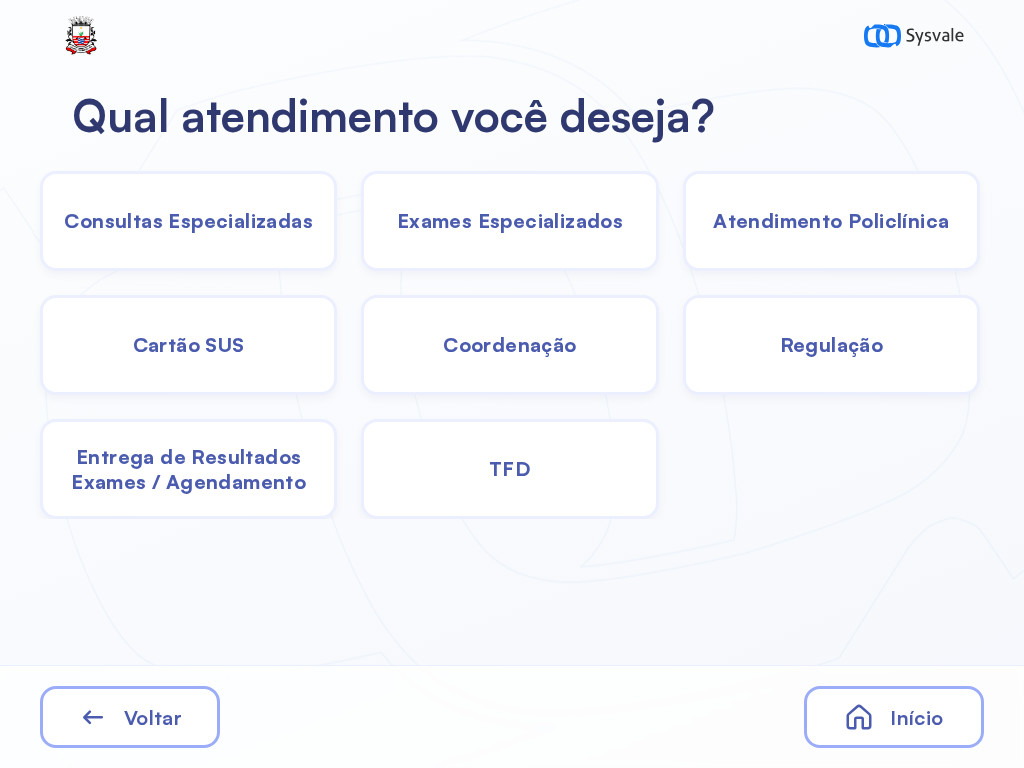 click on "Consultas Especializadas" at bounding box center (188, 220) 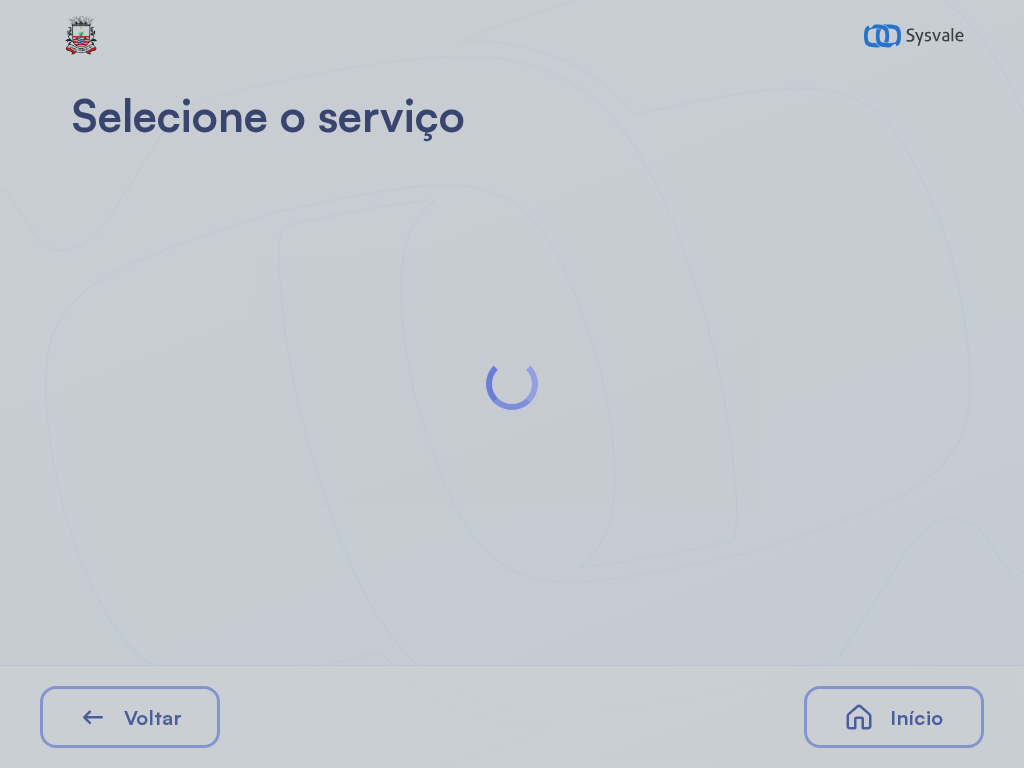 click at bounding box center (512, 384) 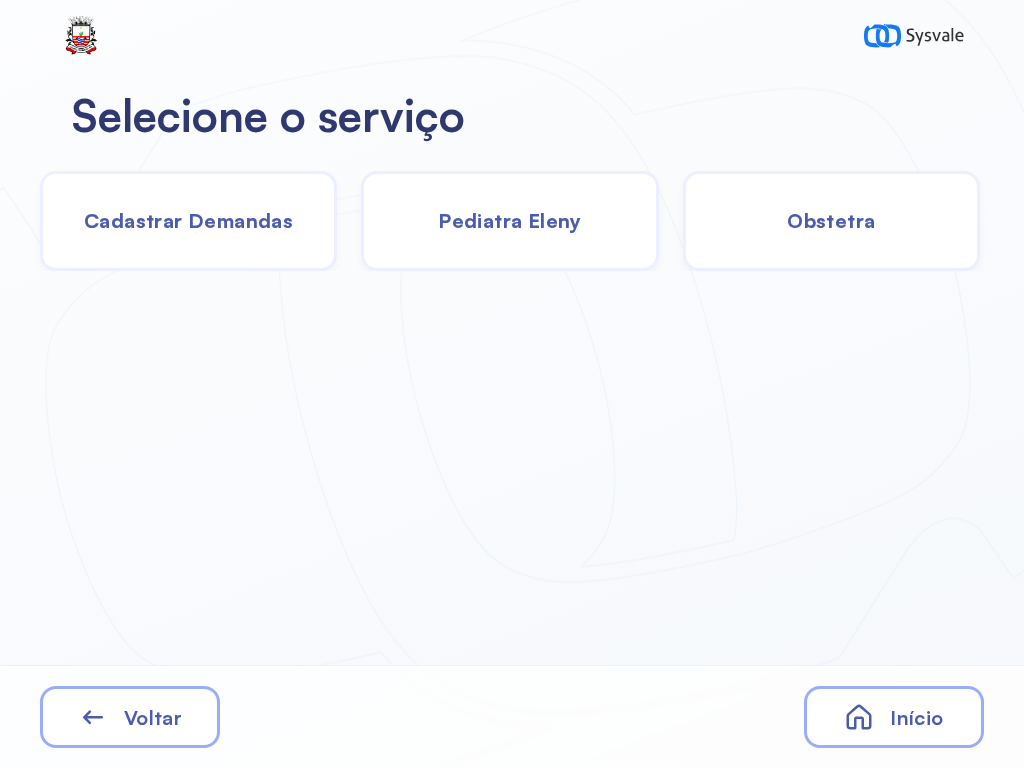 click on "Voltar" at bounding box center (130, 717) 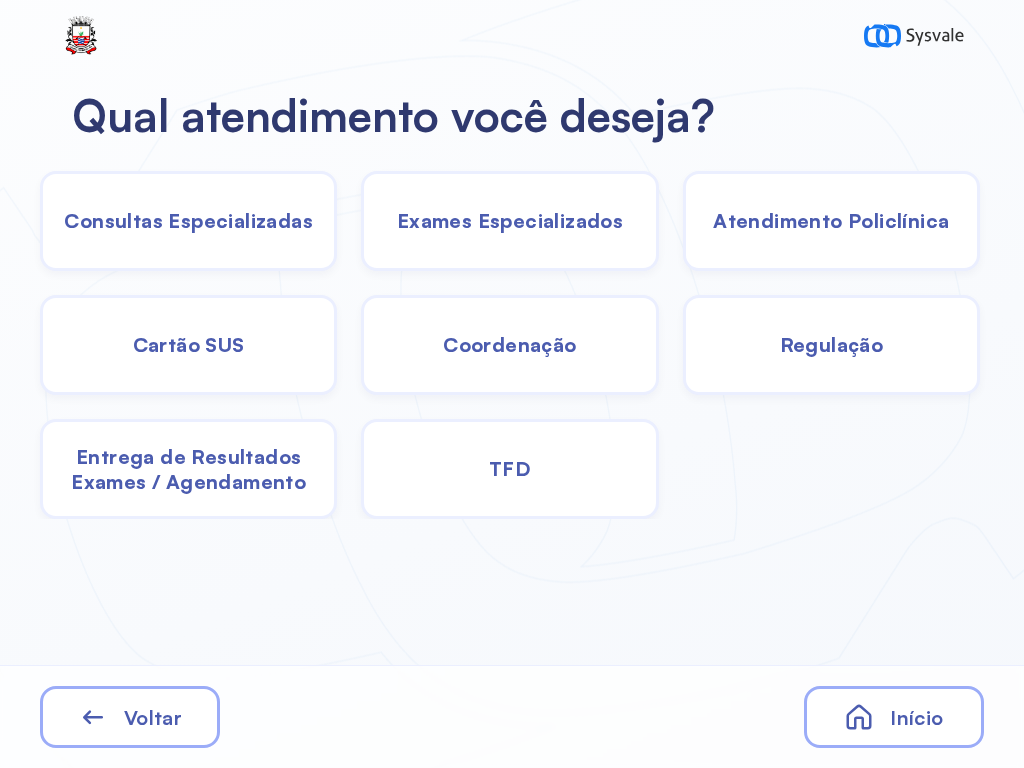 click on "TFD" at bounding box center [188, 220] 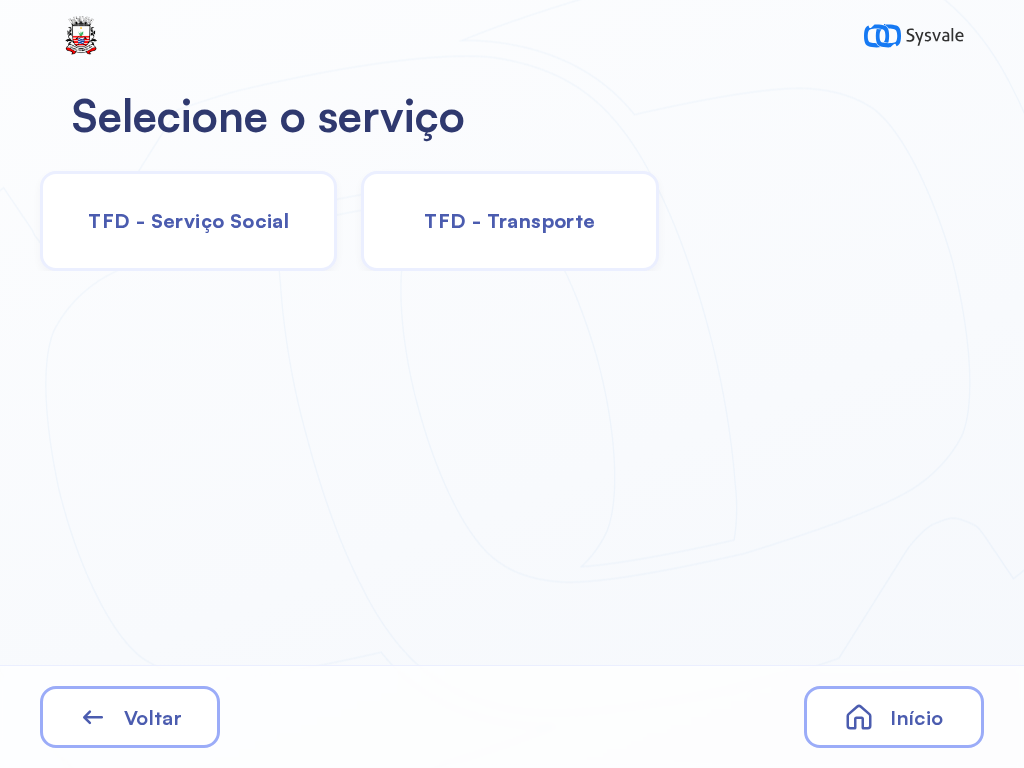 click on "TFD - Transporte" at bounding box center (509, 220) 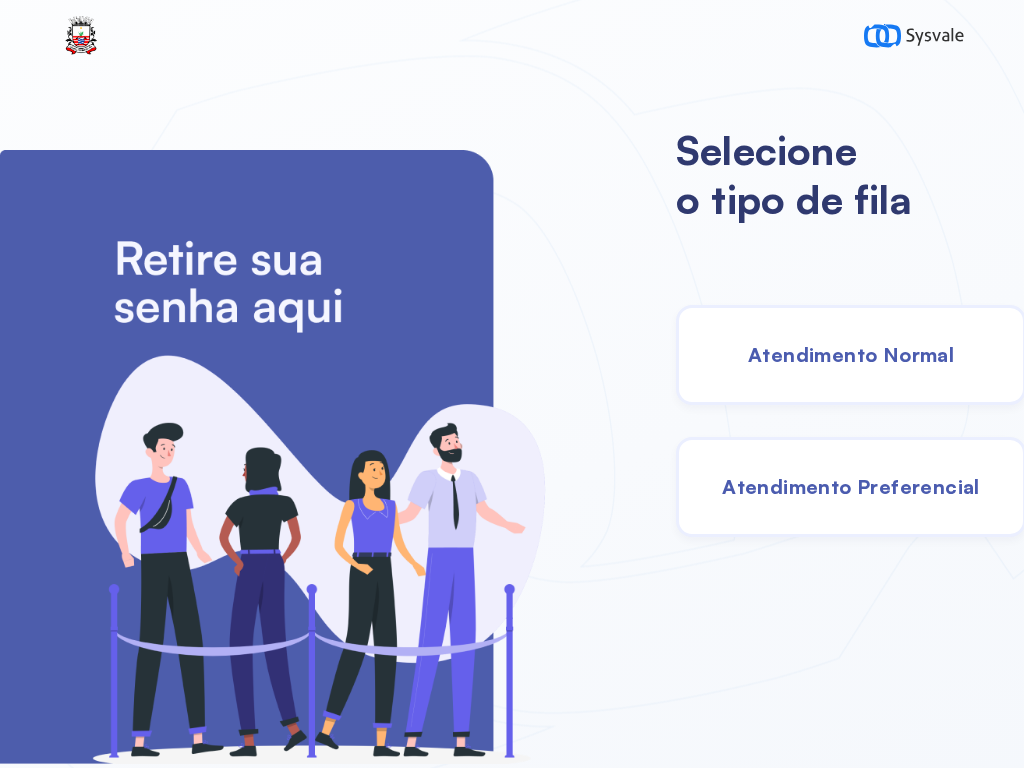 click on "Atendimento Preferencial" at bounding box center (851, 487) 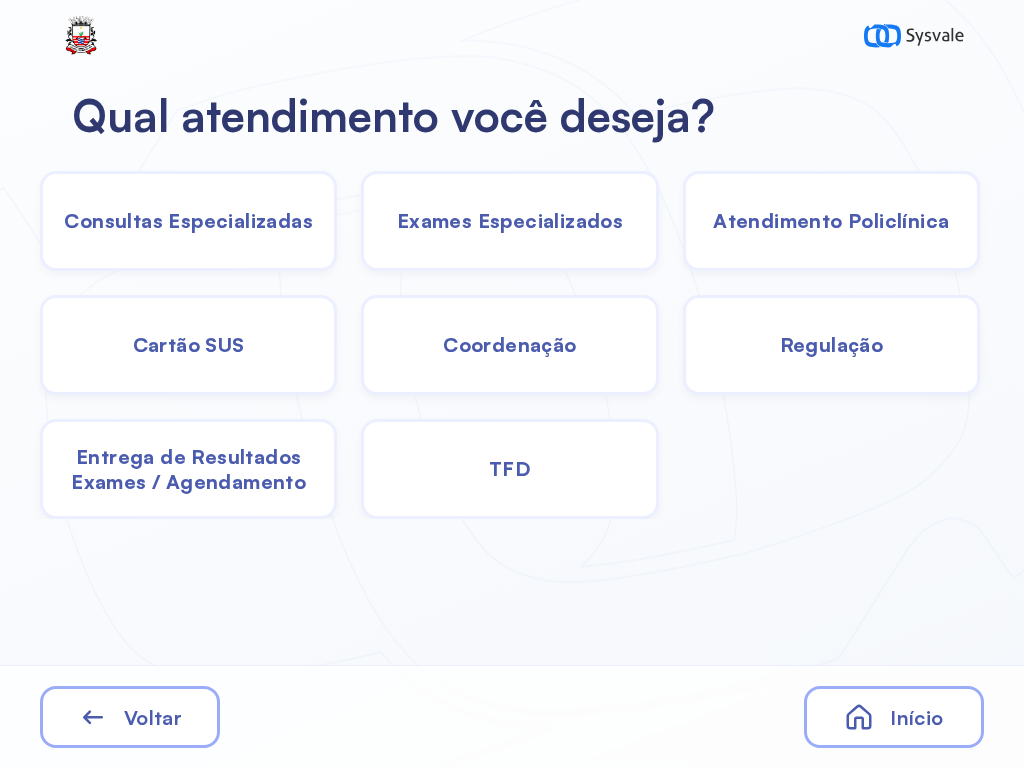 click on "Exames Especializados" at bounding box center (831, 221) 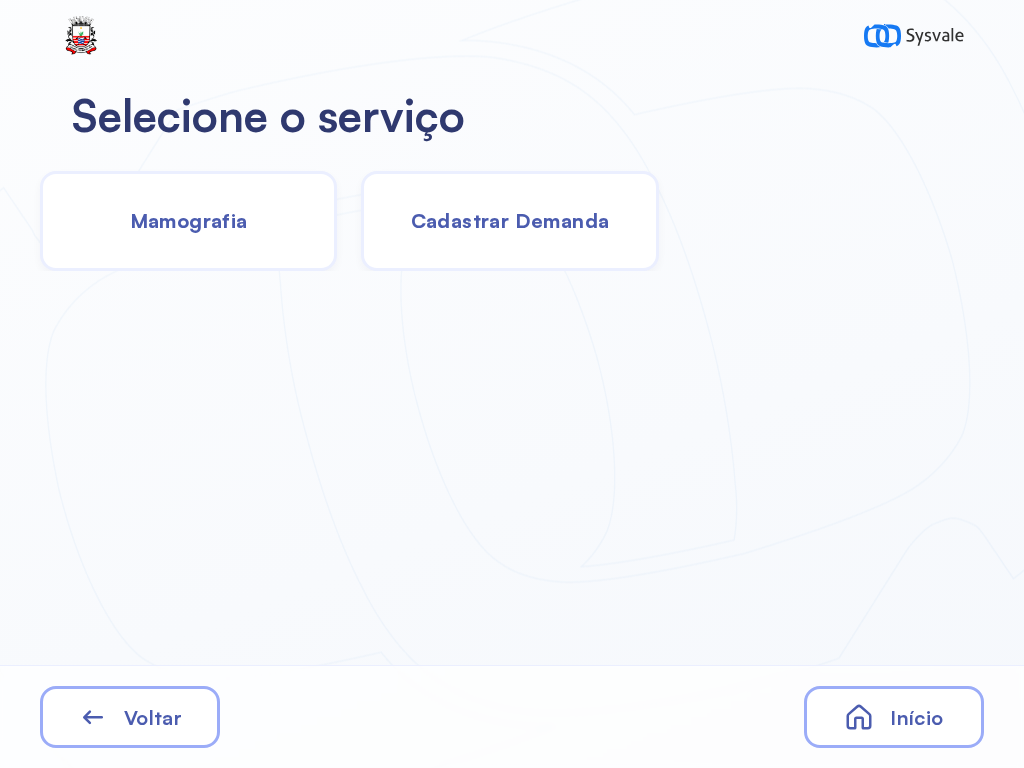 click on "Cadastrar Demanda" 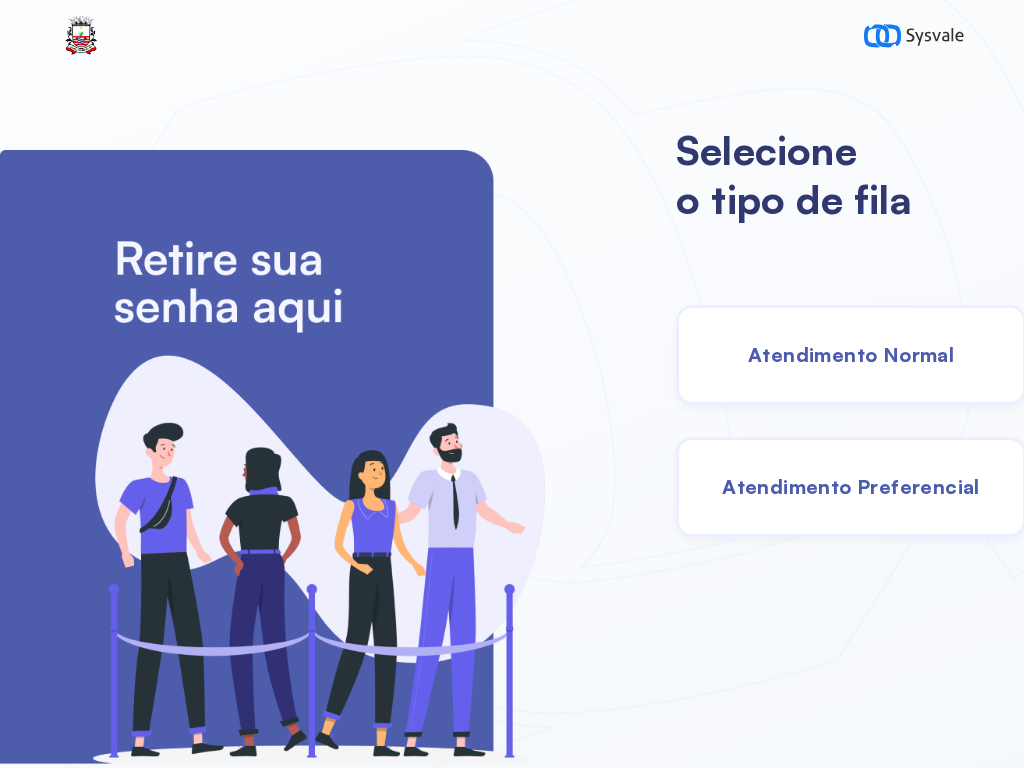 click on "Atendimento Normal" at bounding box center [851, 354] 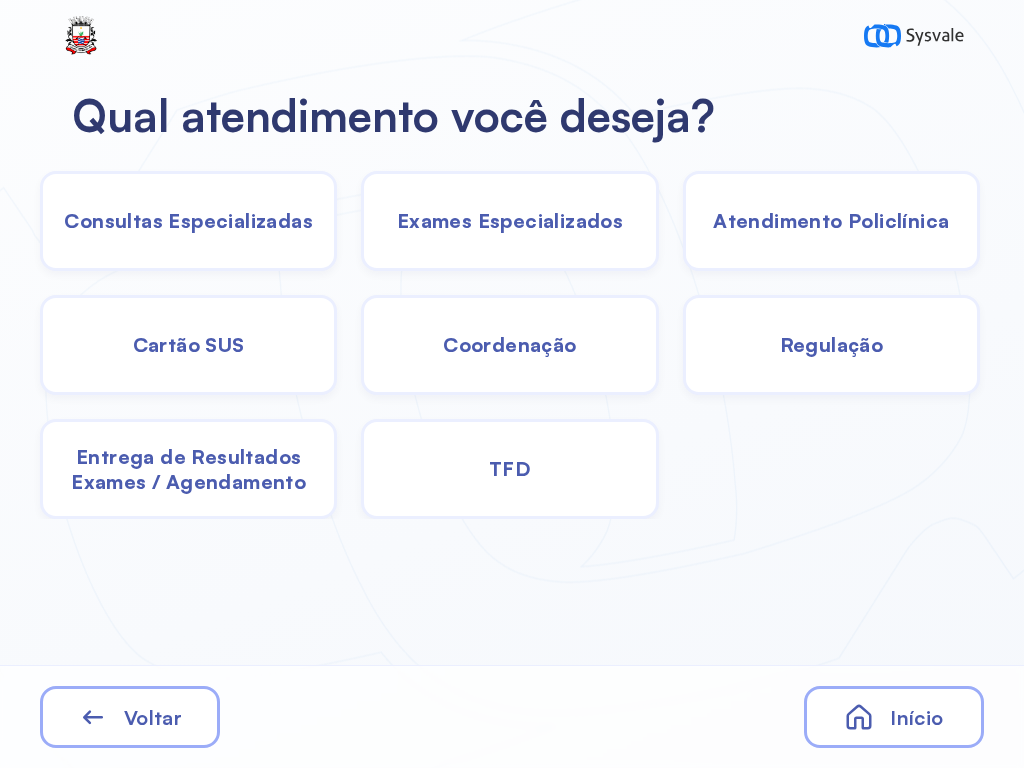 click on "TFD" 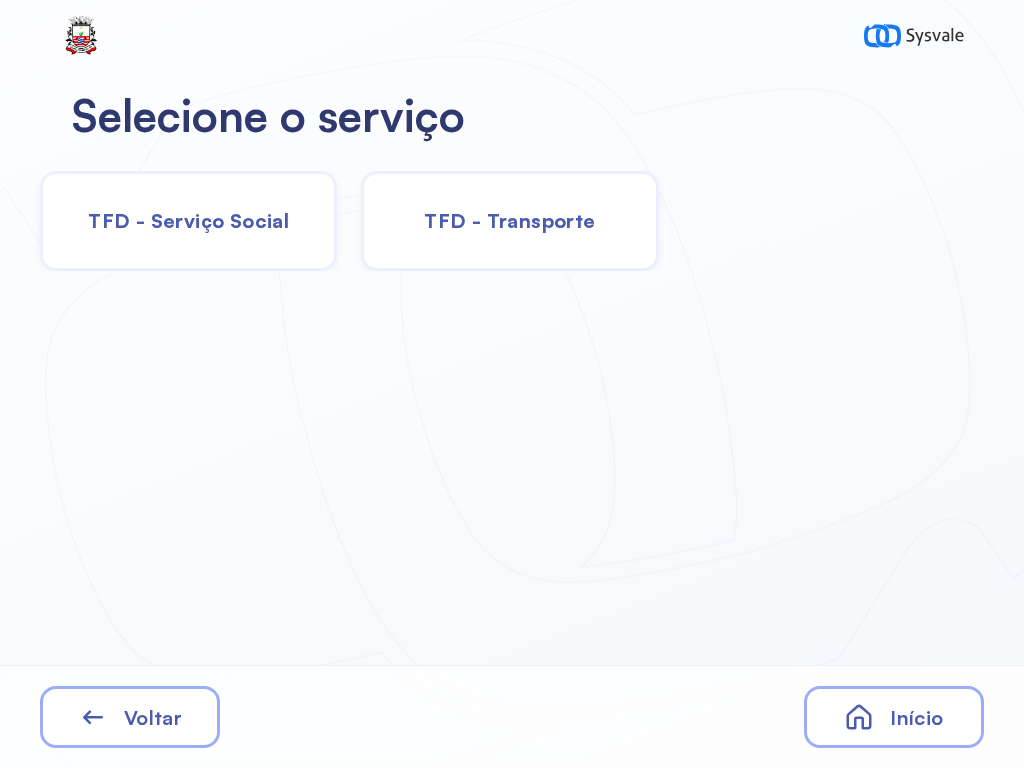 click on "TFD - Transporte" at bounding box center [509, 220] 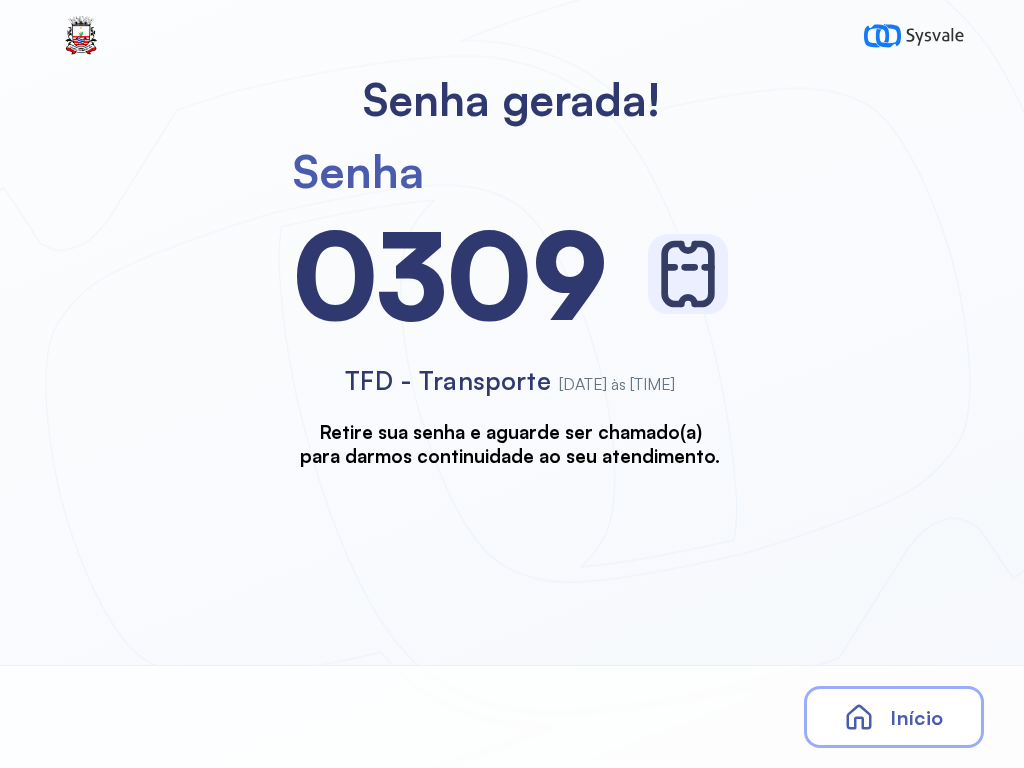 click on "Início" at bounding box center (894, 717) 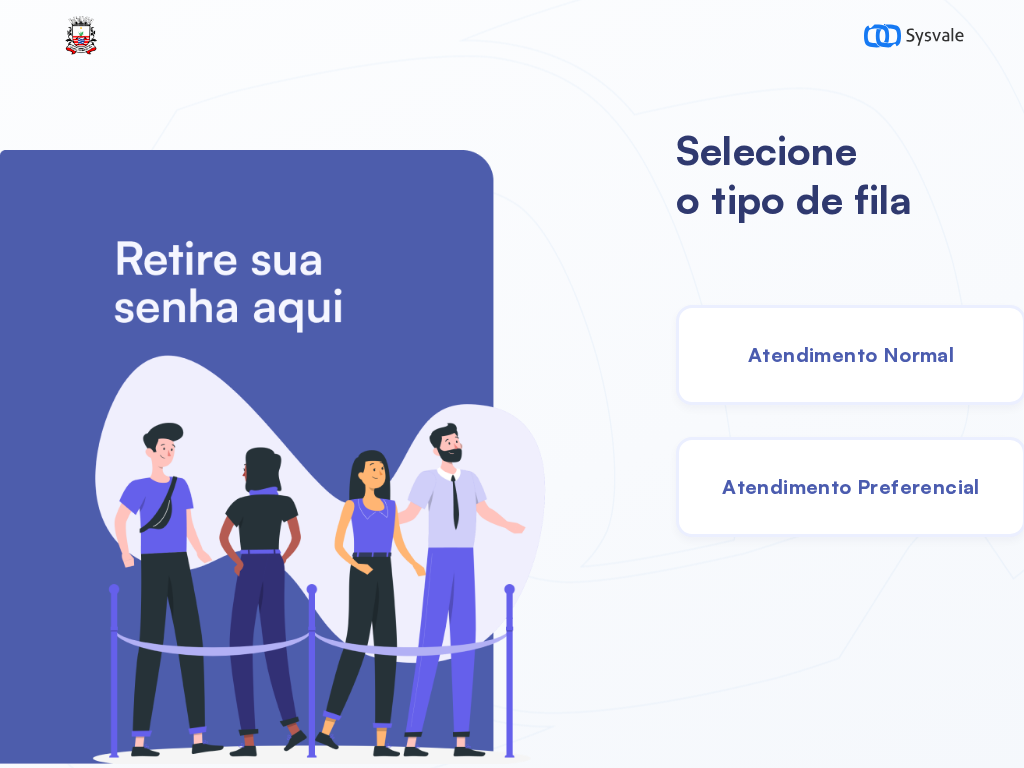 click on "Atendimento Normal" at bounding box center [851, 355] 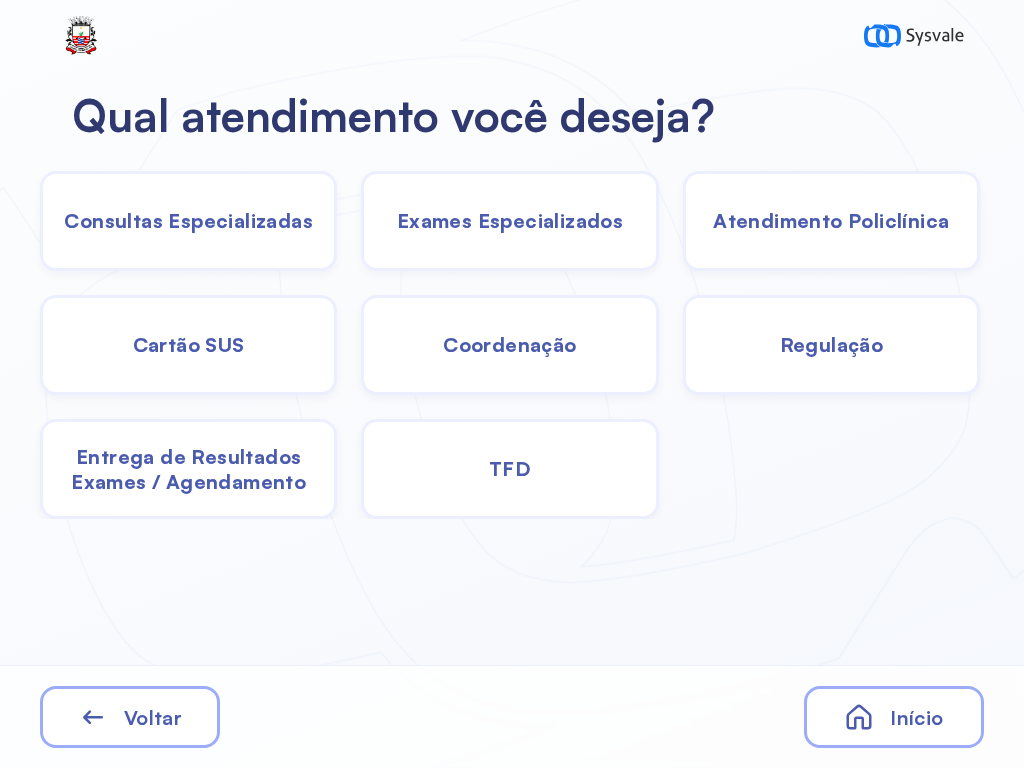 click on "TFD" 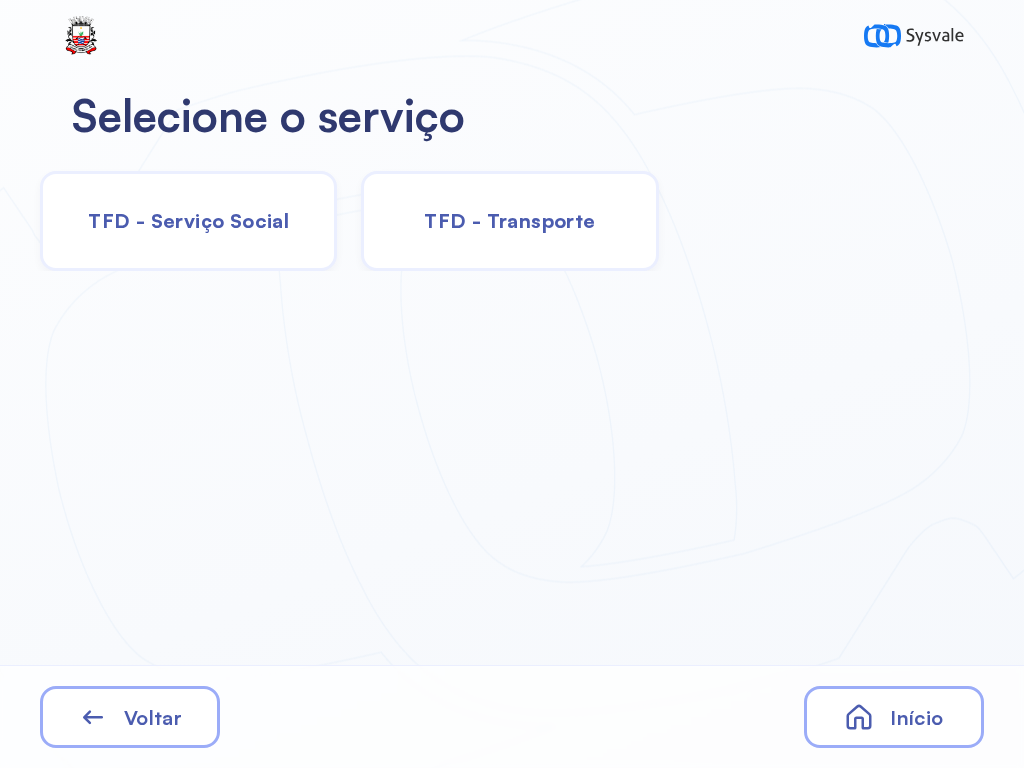 click on "TFD - Serviço Social" at bounding box center [188, 220] 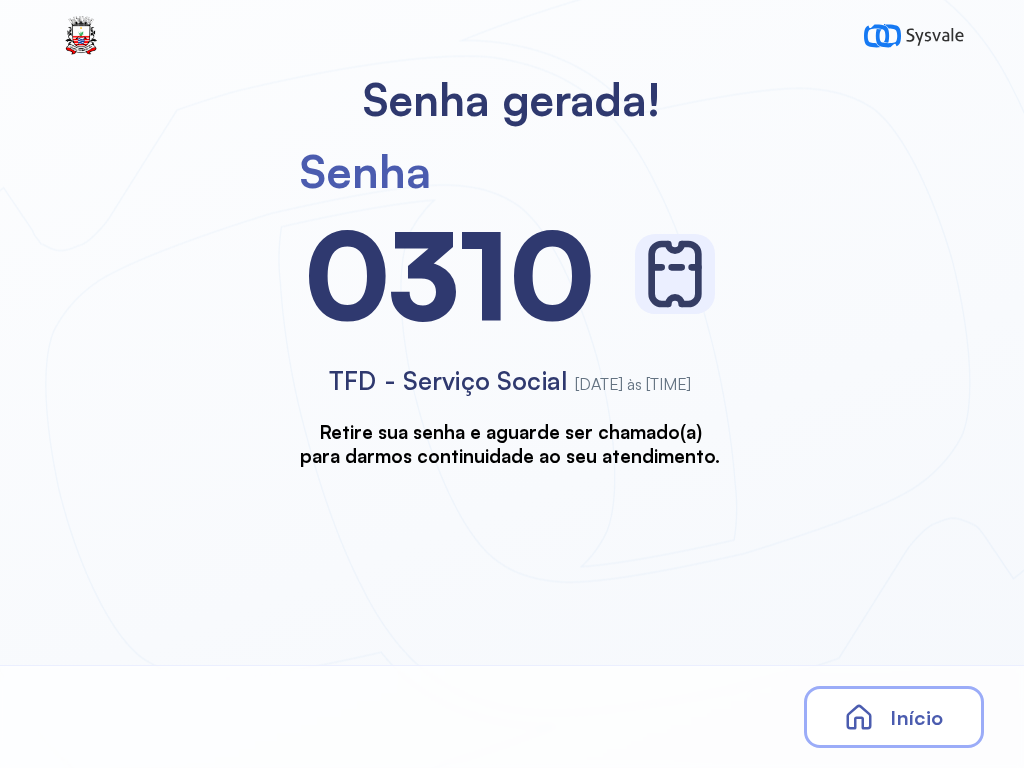 click on "Início" at bounding box center (894, 717) 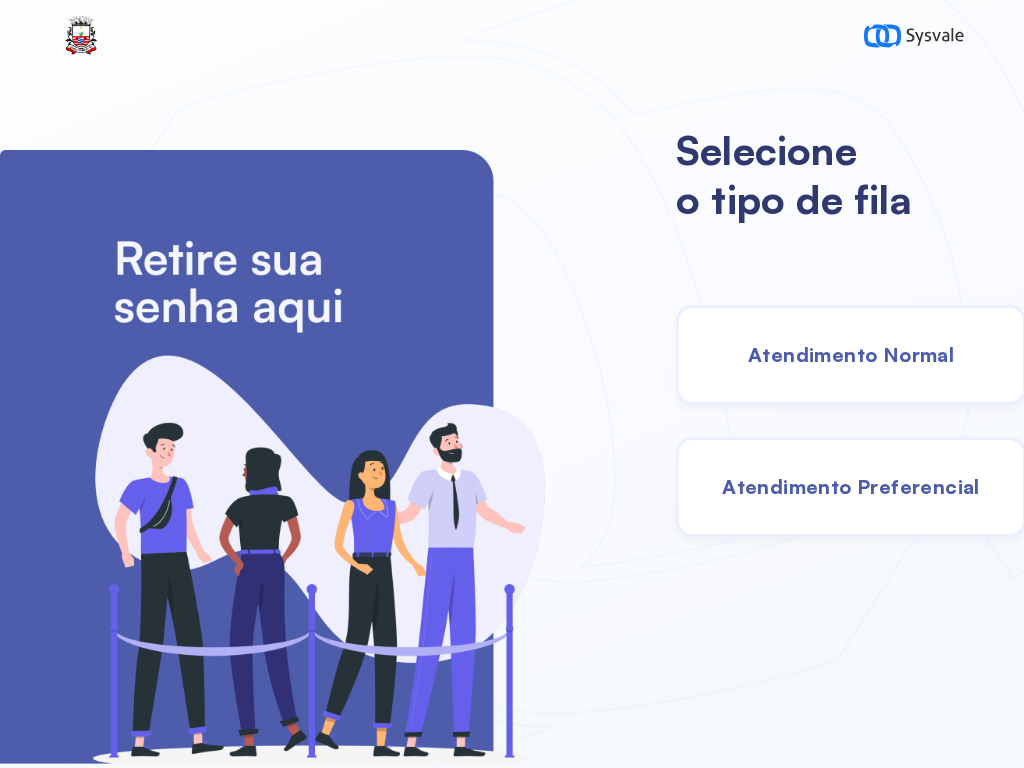 click on "Atendimento Normal" at bounding box center [851, 354] 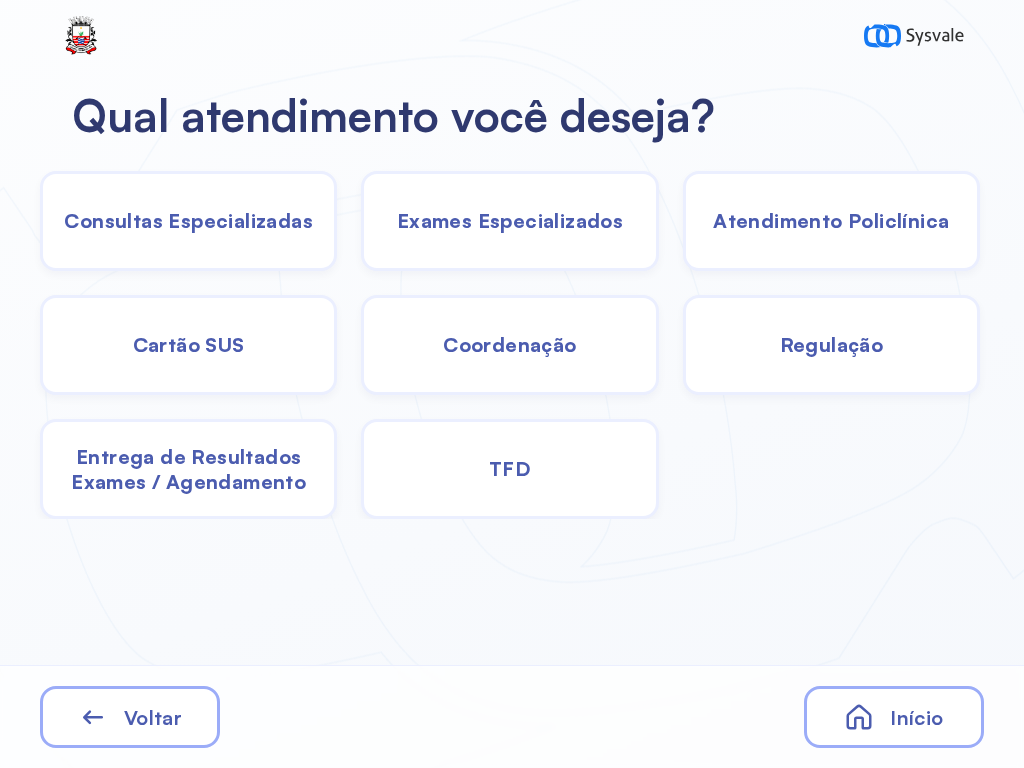 click on "Exames Especializados" at bounding box center [188, 220] 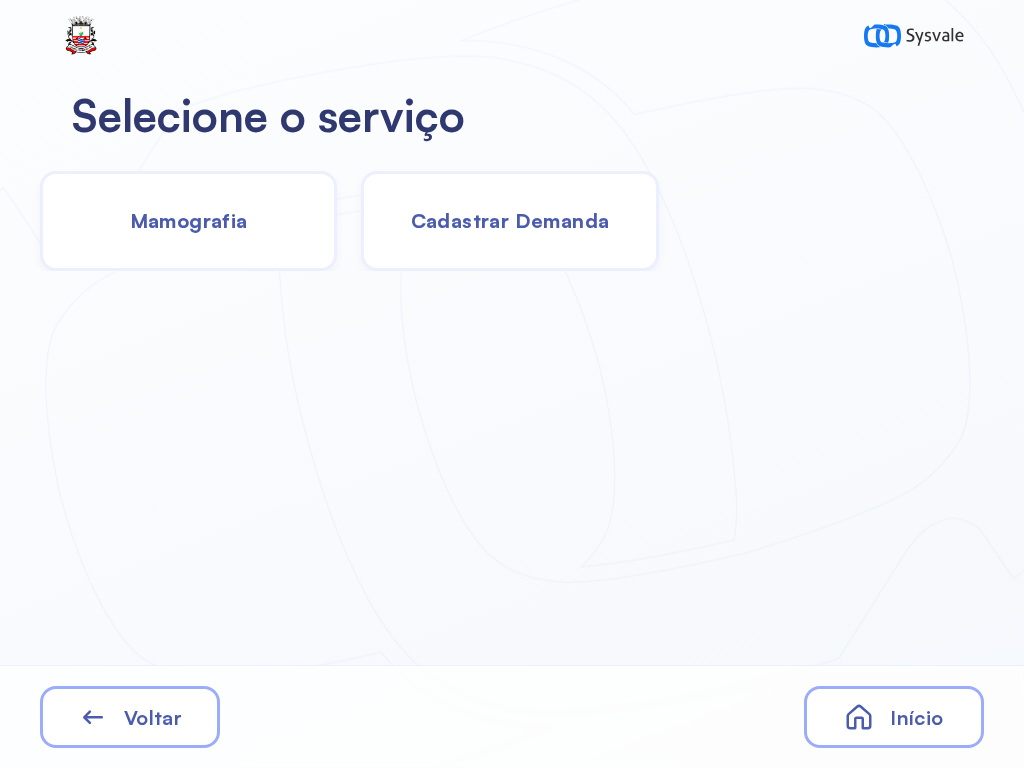 click on "Cadastrar Demanda" at bounding box center (510, 220) 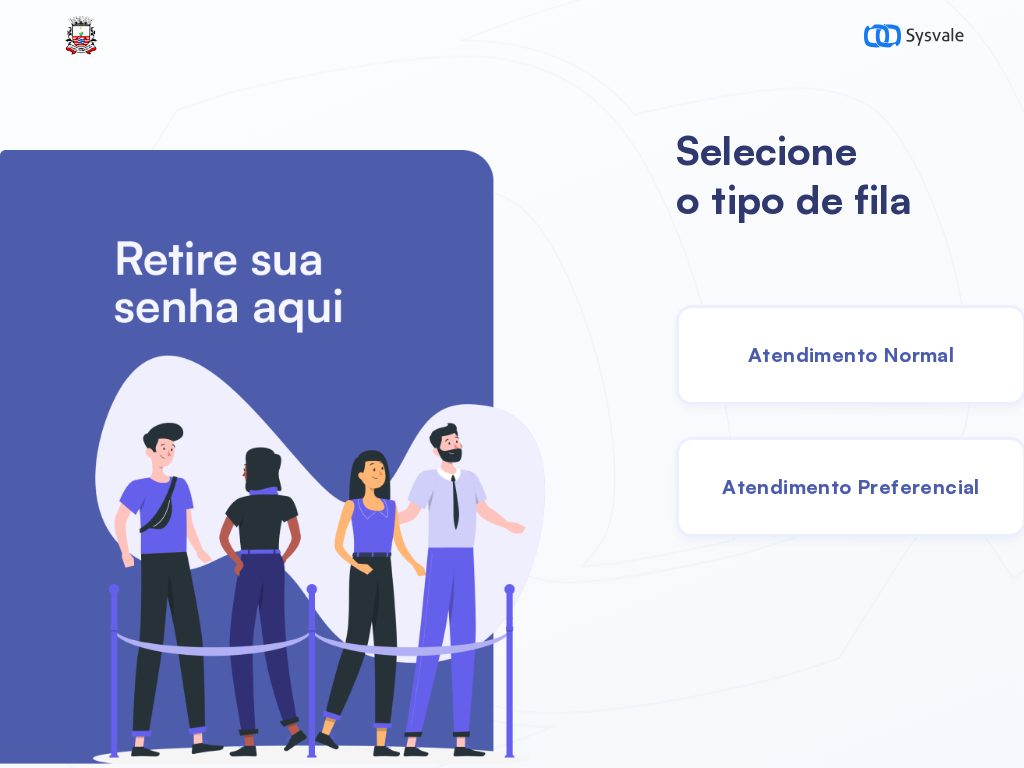 click on "Atendimento Normal" at bounding box center (851, 354) 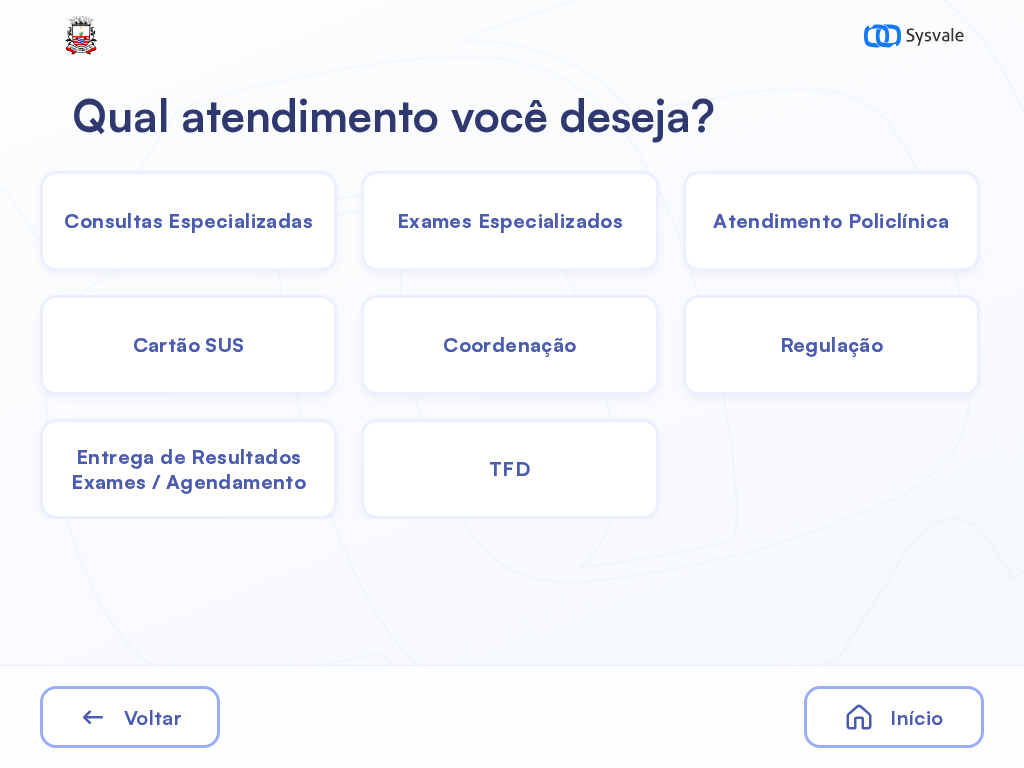 click on "Consultas Especializadas" at bounding box center [188, 220] 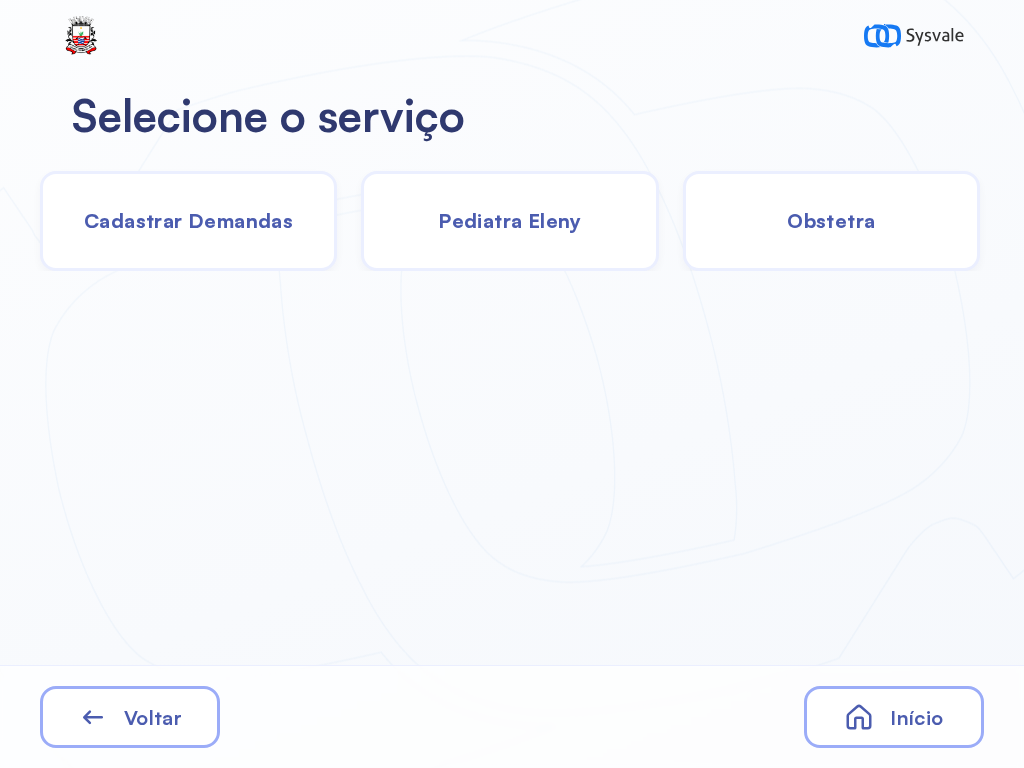 click on "Cadastrar Demandas" at bounding box center (188, 220) 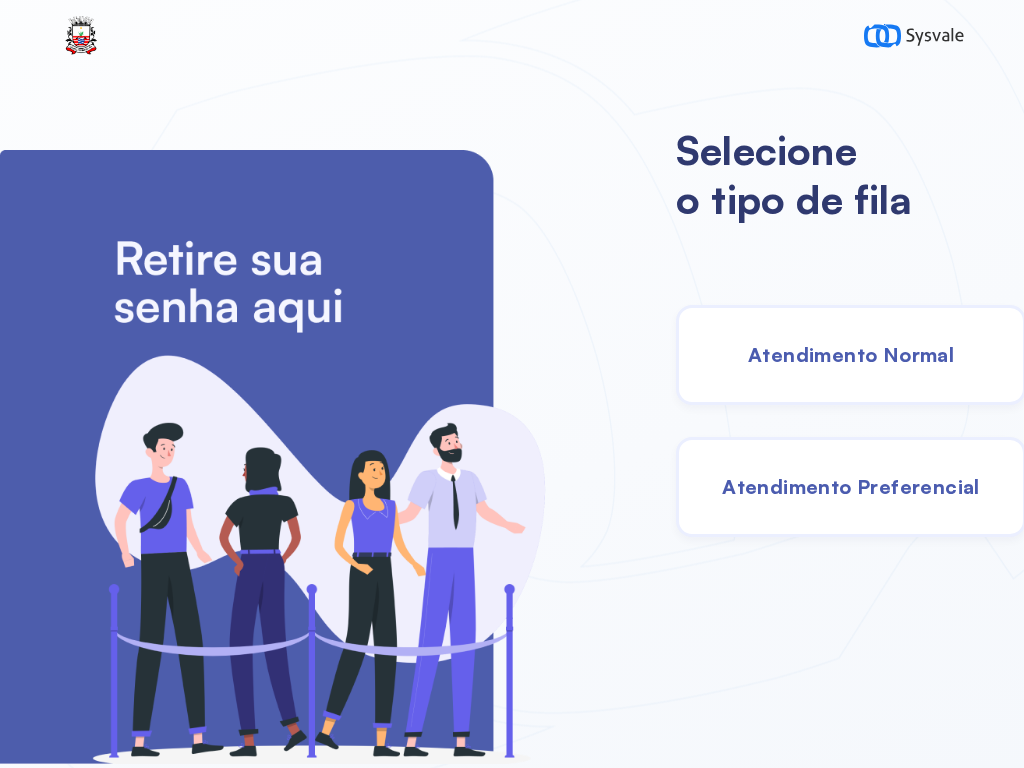 click on "Atendimento Normal" at bounding box center (851, 354) 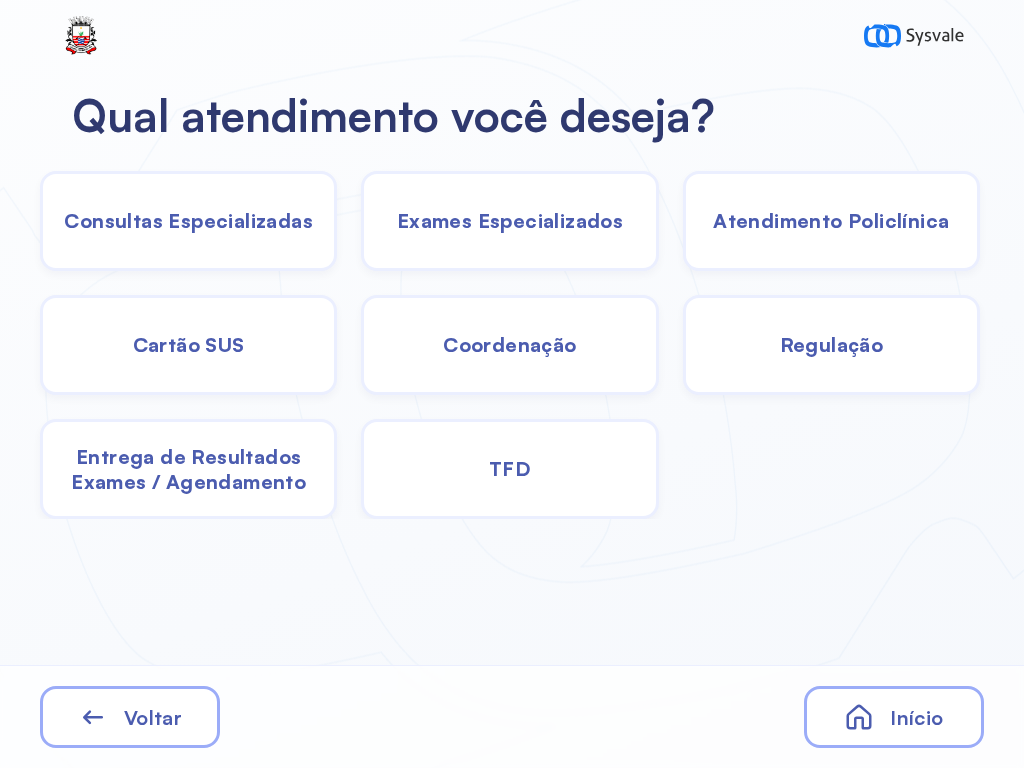 click on "Exames Especializados" at bounding box center (188, 220) 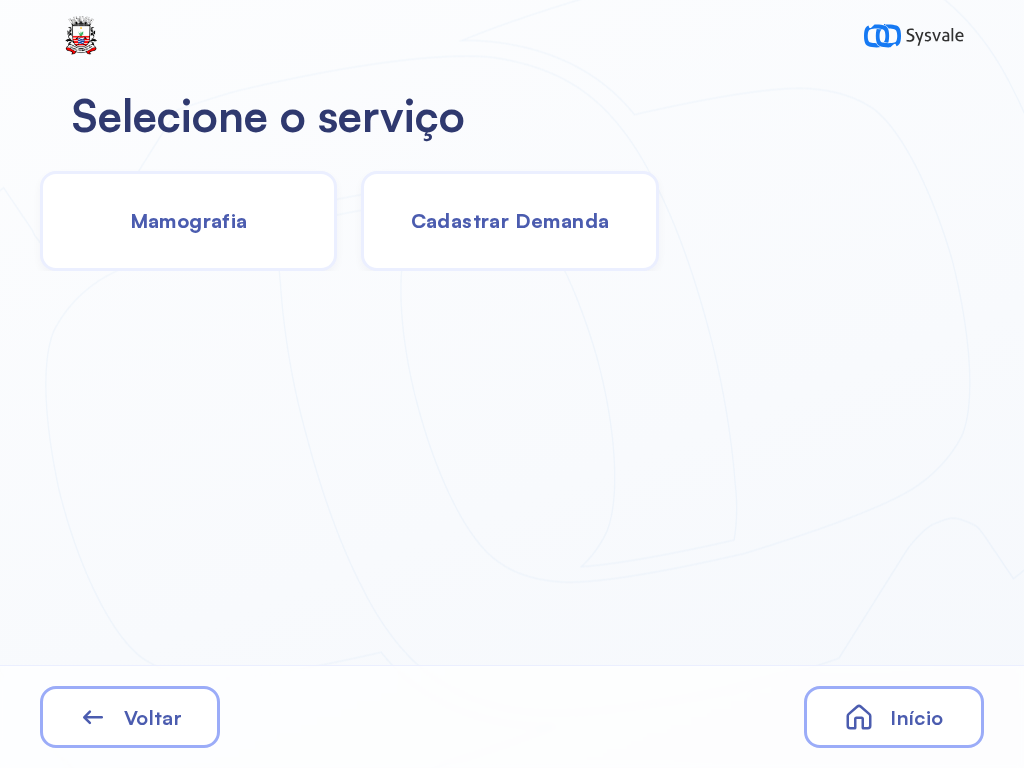 click on "Cadastrar Demanda" at bounding box center [510, 220] 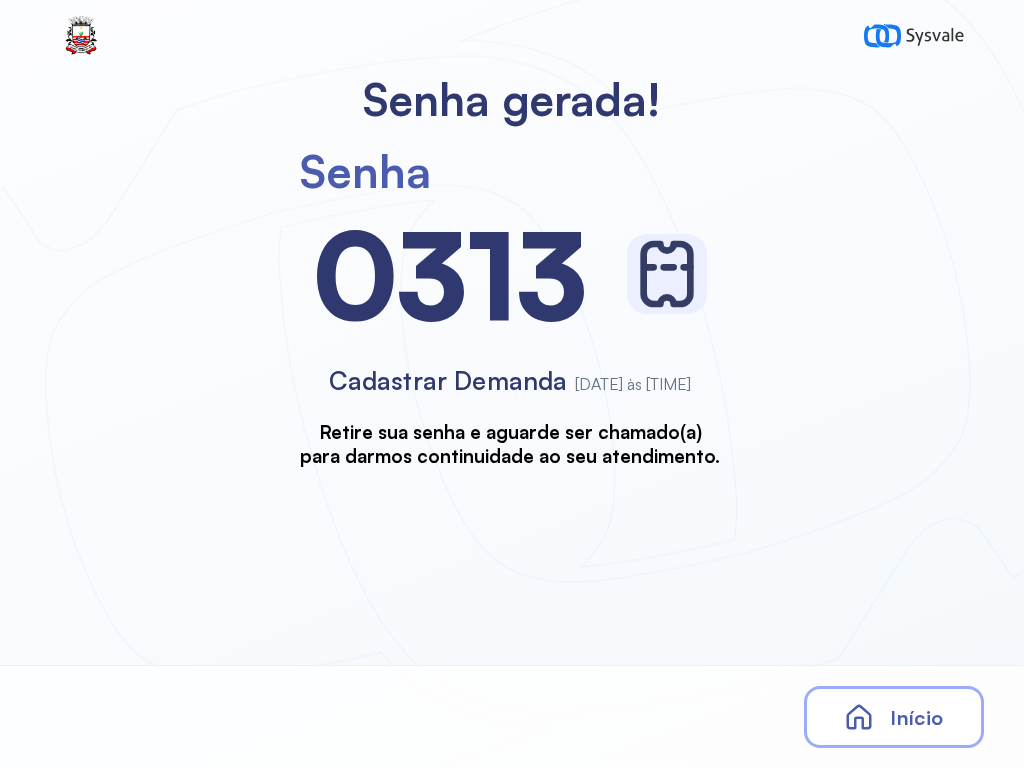 click on "Início" at bounding box center [916, 717] 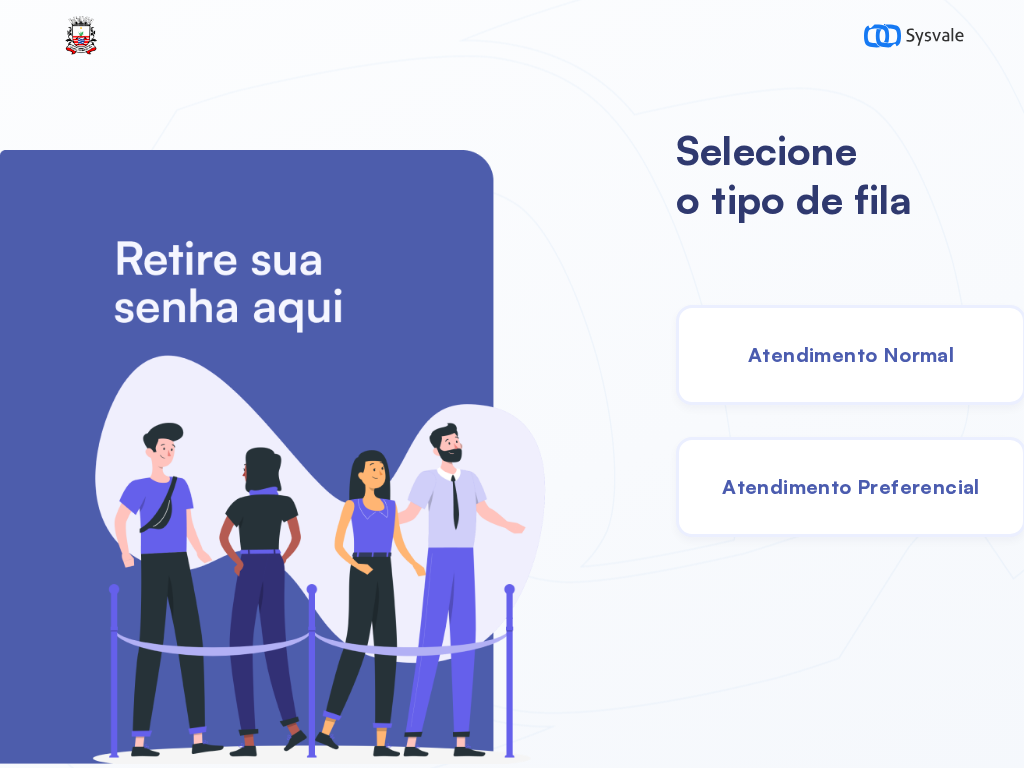 click on "Atendimento Normal" at bounding box center (851, 354) 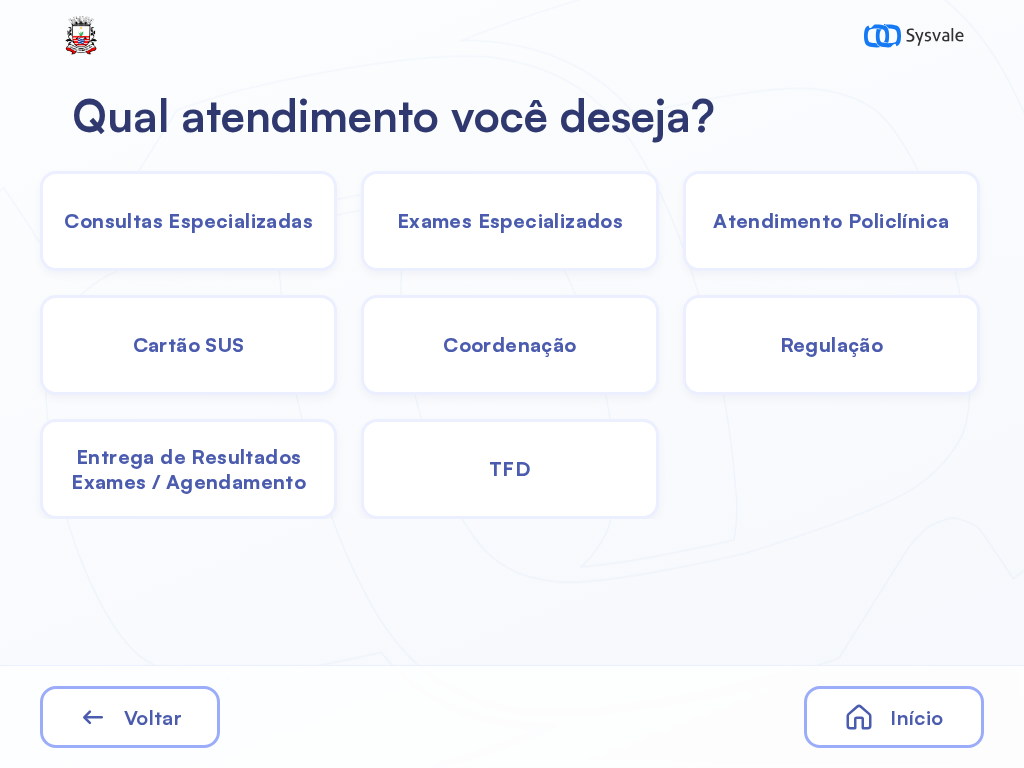 click on "Consultas Especializadas" at bounding box center (188, 220) 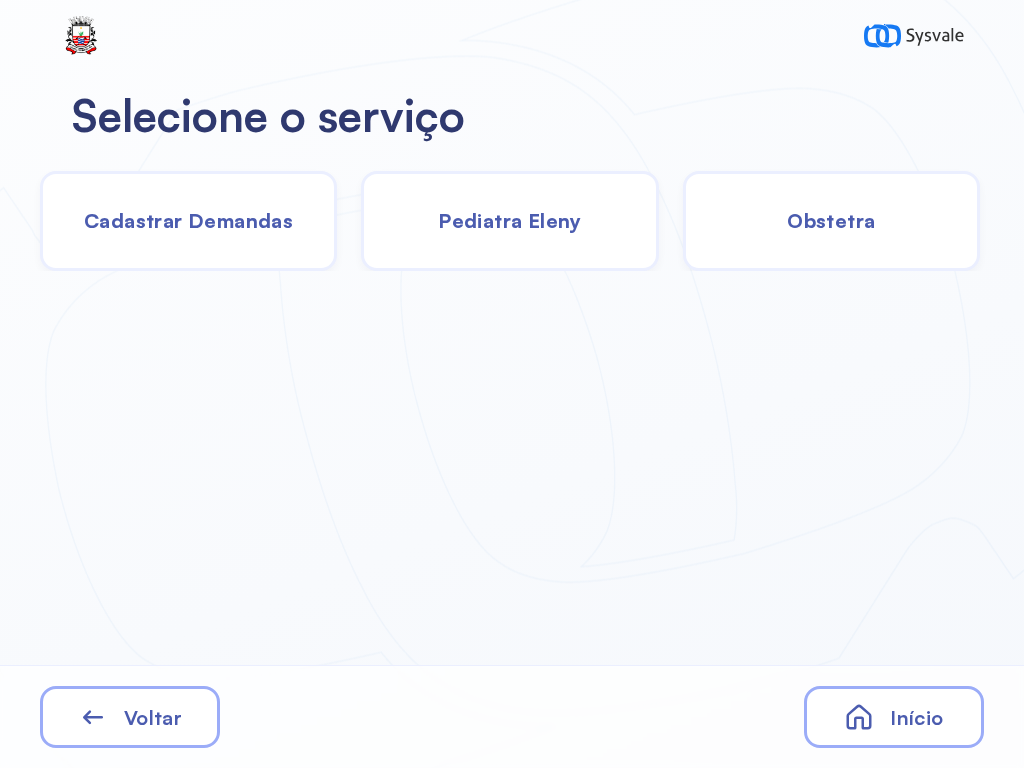 click on "Início" at bounding box center [916, 717] 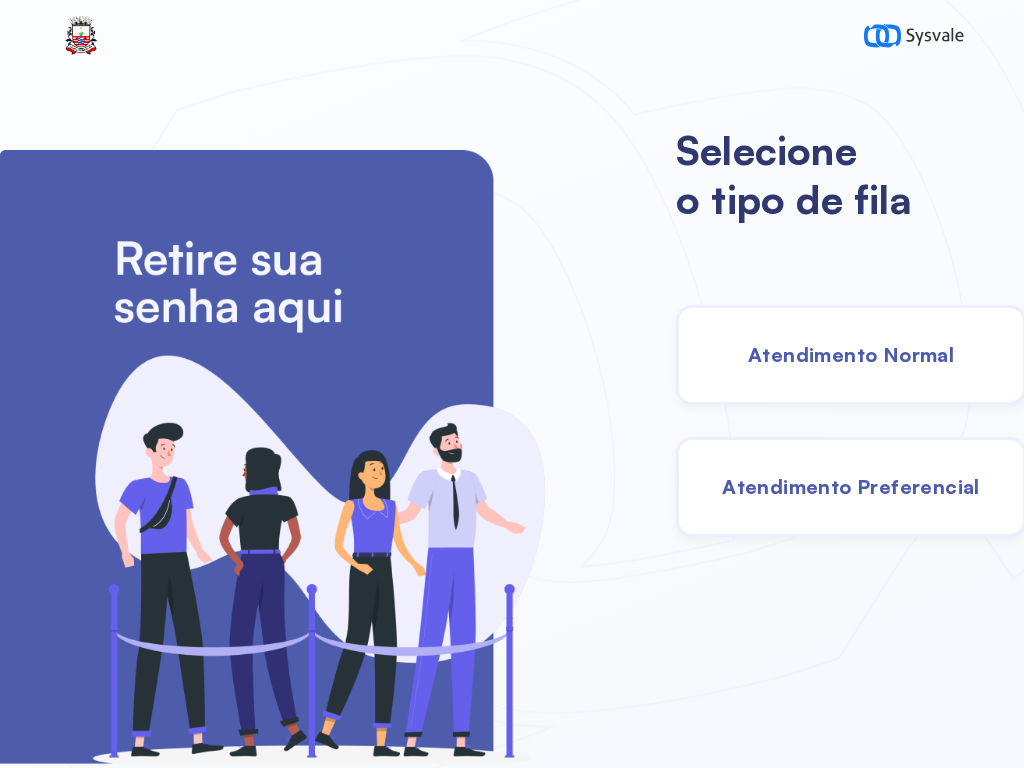 click on "Atendimento Normal" at bounding box center (851, 354) 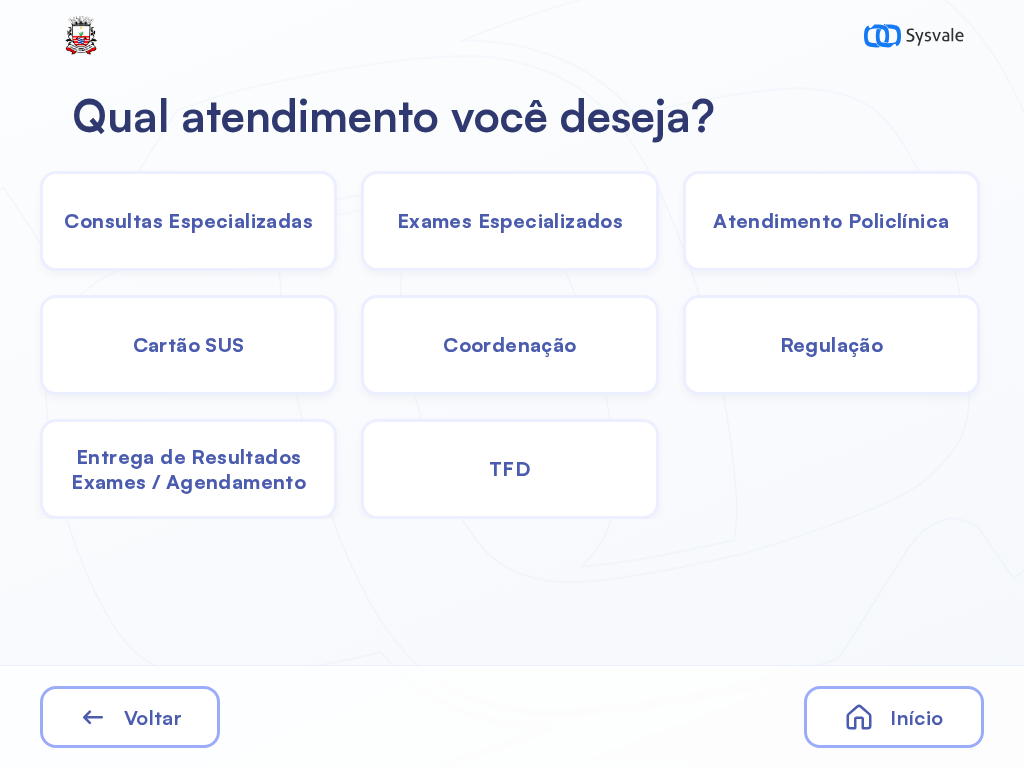 click on "Consultas Especializadas" at bounding box center [188, 220] 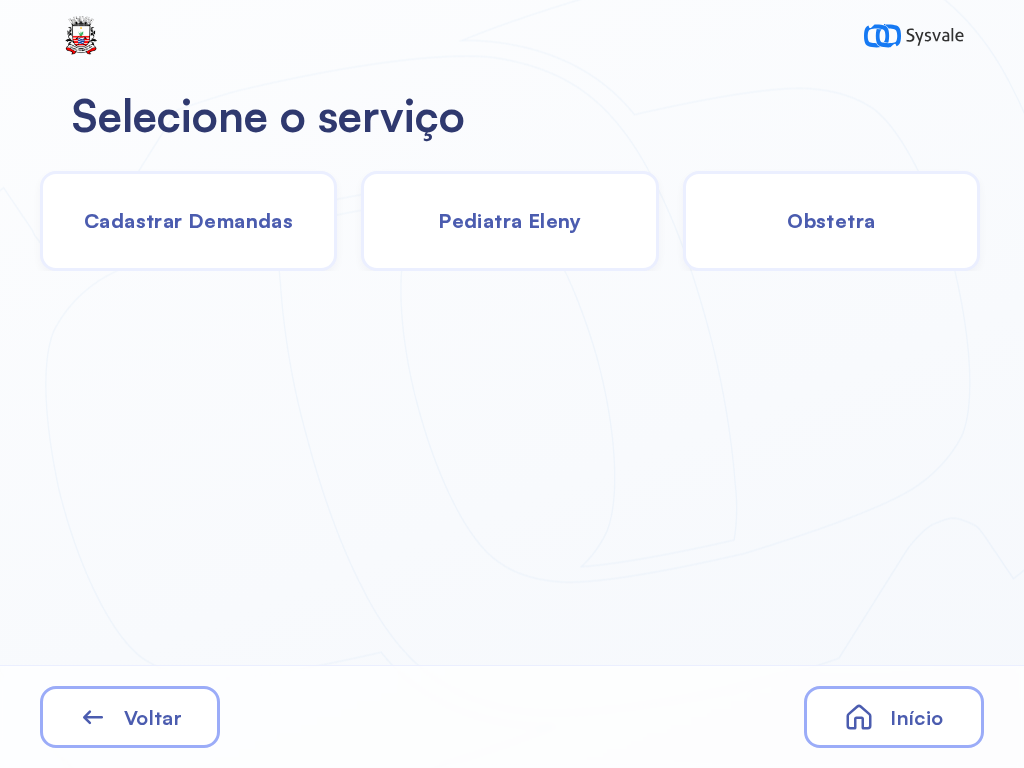 click on "Início" at bounding box center (916, 717) 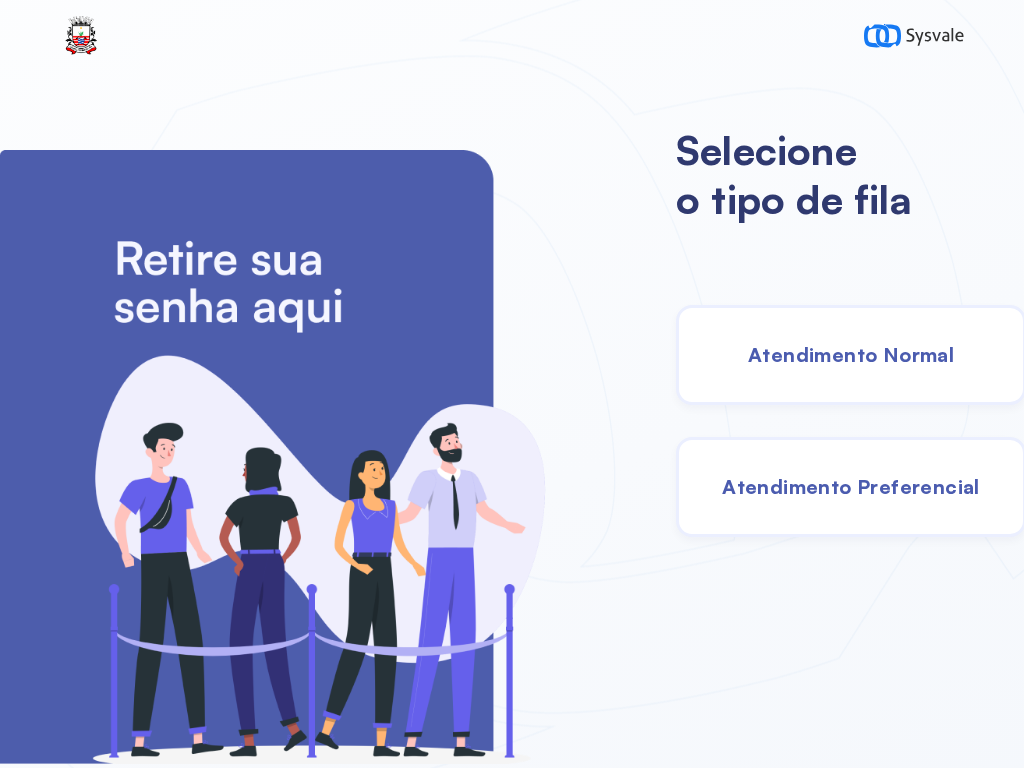click on "Atendimento Normal" at bounding box center (851, 354) 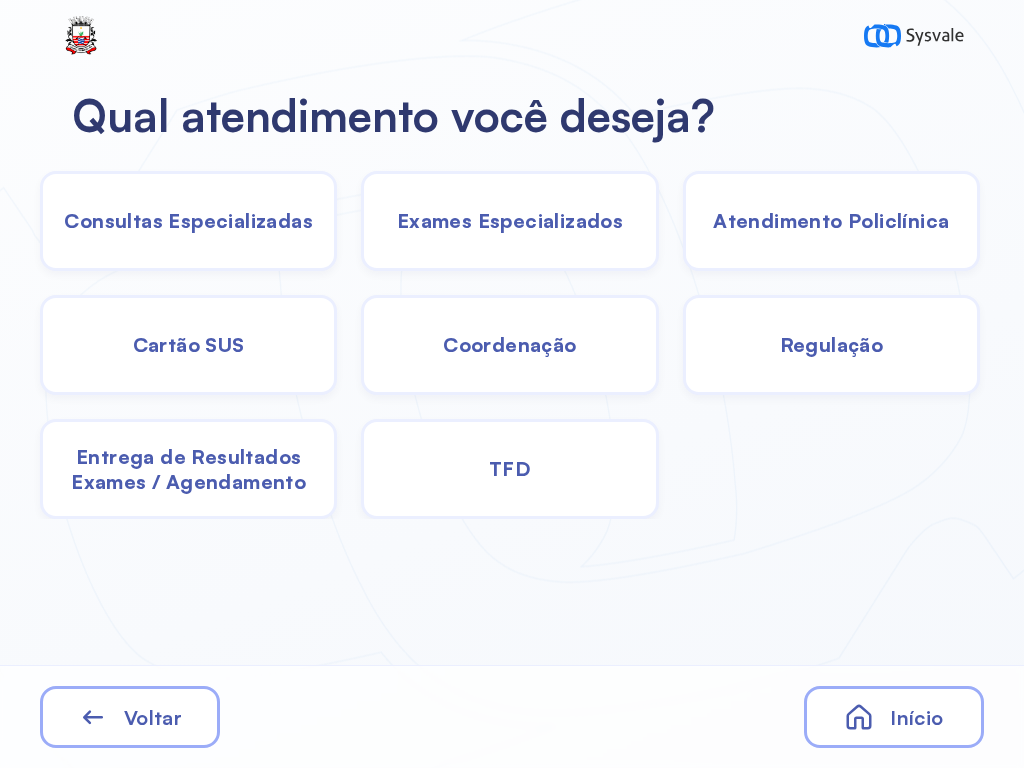 click on "Exames Especializados" at bounding box center [188, 220] 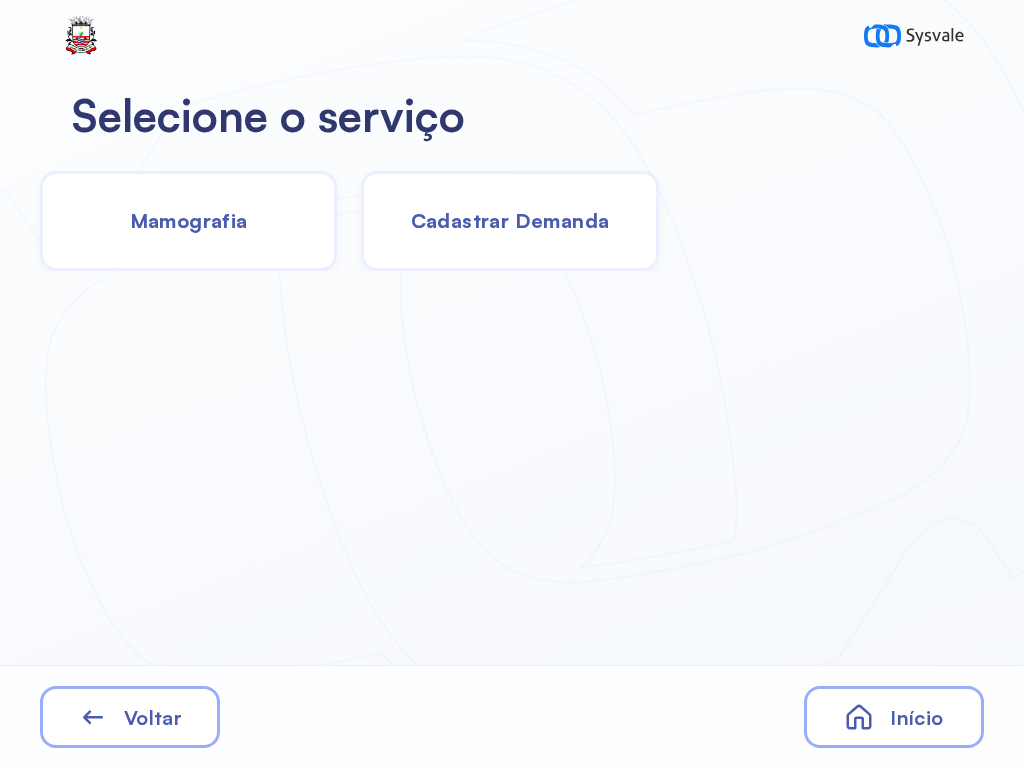 click on "Início" at bounding box center (916, 717) 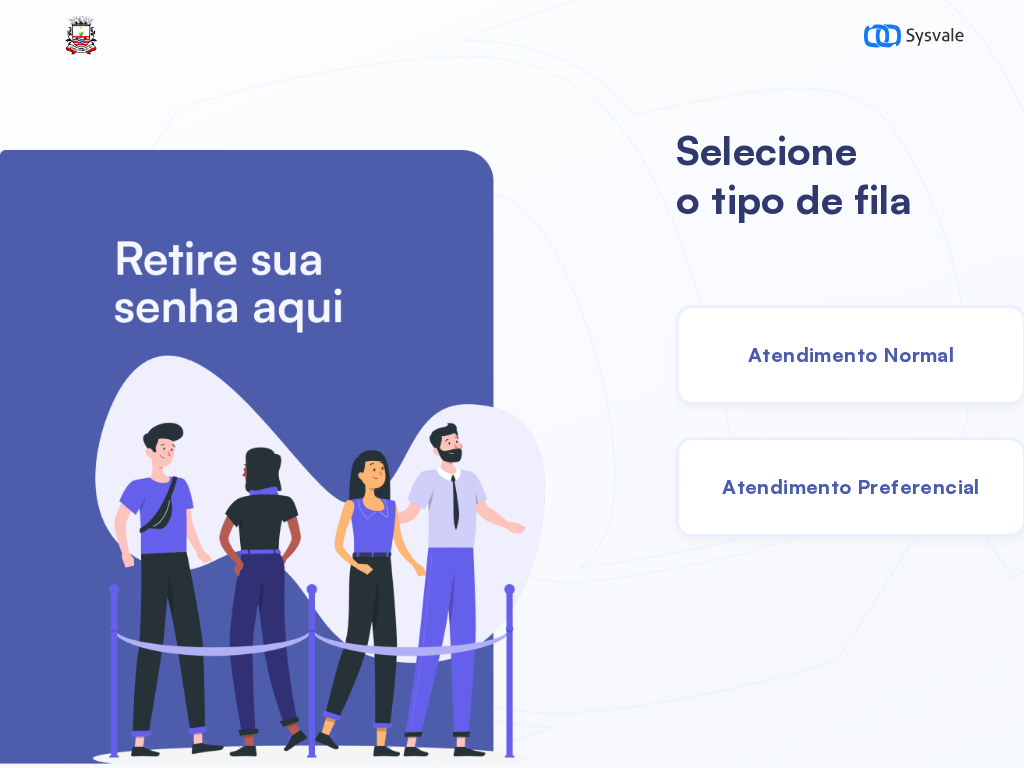 click on "Atendimento Normal" at bounding box center [851, 354] 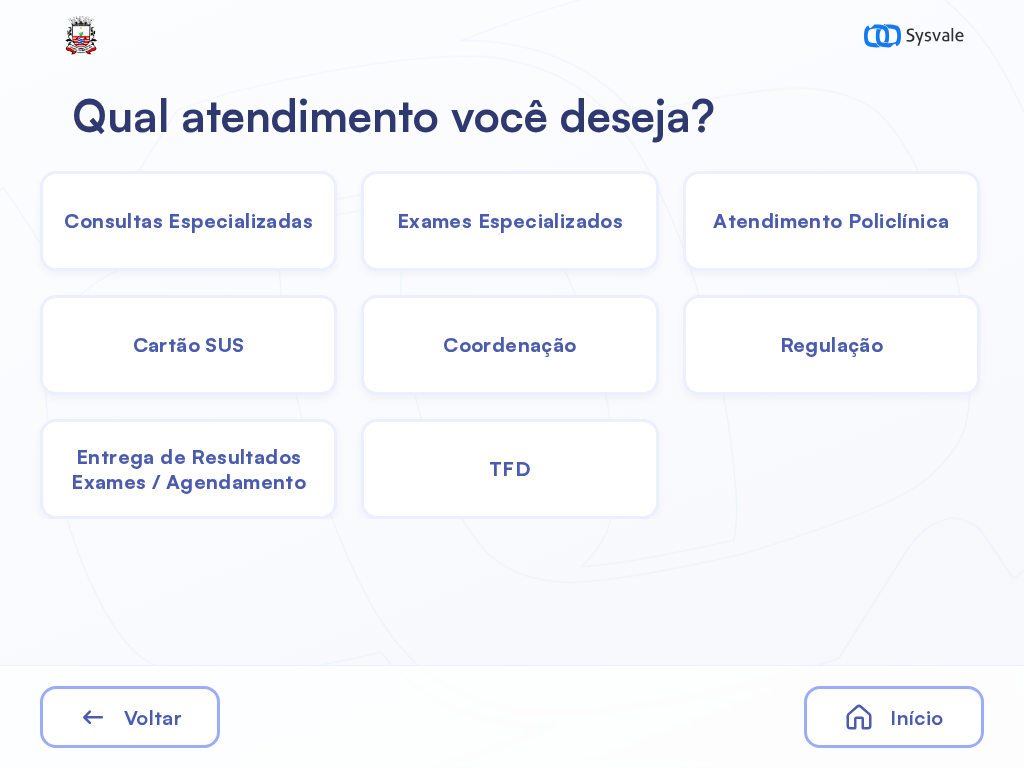 click on "Consultas Especializadas" at bounding box center (188, 220) 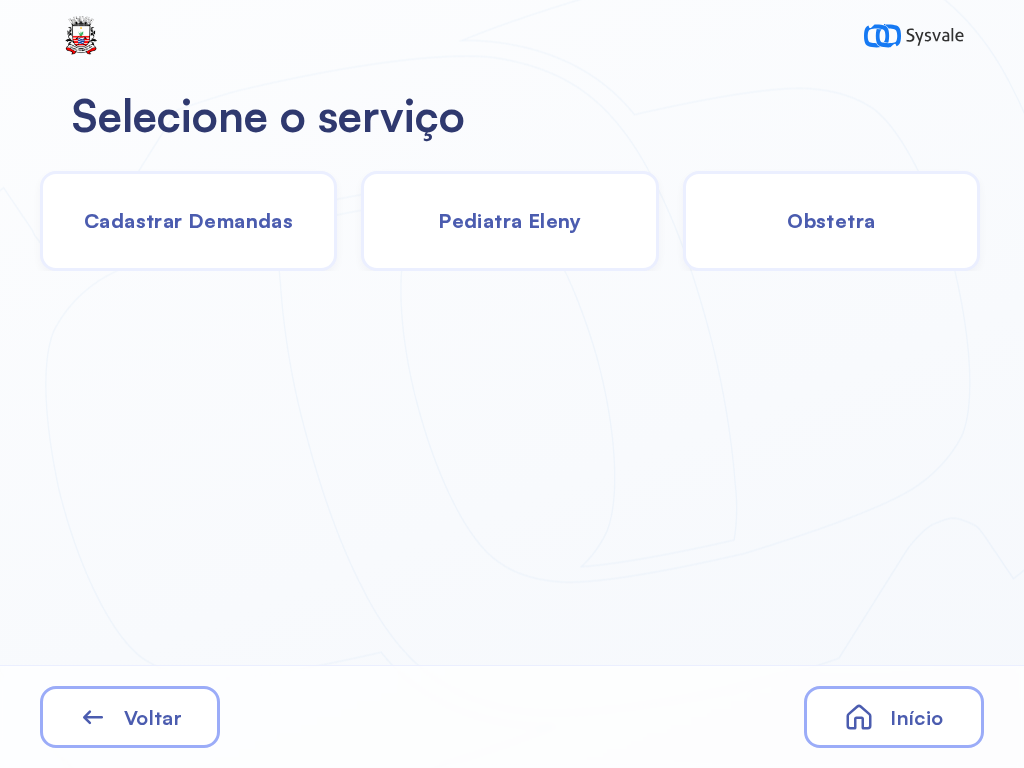 click on "Cadastrar Demandas" 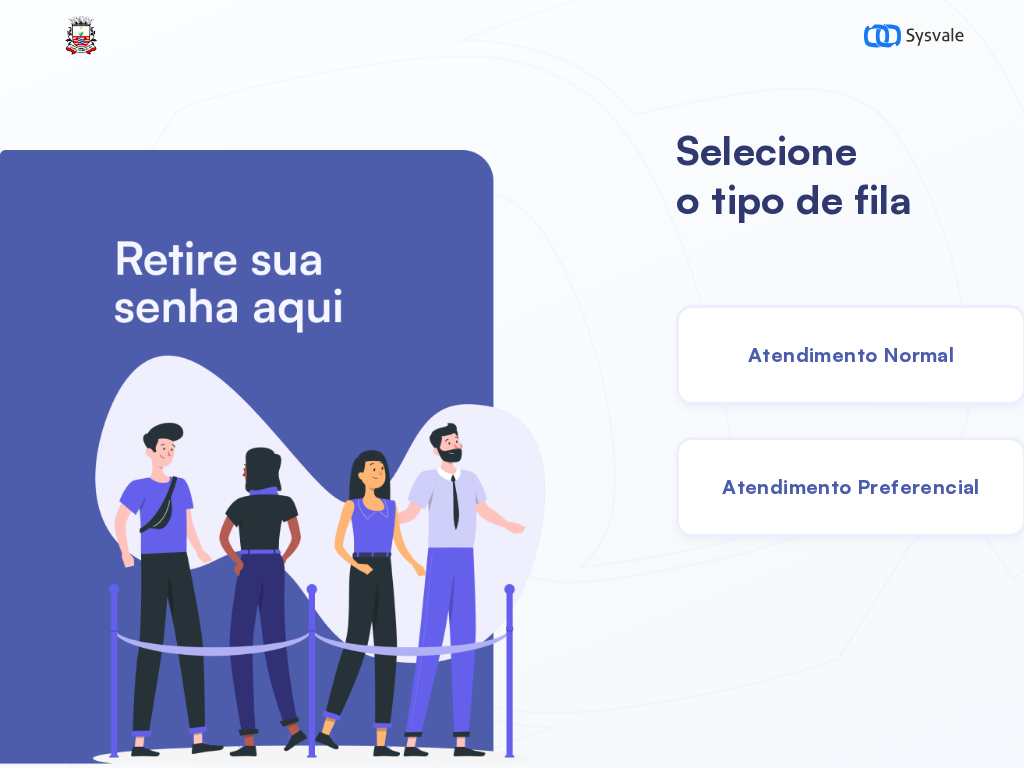 click on "Atendimento Normal" at bounding box center (851, 355) 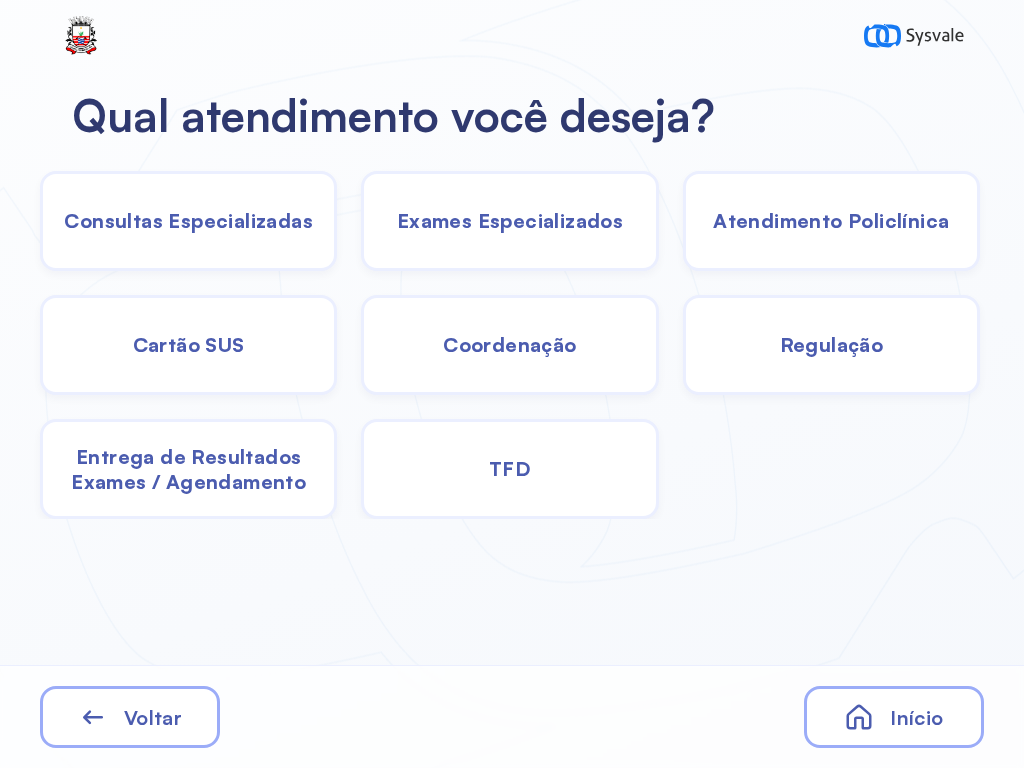 click on "Consultas Especializadas" at bounding box center (188, 220) 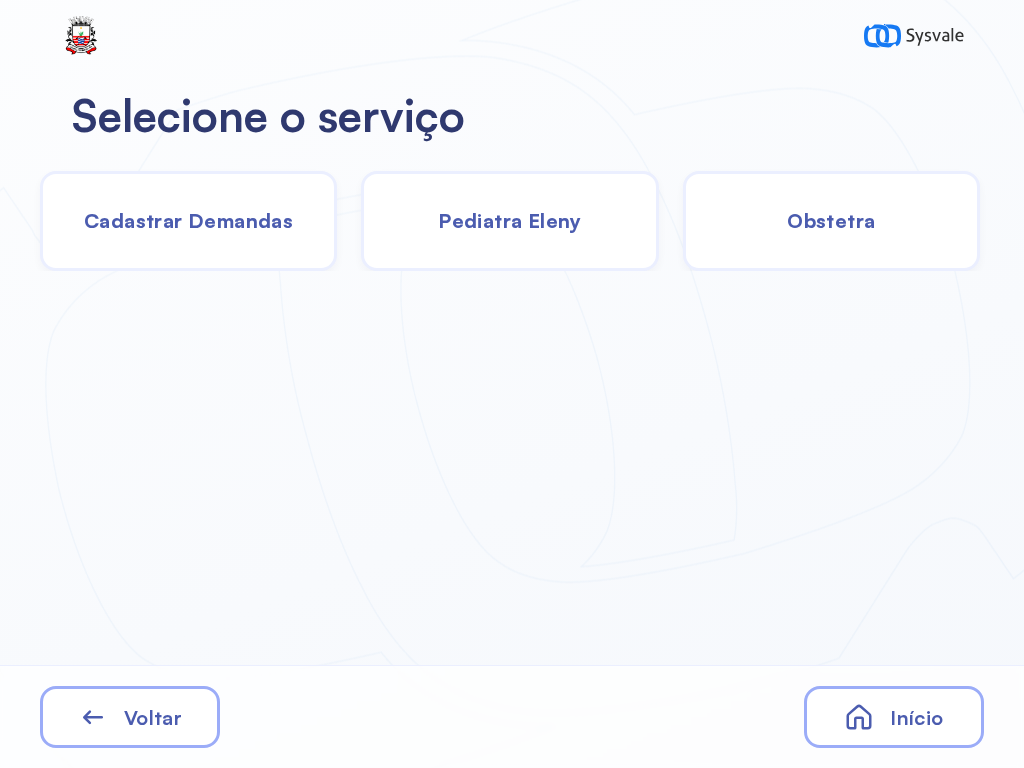 click on "Cadastrar Demandas" at bounding box center [188, 220] 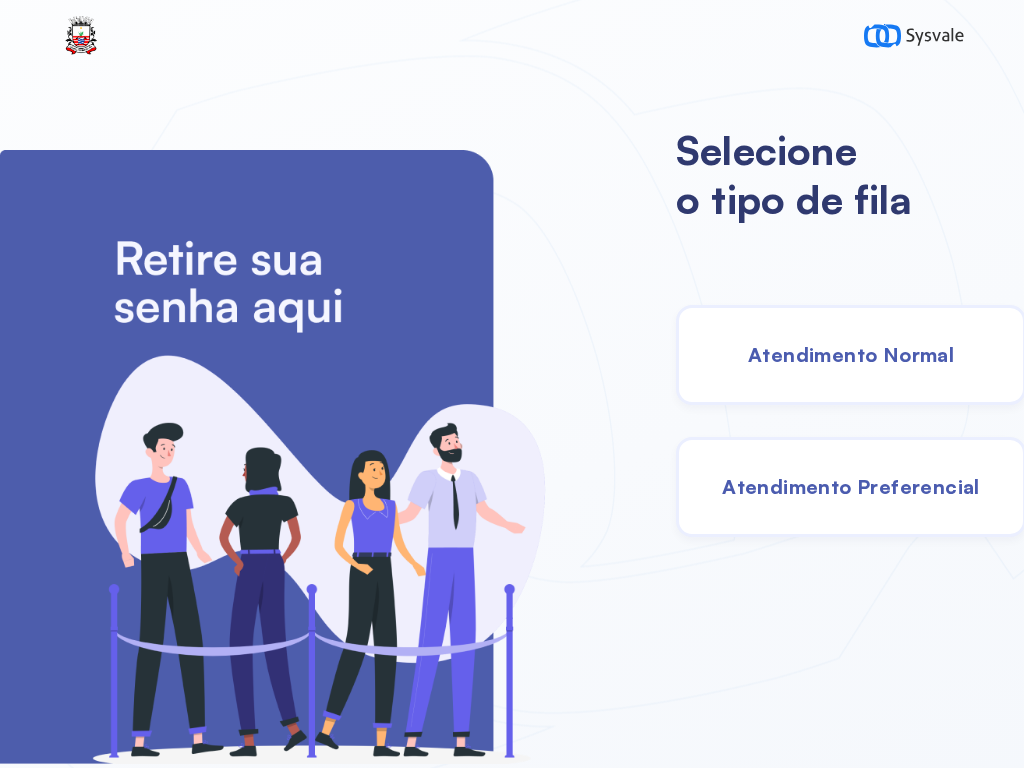 click on "Atendimento Normal" at bounding box center [851, 355] 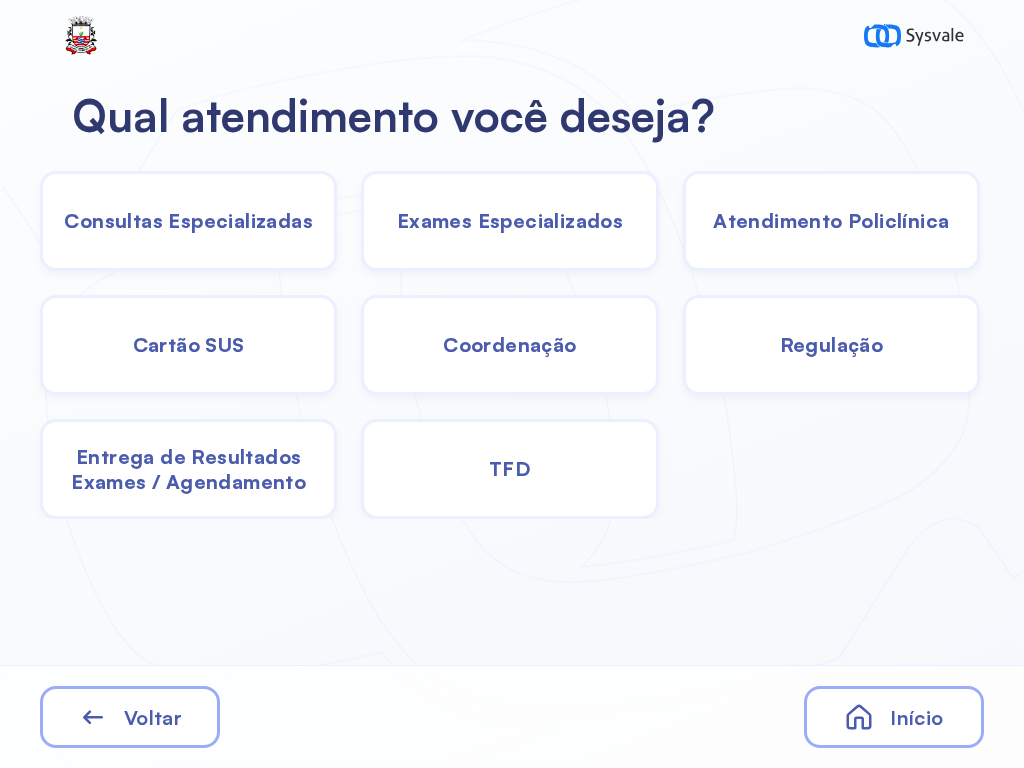 click on "TFD" 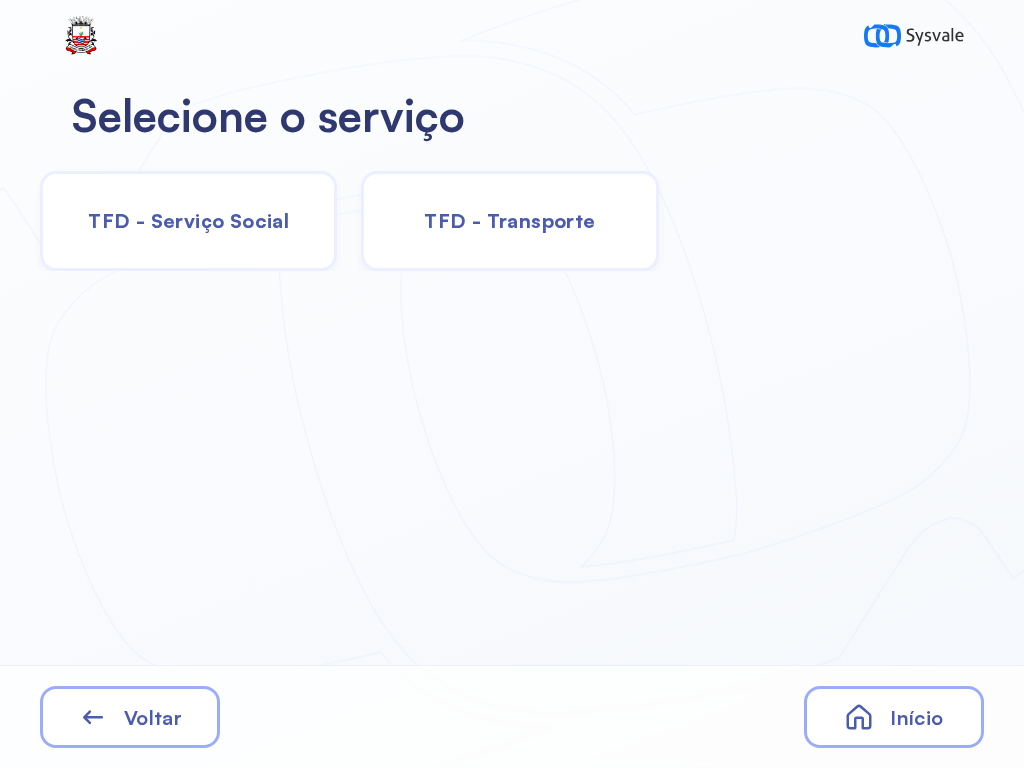 click on "TFD - Transporte" at bounding box center (509, 220) 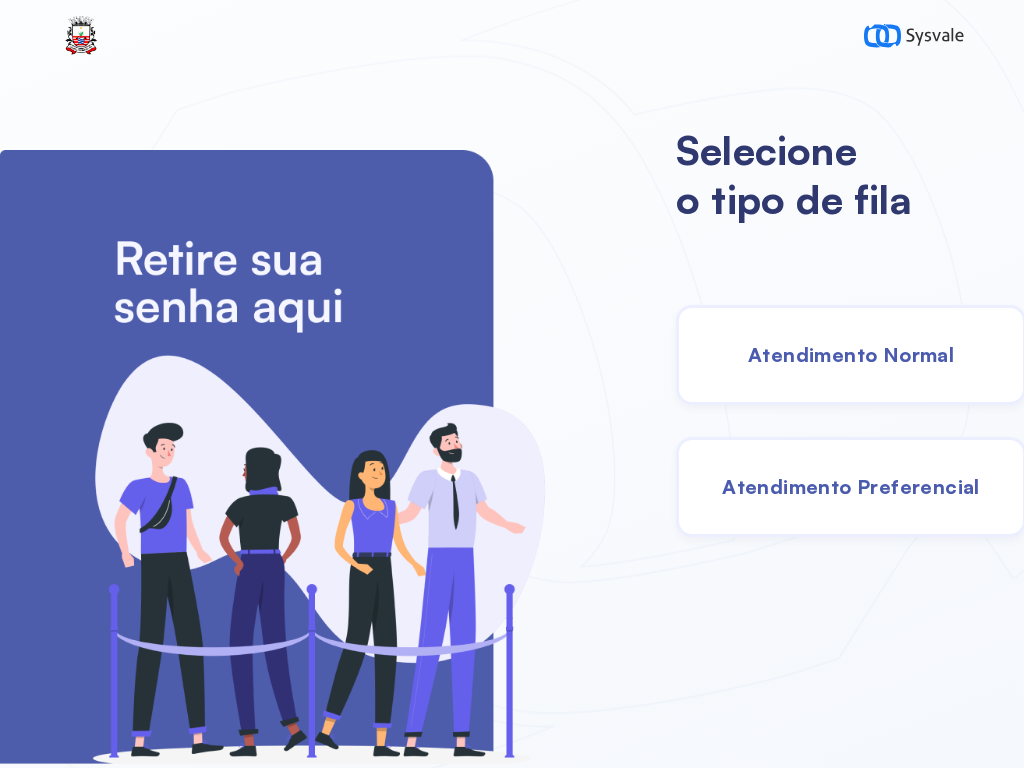 click on "Atendimento Normal" at bounding box center (851, 355) 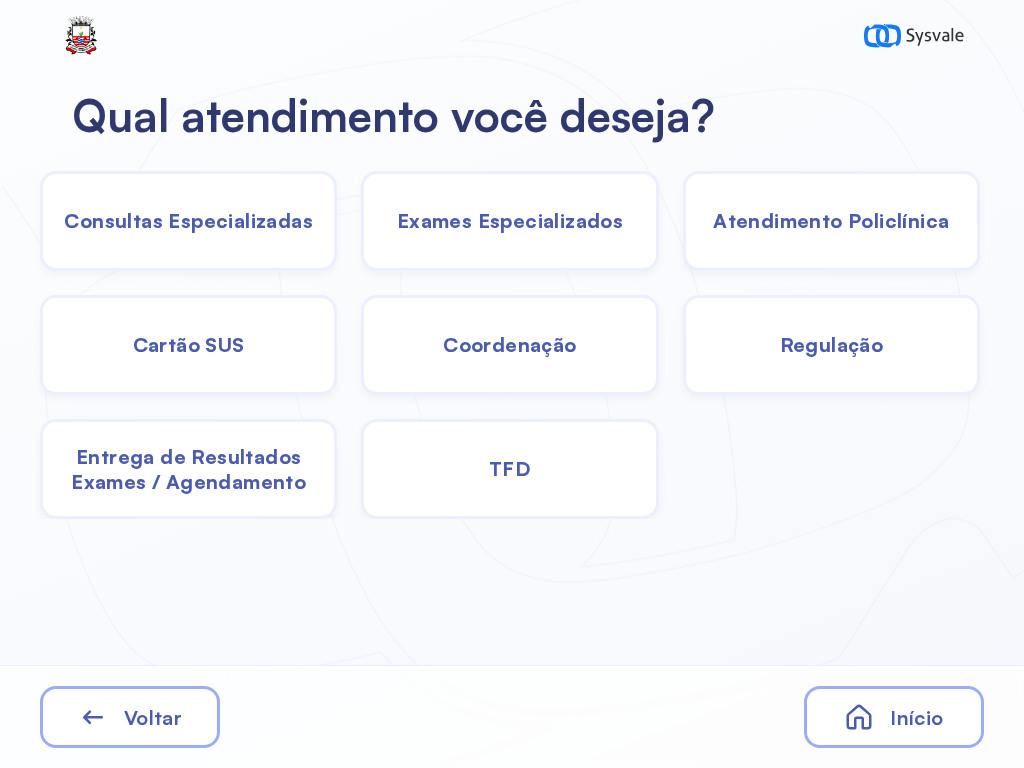 click on "TFD" 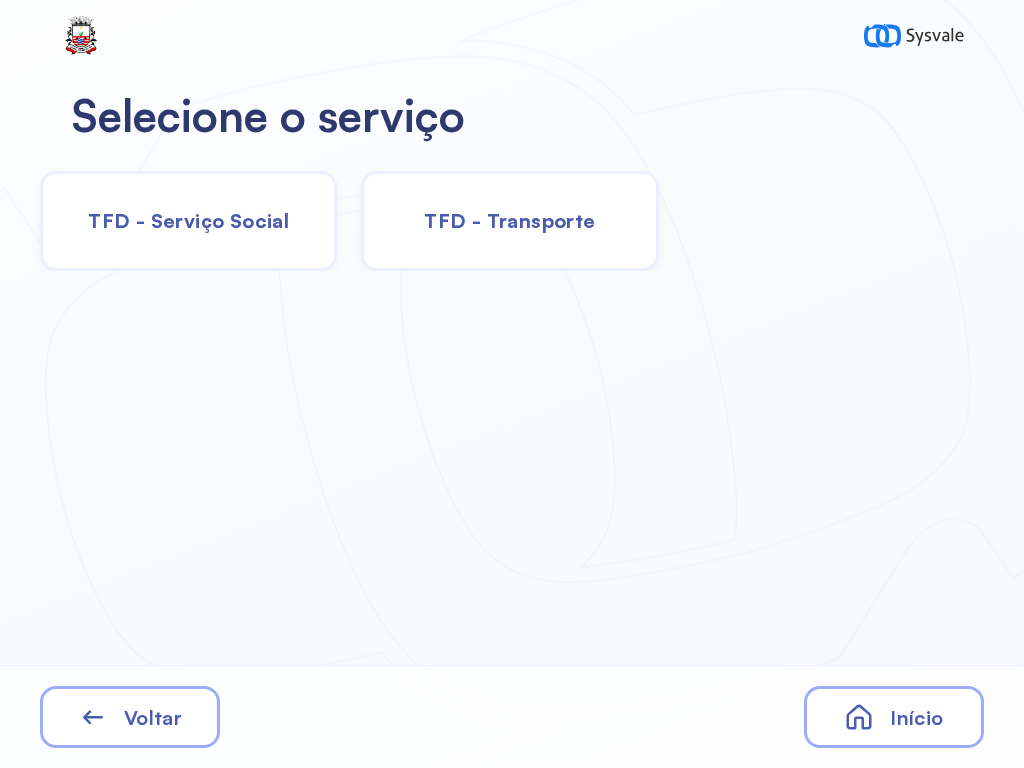 click on "TFD - Serviço Social" at bounding box center [188, 220] 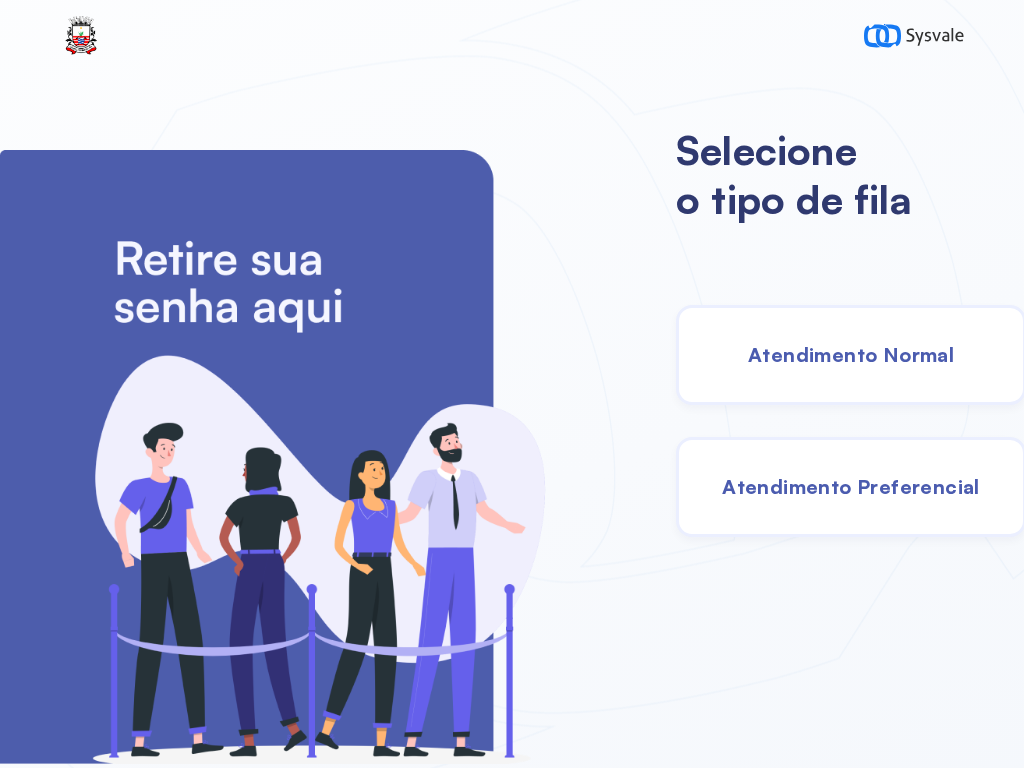 click on "Atendimento Normal" at bounding box center (851, 354) 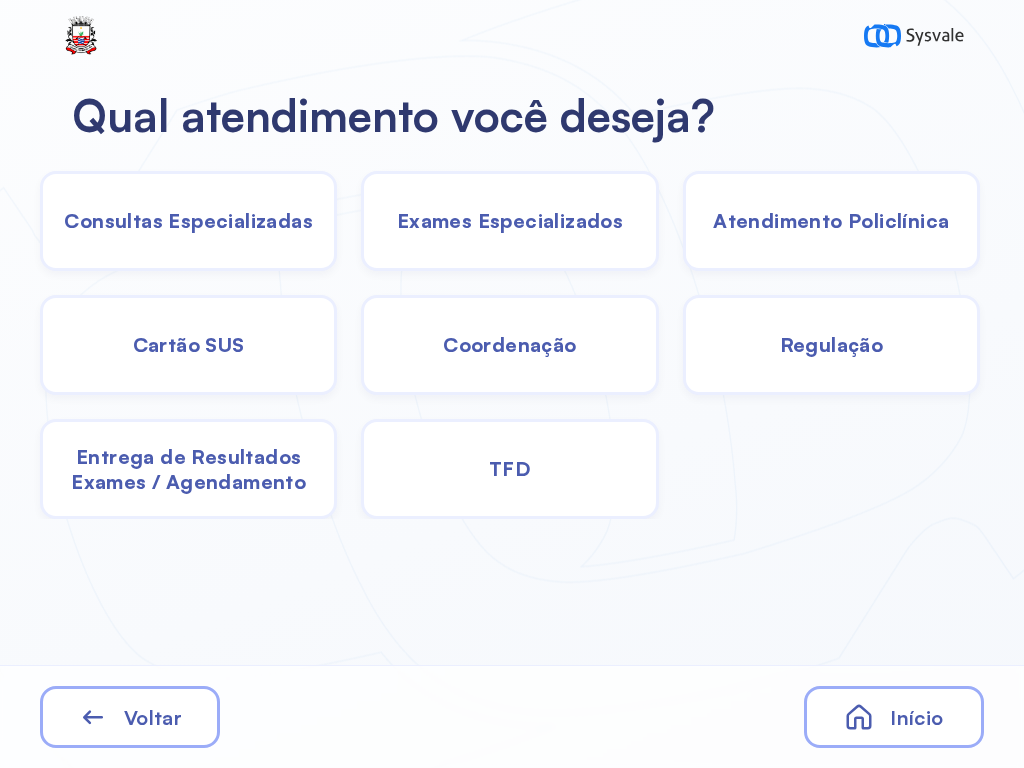 click on "TFD" 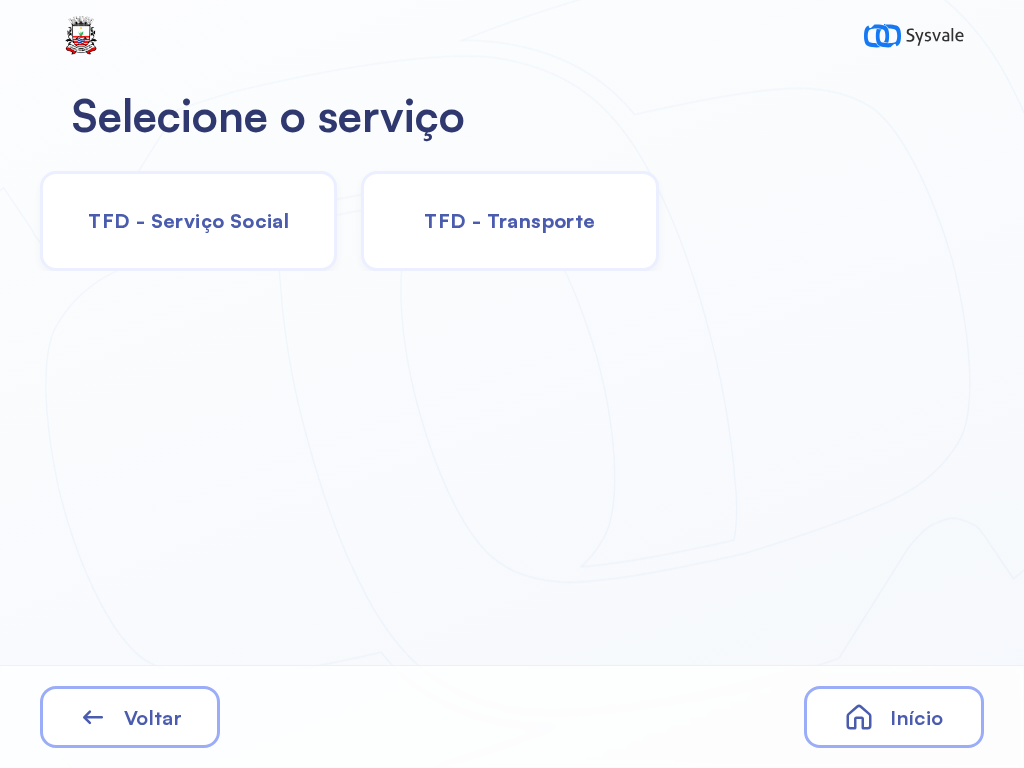 click on "TFD - Serviço Social" at bounding box center (188, 220) 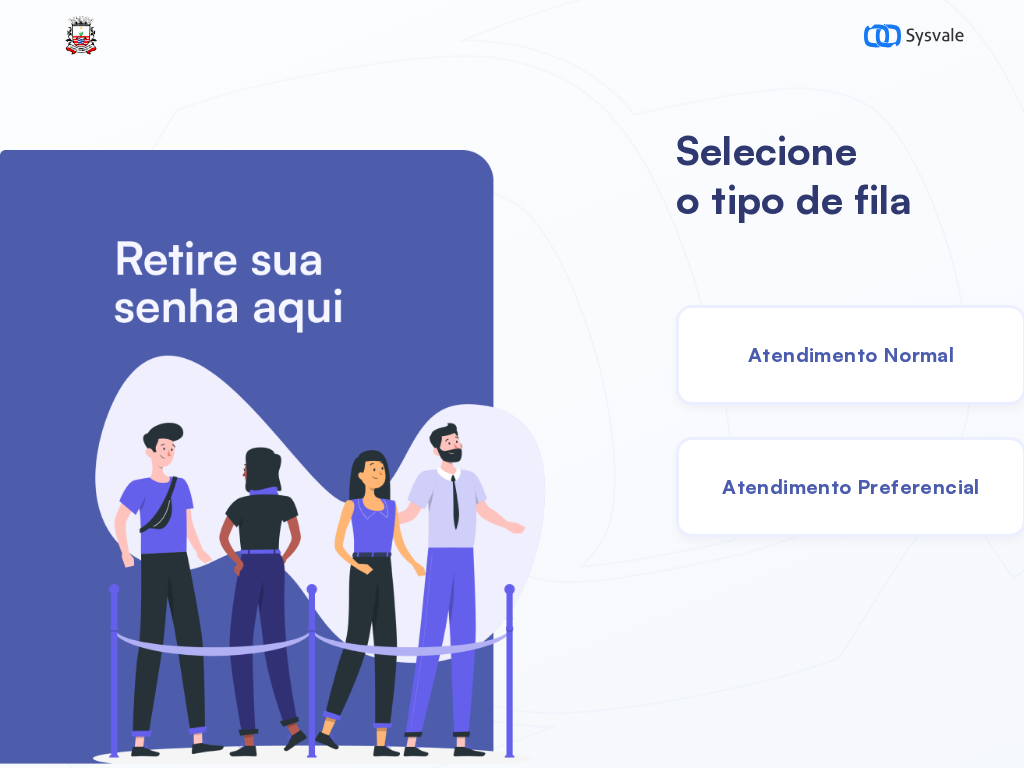click on "Atendimento Normal" at bounding box center [851, 355] 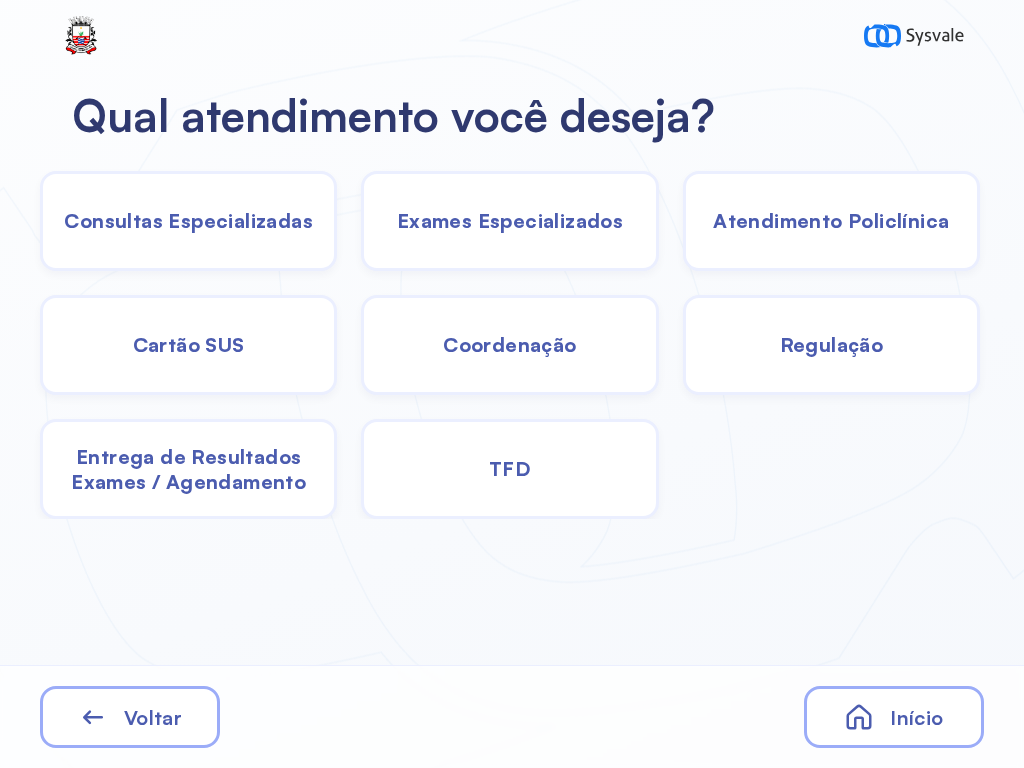 click on "Entrega de Resultados Exames / Agendamento" at bounding box center [188, 220] 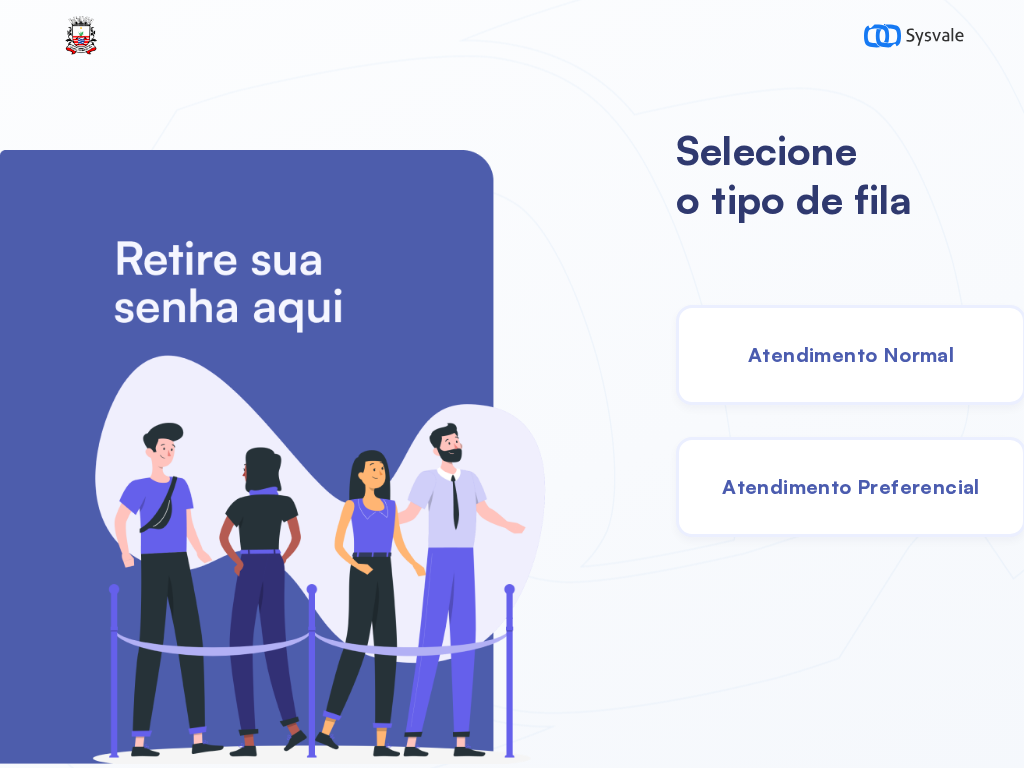 click on "Atendimento Normal" at bounding box center [851, 355] 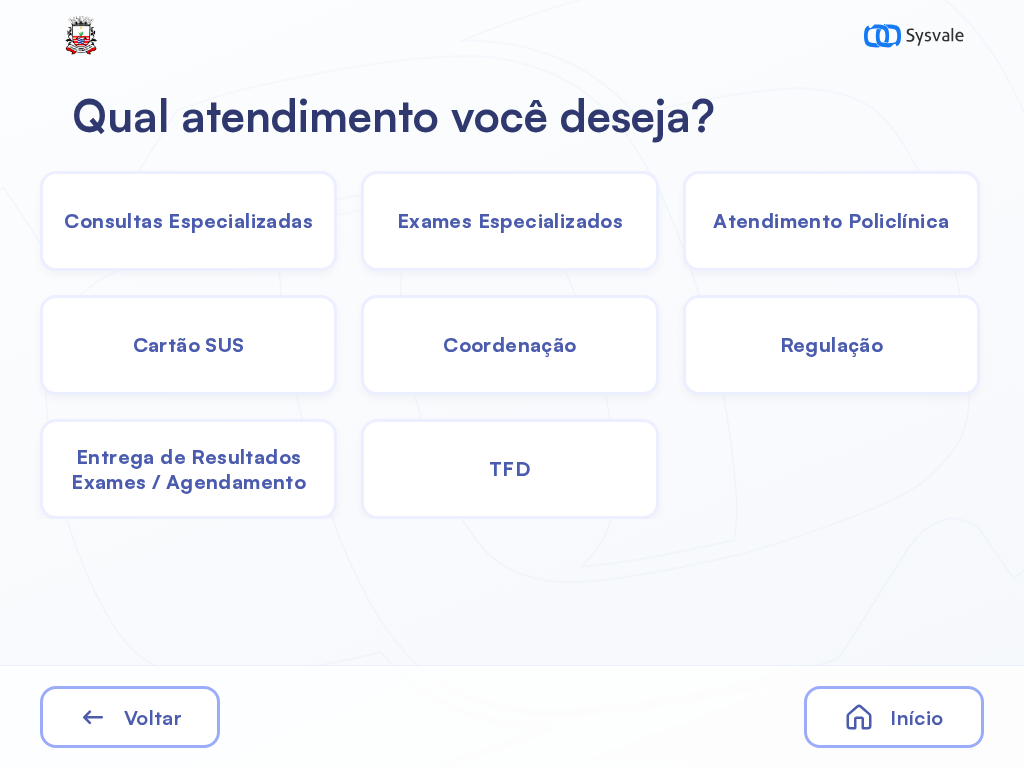 click on "Consultas Especializadas" at bounding box center (188, 220) 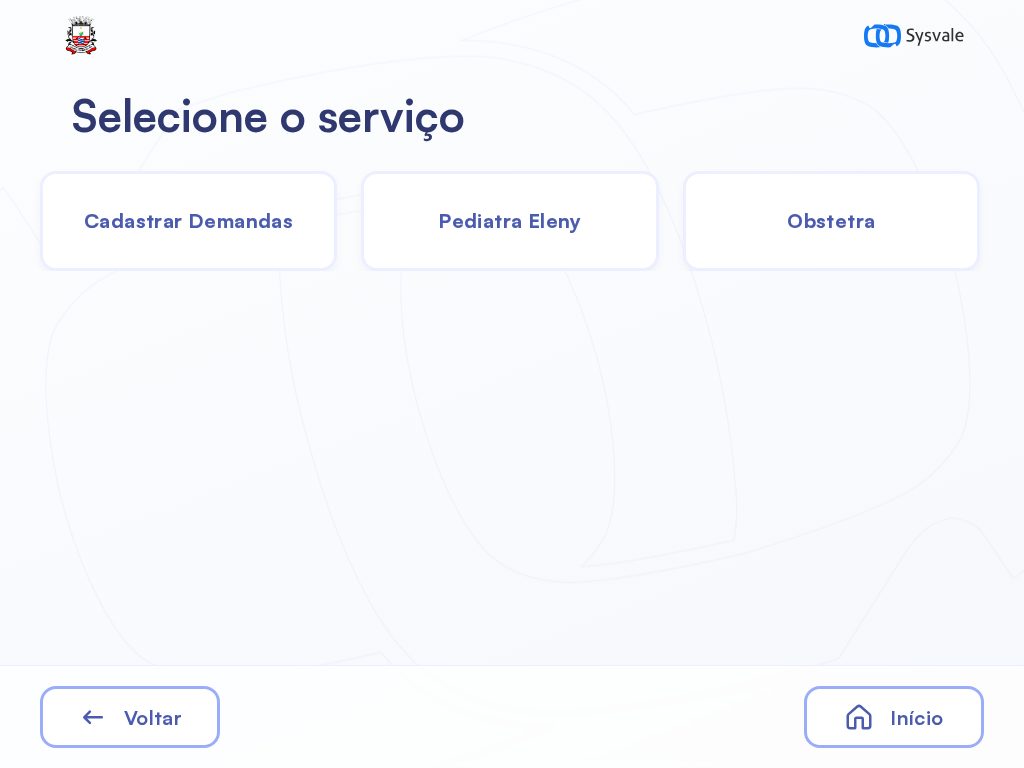 click on "Pediatra Eleny" at bounding box center [510, 220] 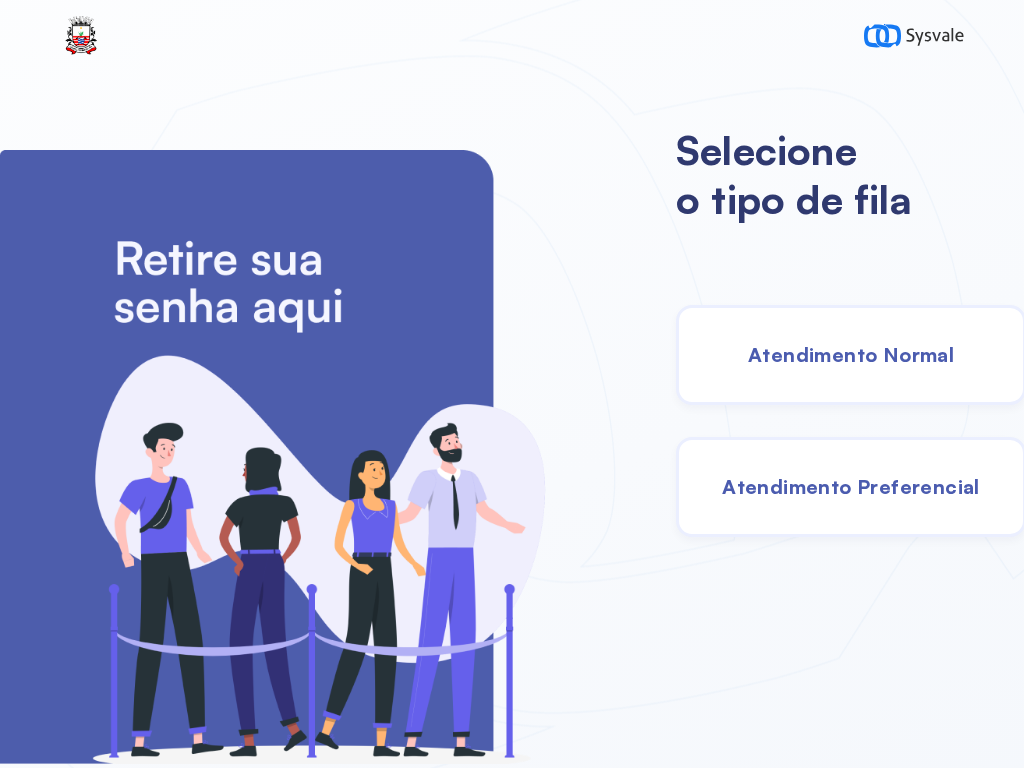 click on "Atendimento Normal" at bounding box center [851, 354] 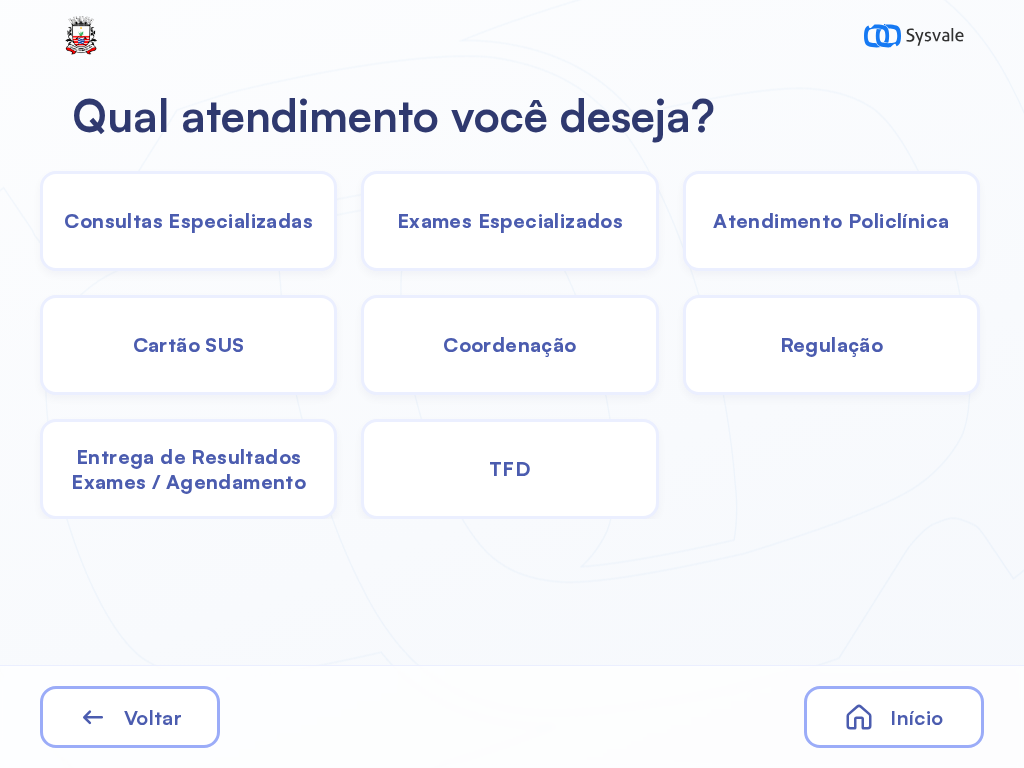 click on "Consultas Especializadas" at bounding box center (509, 221) 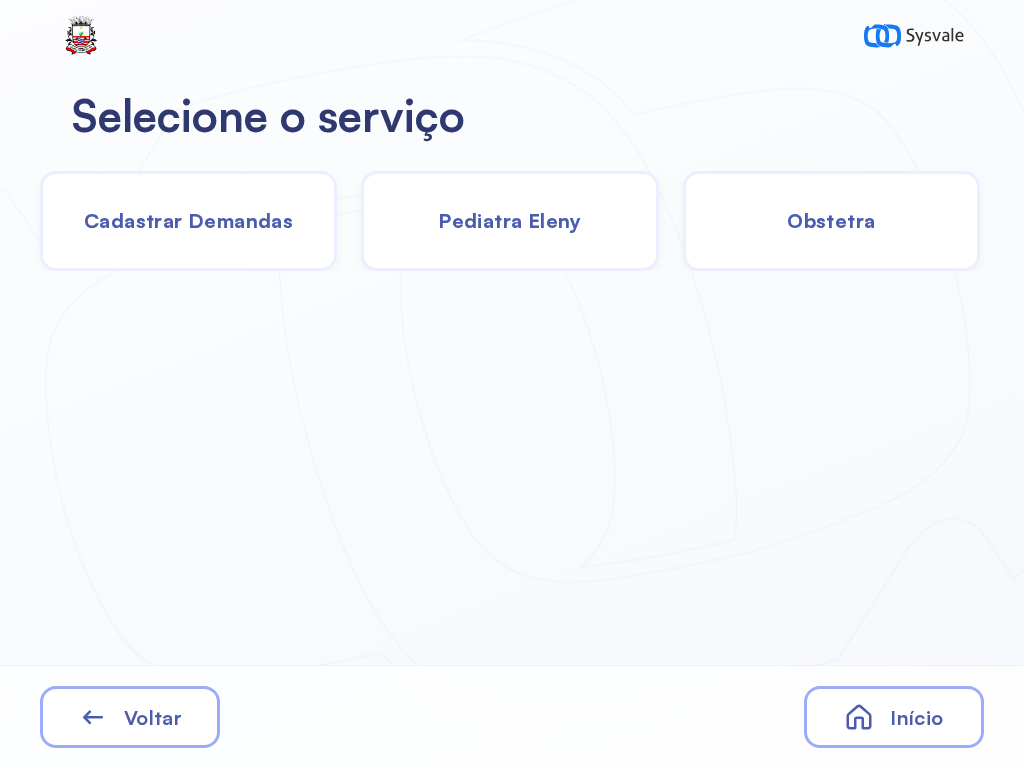 click on "Início" at bounding box center (894, 717) 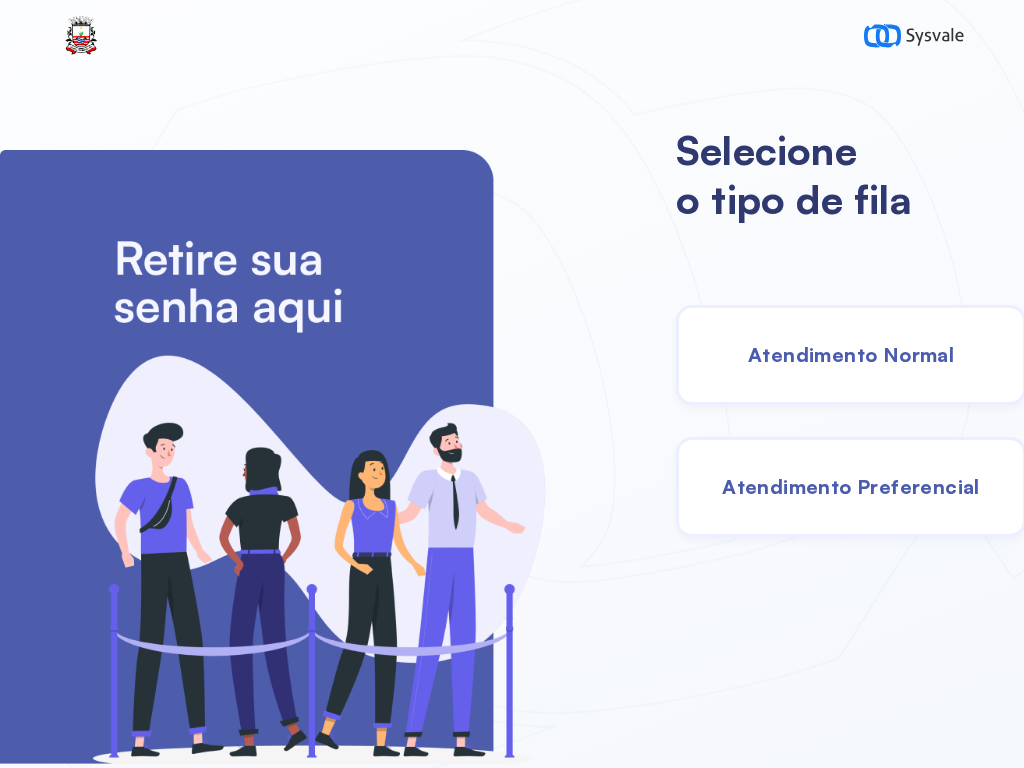 click on "Atendimento Normal" at bounding box center [851, 354] 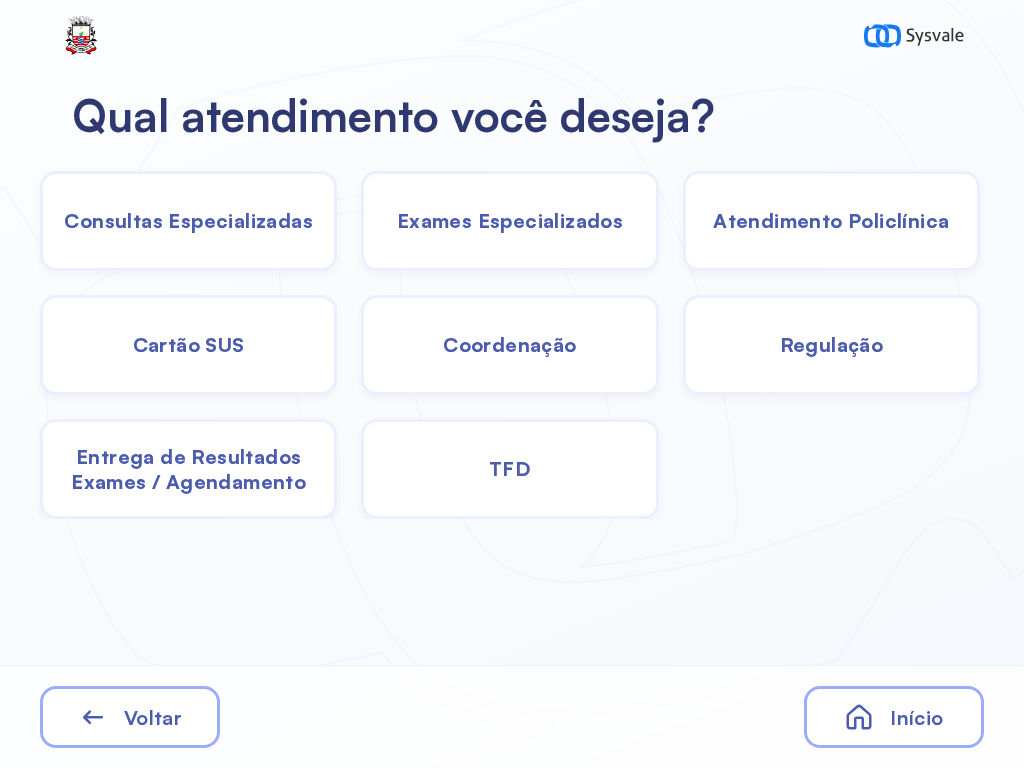 click on "TFD" 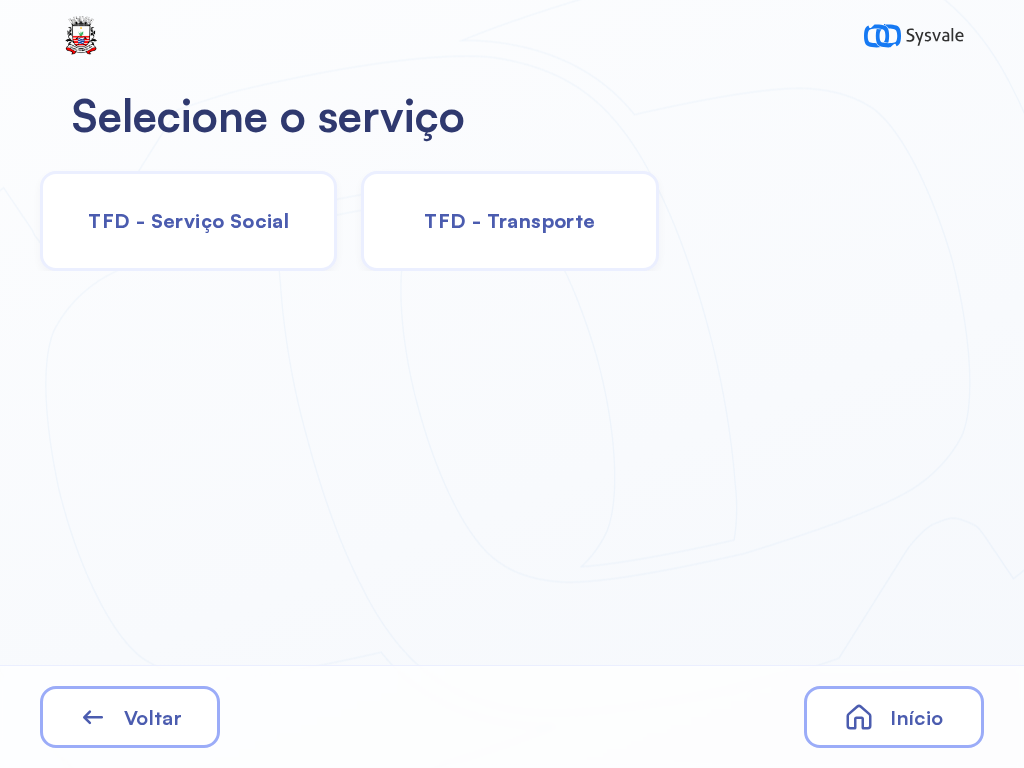 click on "TFD - Transporte" at bounding box center (509, 220) 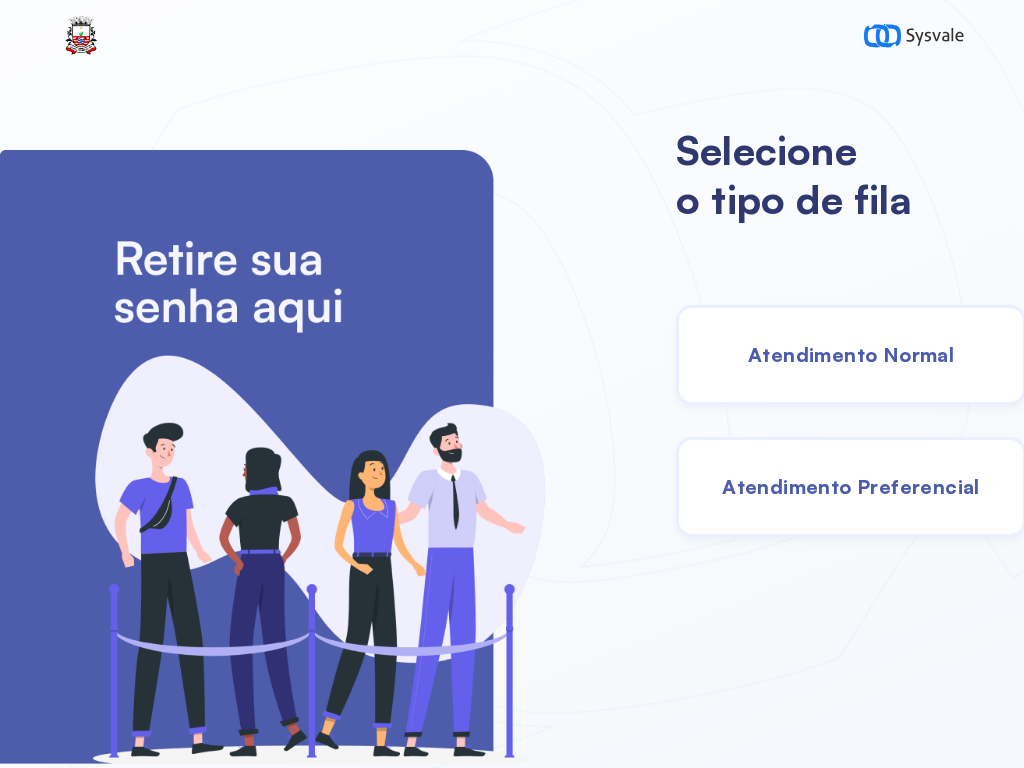 click on "Atendimento Normal" at bounding box center (851, 354) 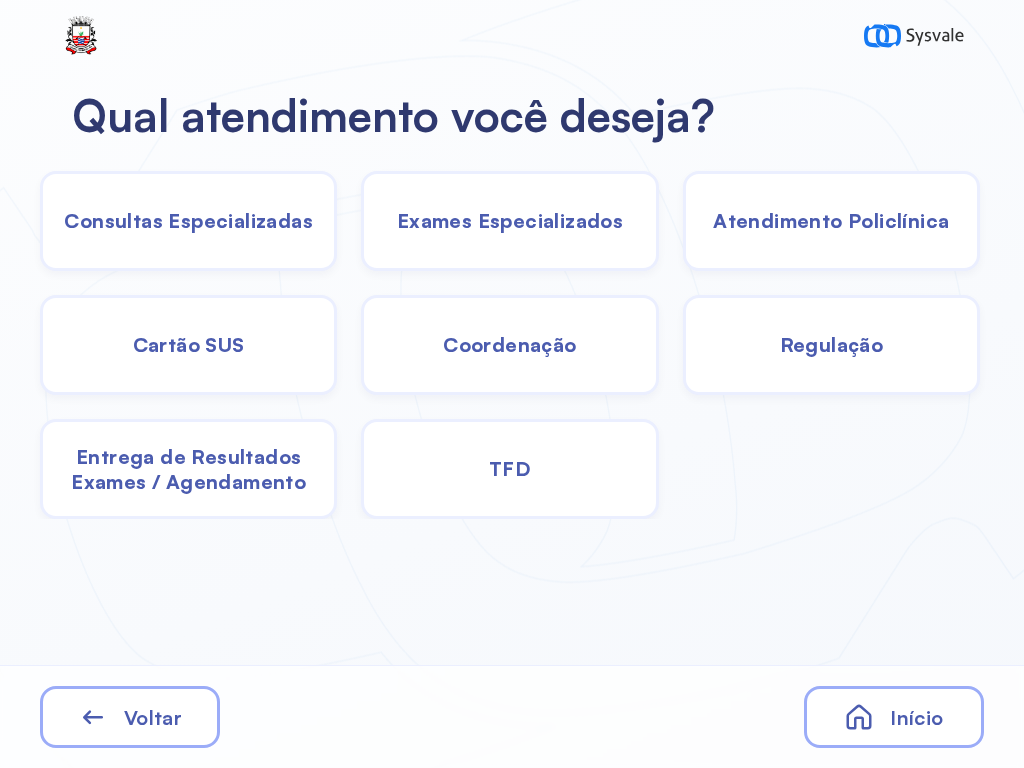 click on "Entrega de Resultados Exames / Agendamento" at bounding box center [188, 220] 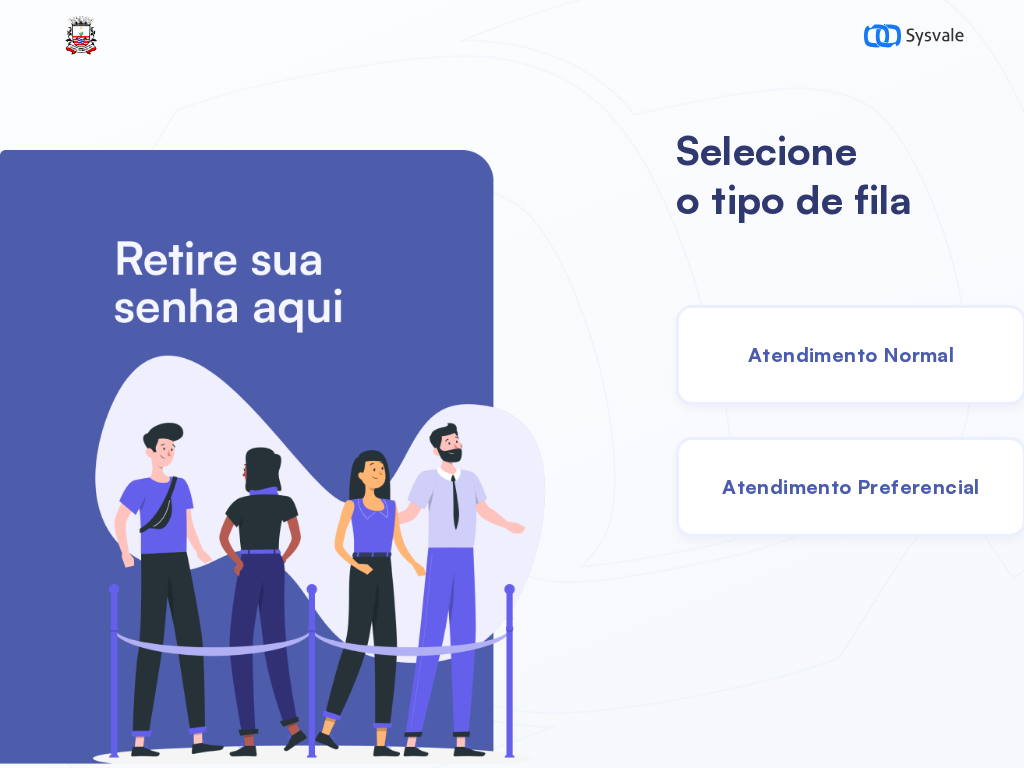 click on "Atendimento Normal" at bounding box center [851, 354] 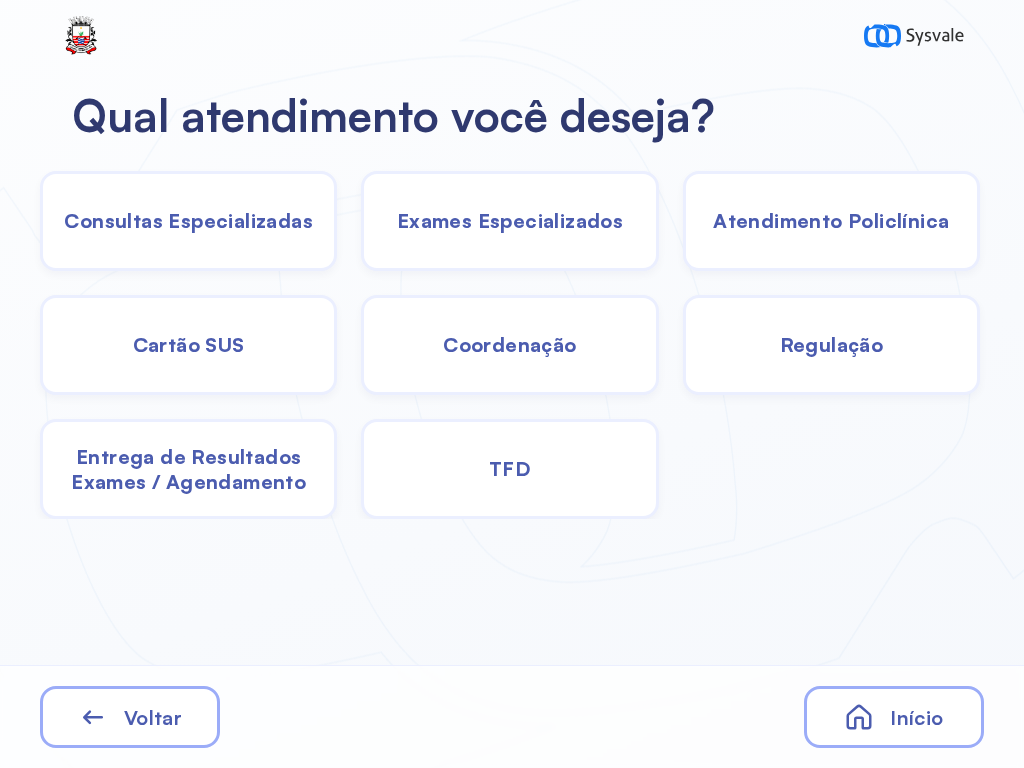 click on "Consultas Especializadas" at bounding box center (188, 220) 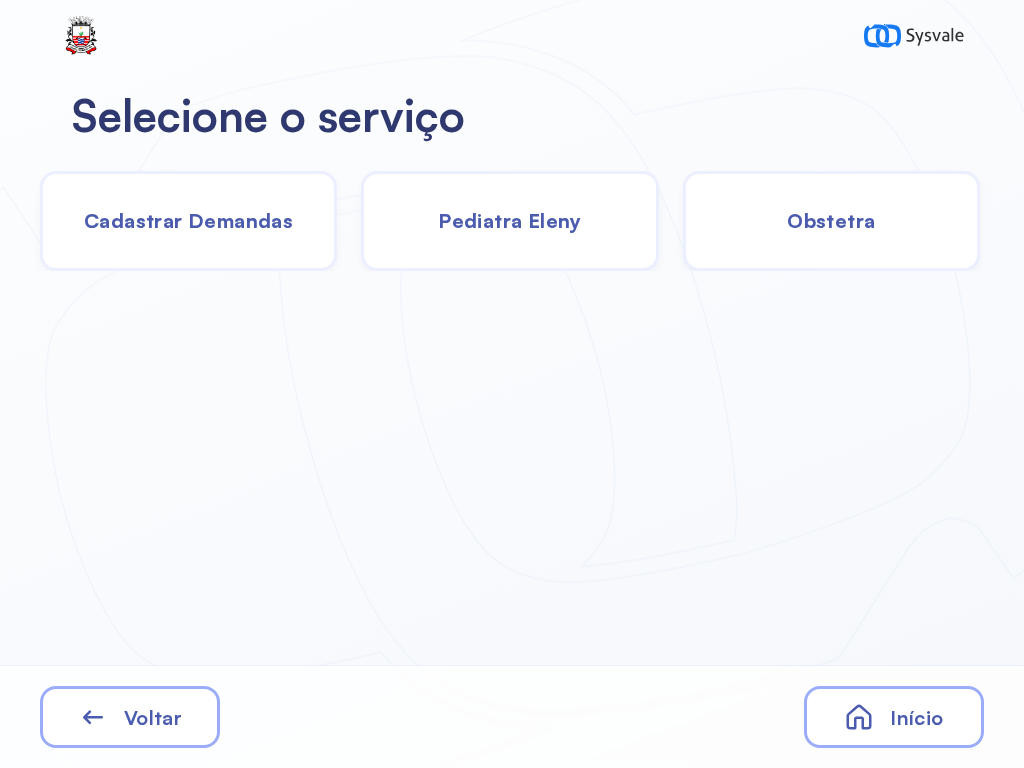 click on "Cadastrar Demandas" 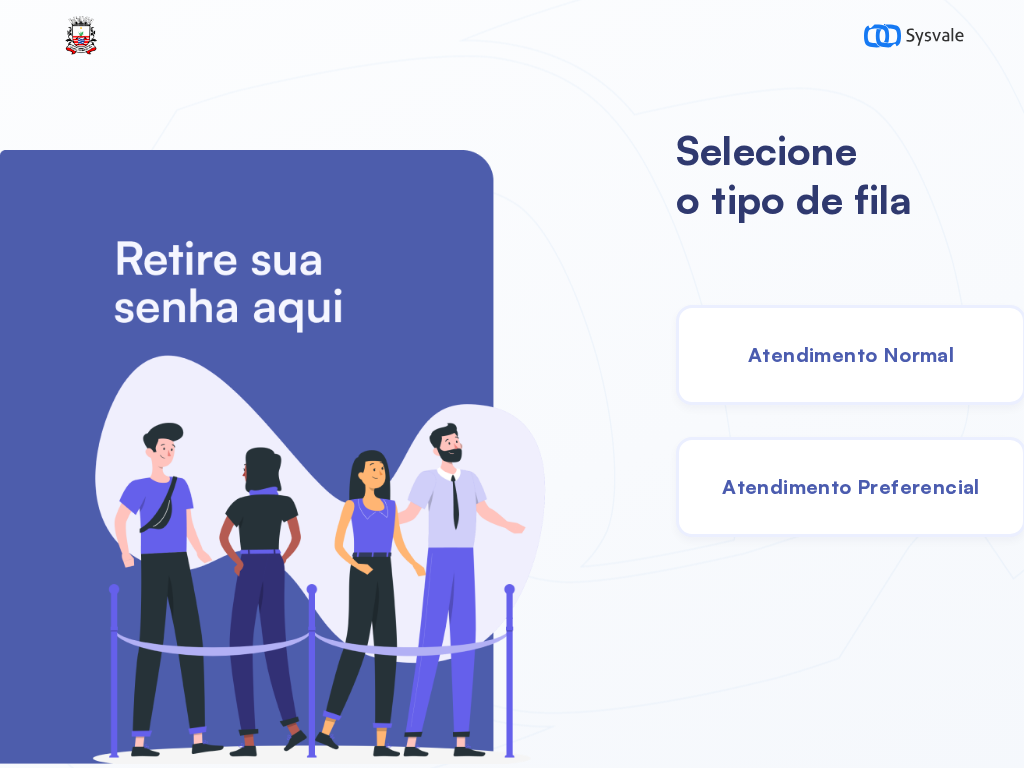click on "Atendimento Normal" at bounding box center (851, 354) 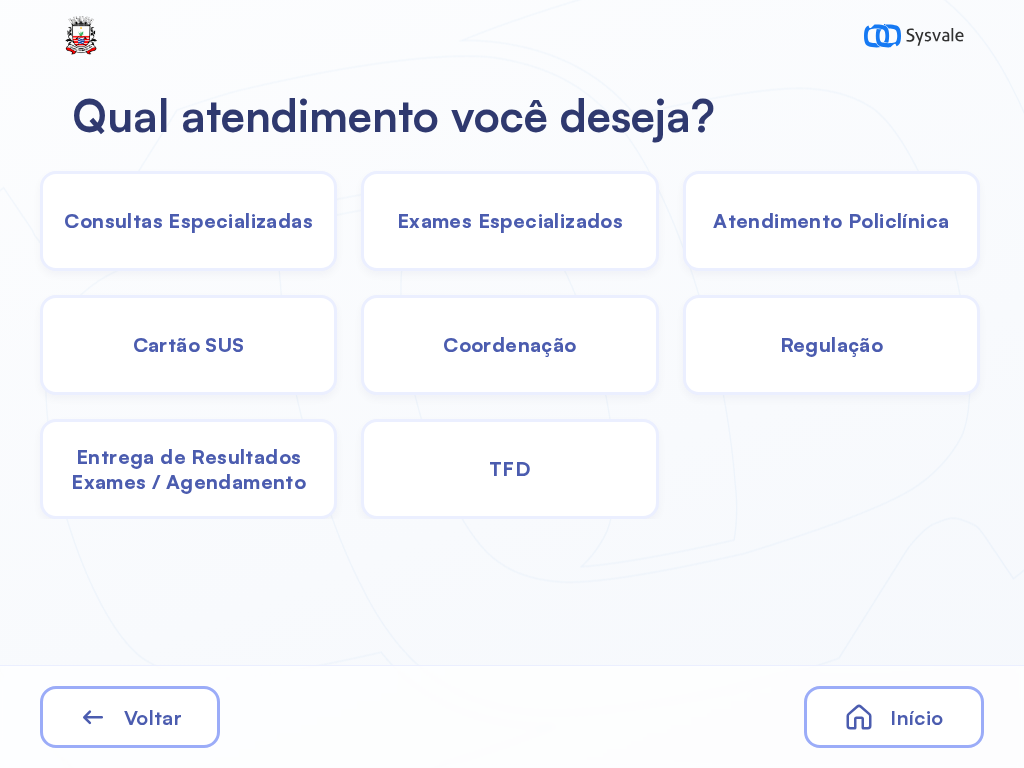 click on "Cartão SUS" at bounding box center (188, 220) 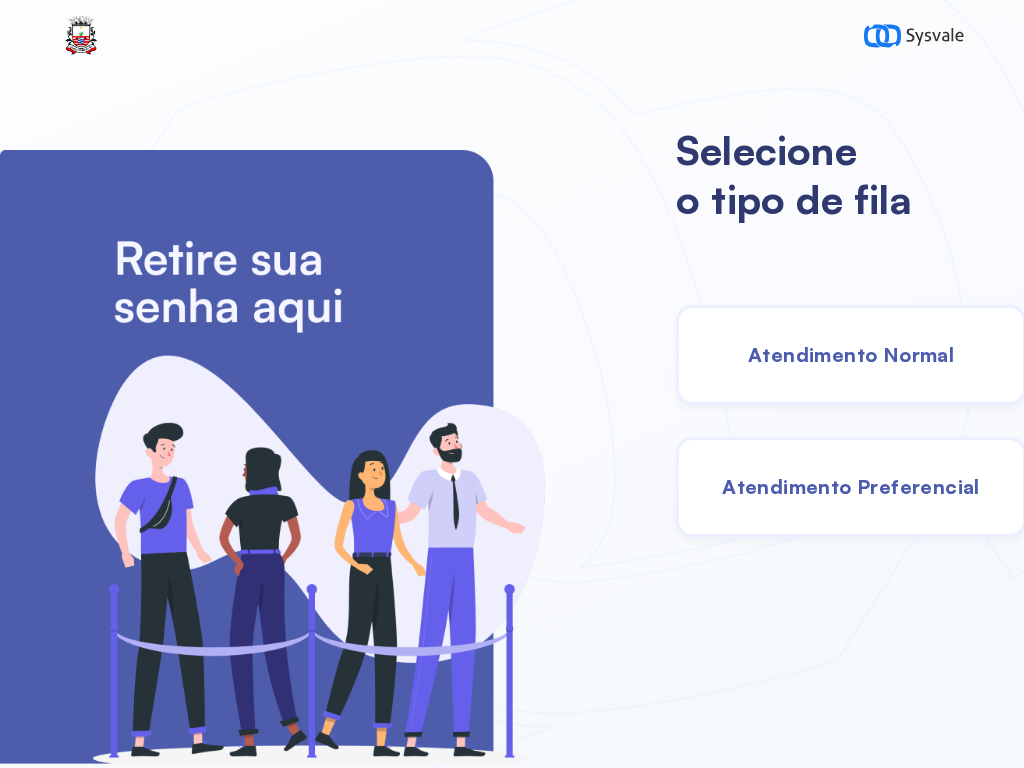 click on "Atendimento Normal" at bounding box center [851, 354] 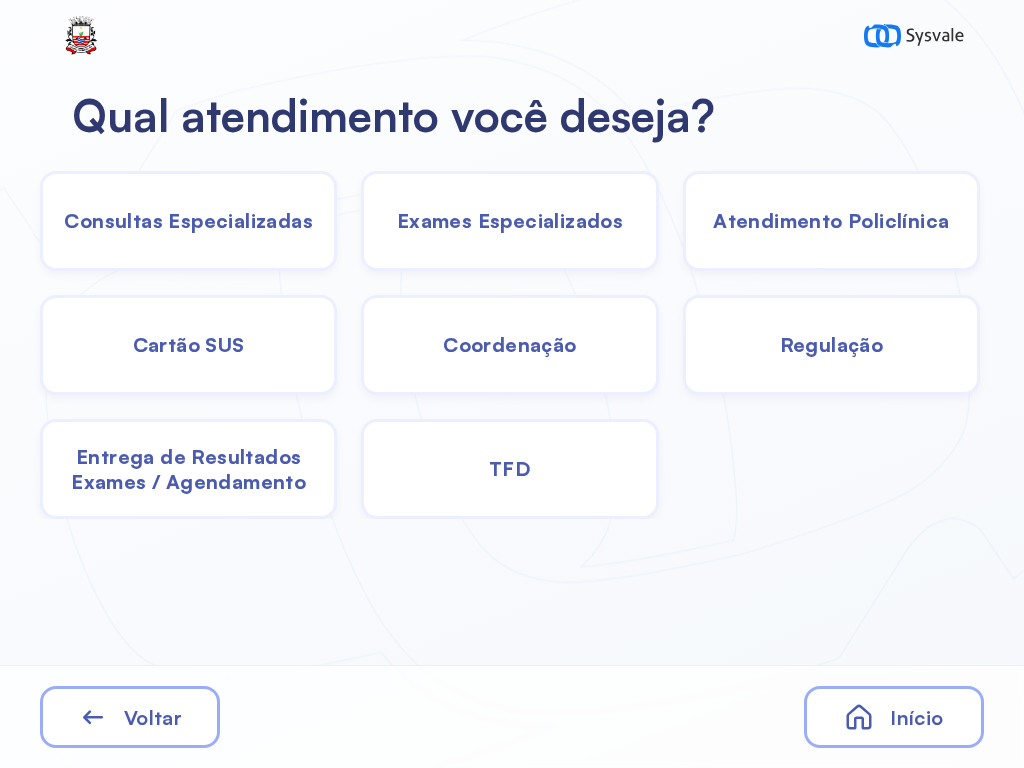 click on "Cartão SUS" at bounding box center [188, 220] 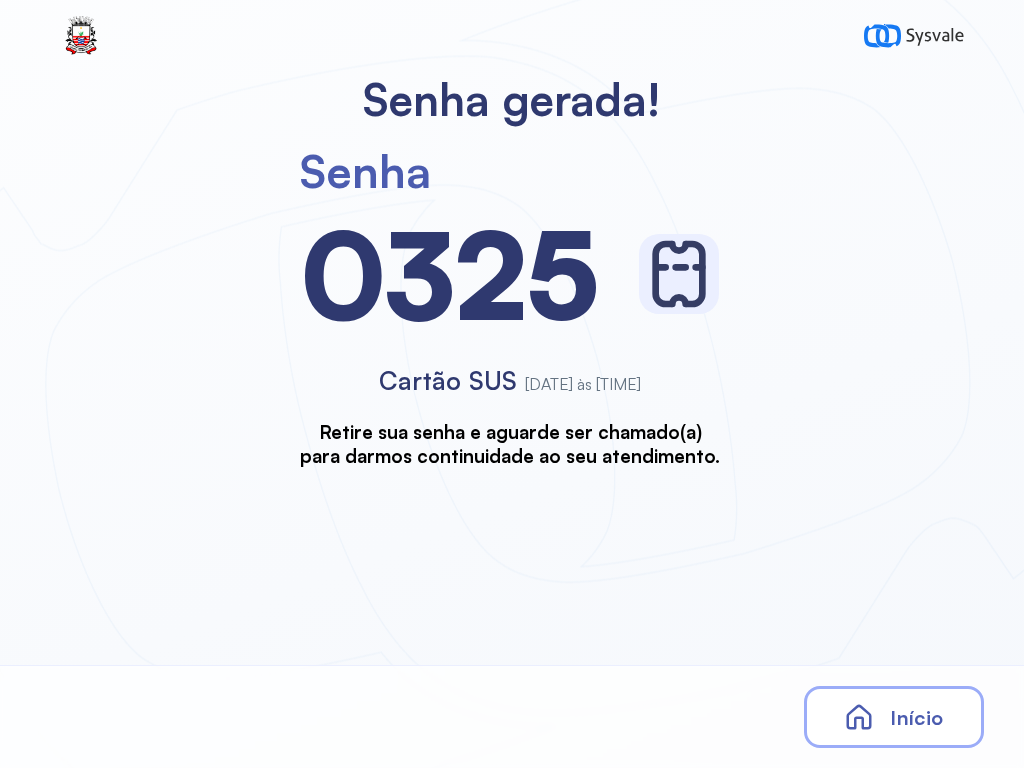 click on "Início" at bounding box center [916, 717] 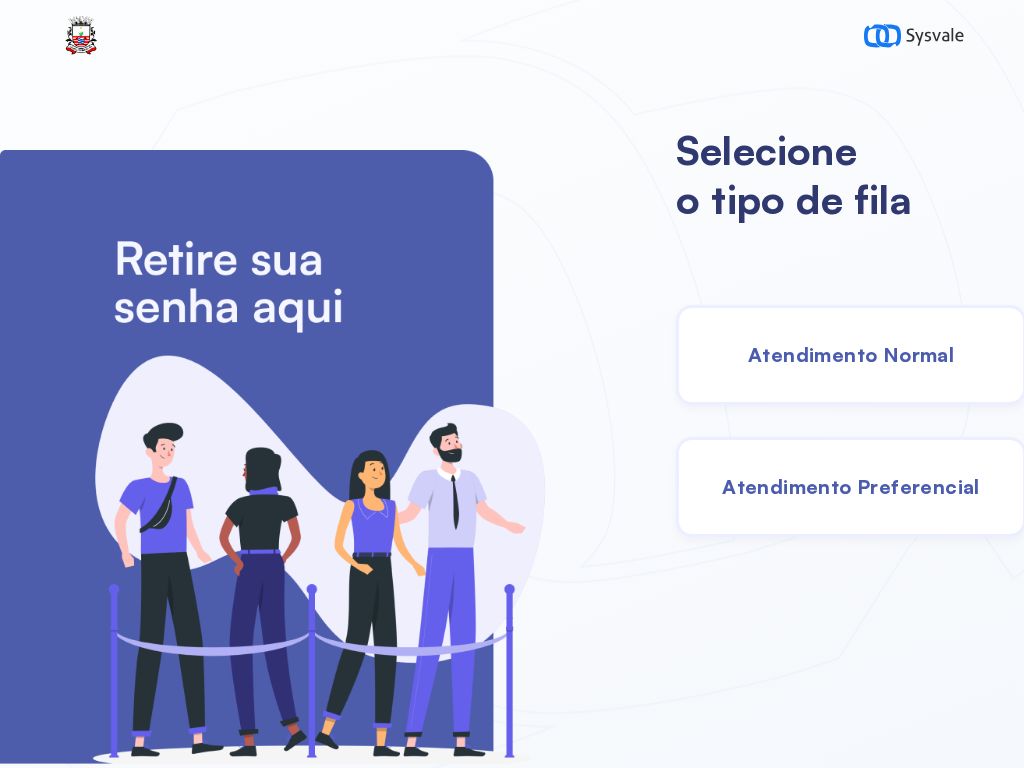 click on "Atendimento Normal" at bounding box center [851, 354] 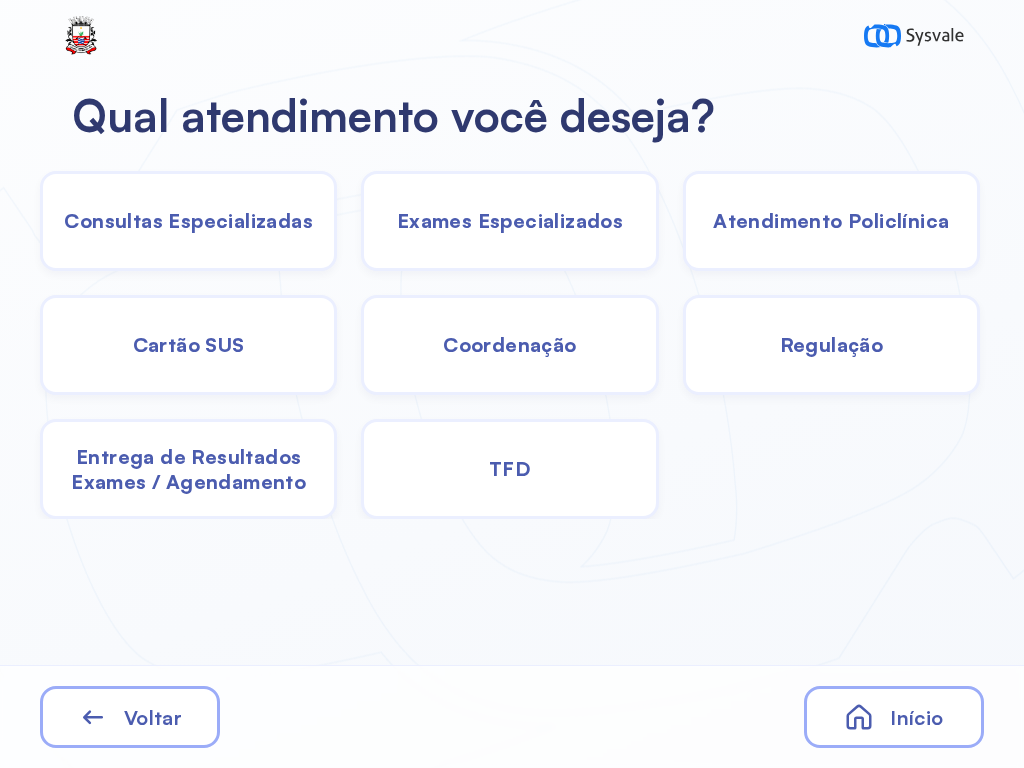 click on "TFD" at bounding box center [188, 220] 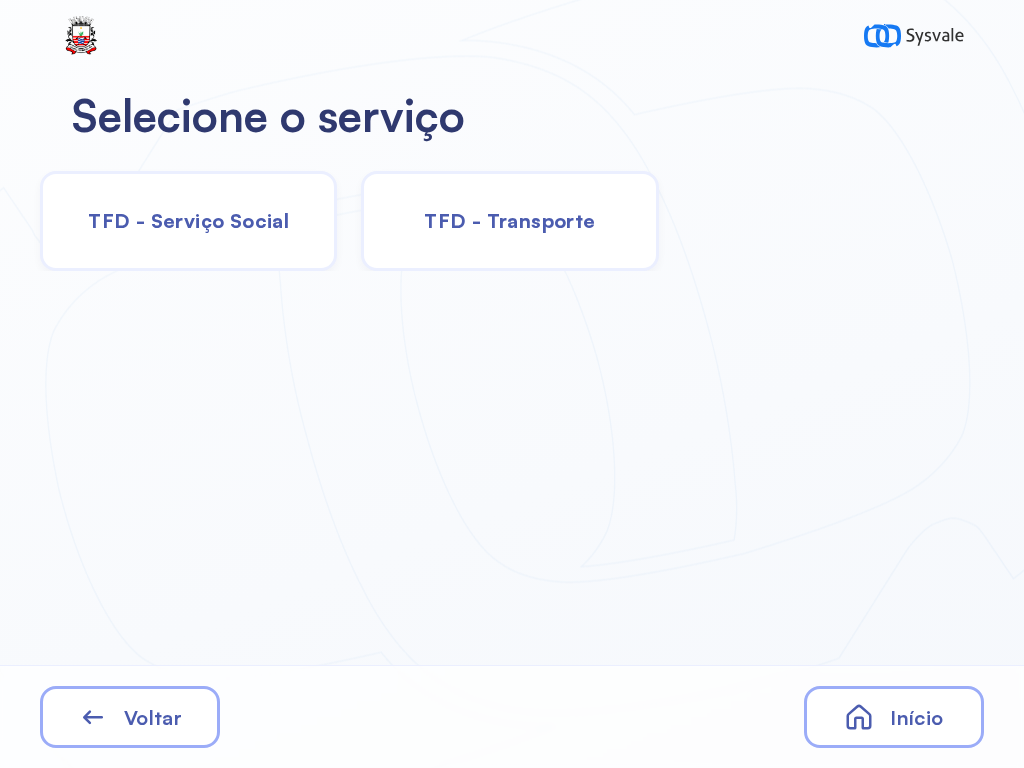 click on "TFD - Serviço Social" at bounding box center (188, 220) 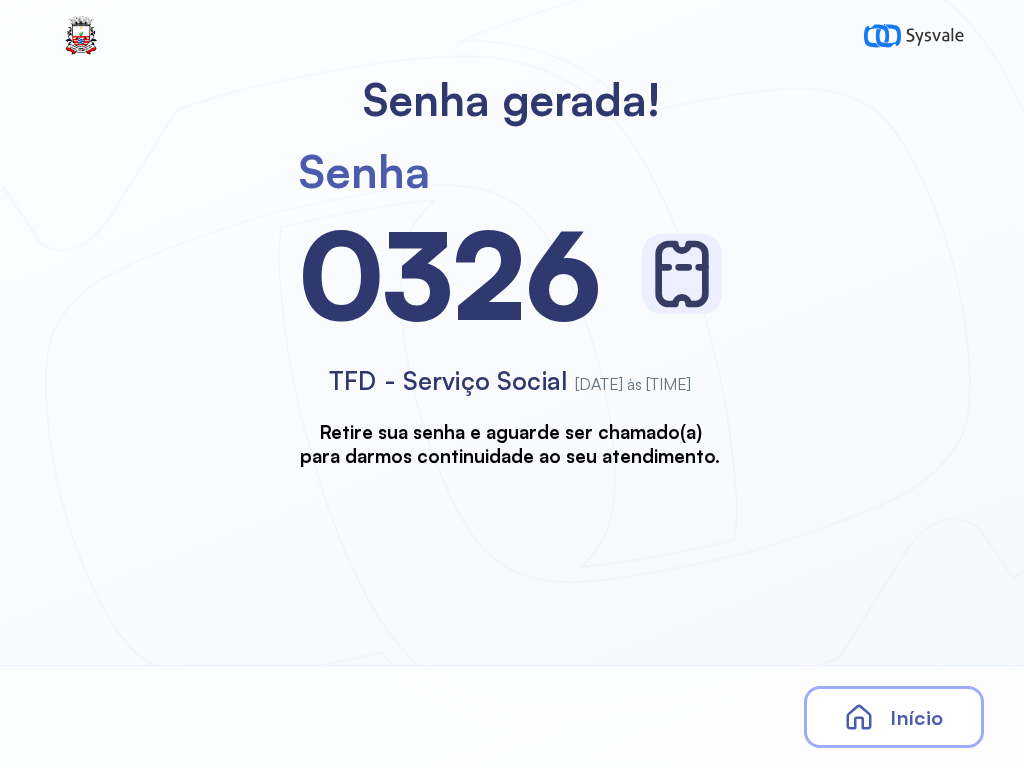 click on "Início" at bounding box center (894, 717) 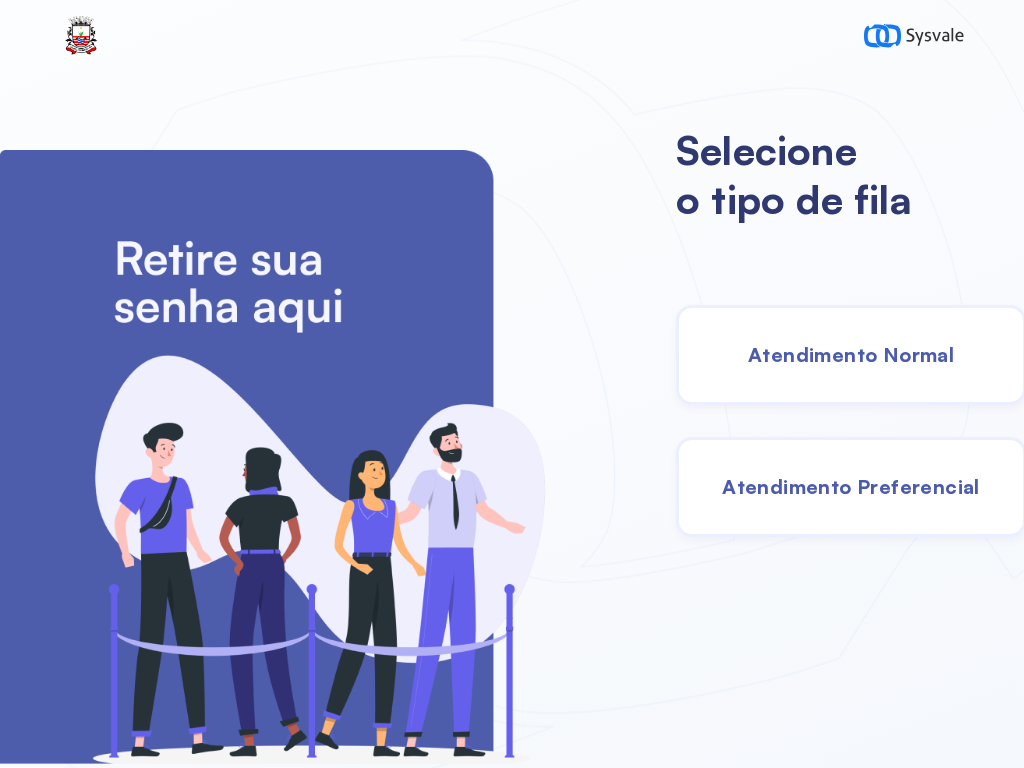 click on "Atendimento Normal" at bounding box center (851, 354) 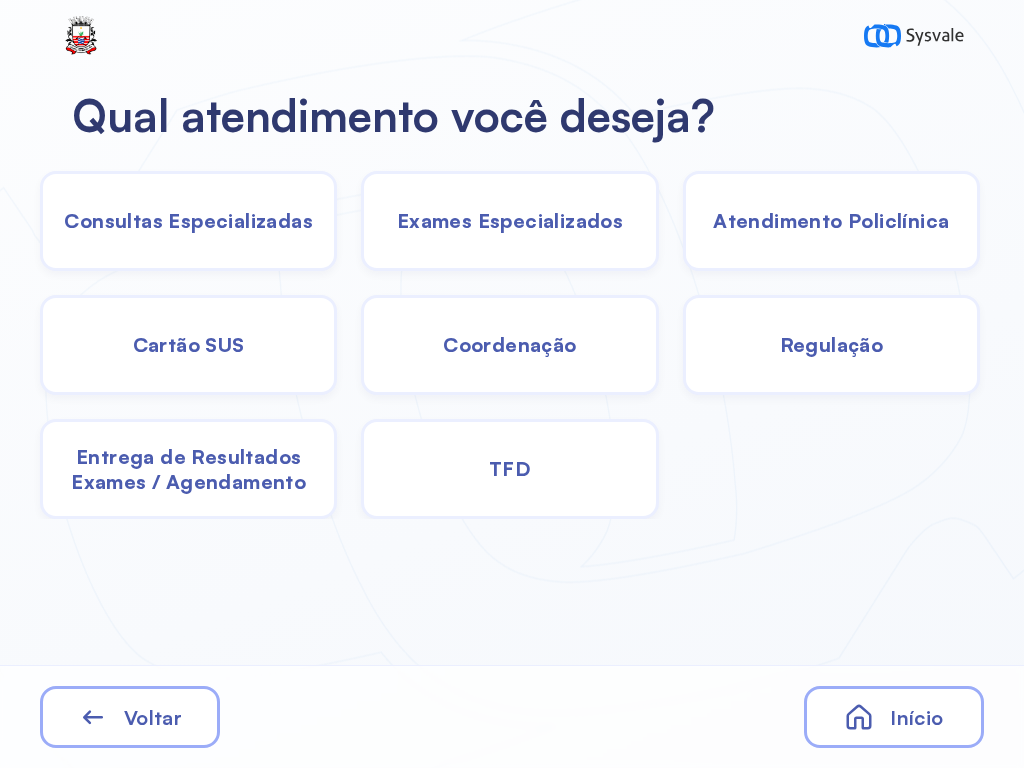 click on "Exames Especializados" at bounding box center (188, 220) 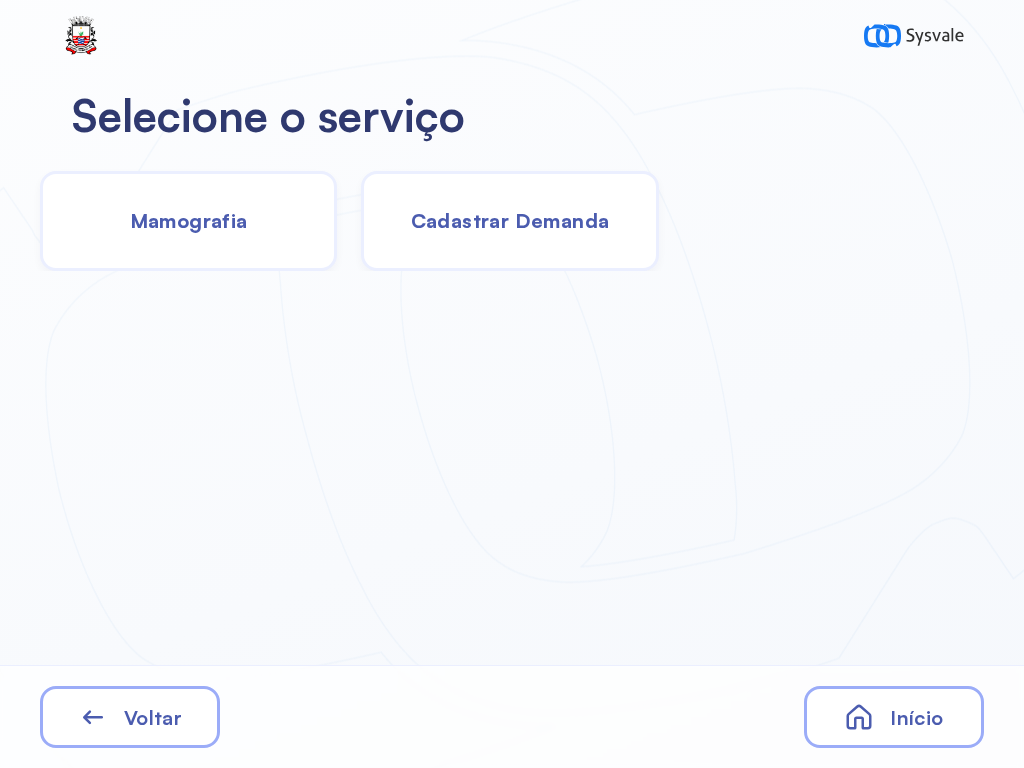 click on "Cadastrar Demanda" 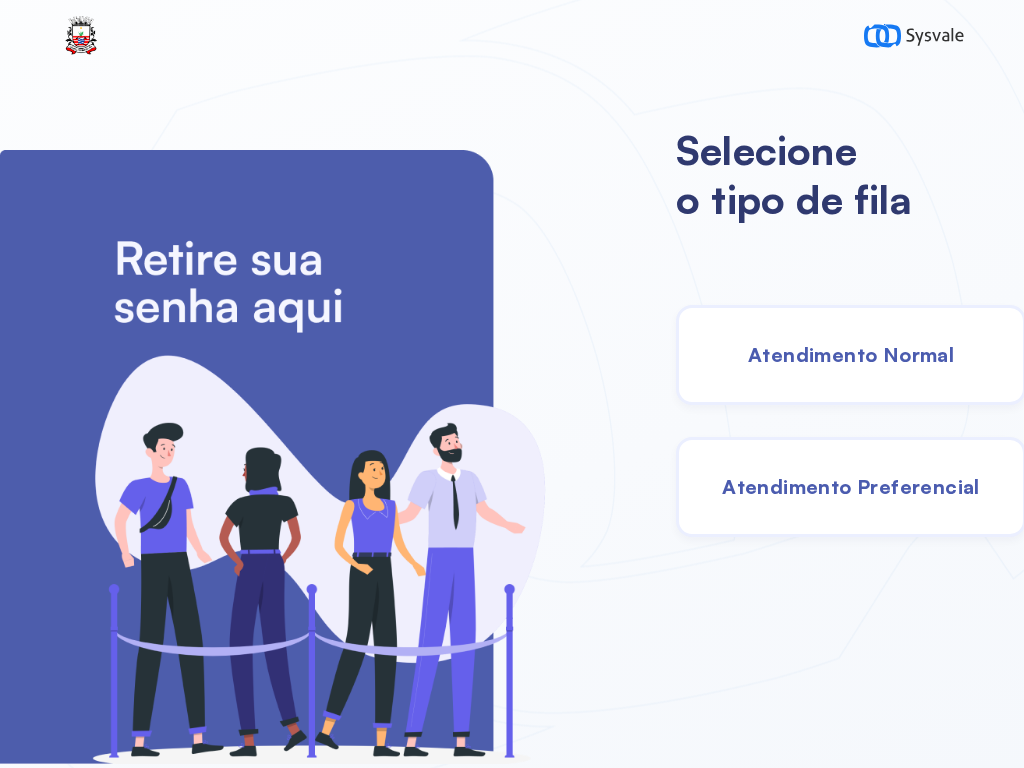 click on "Atendimento Normal" at bounding box center (851, 354) 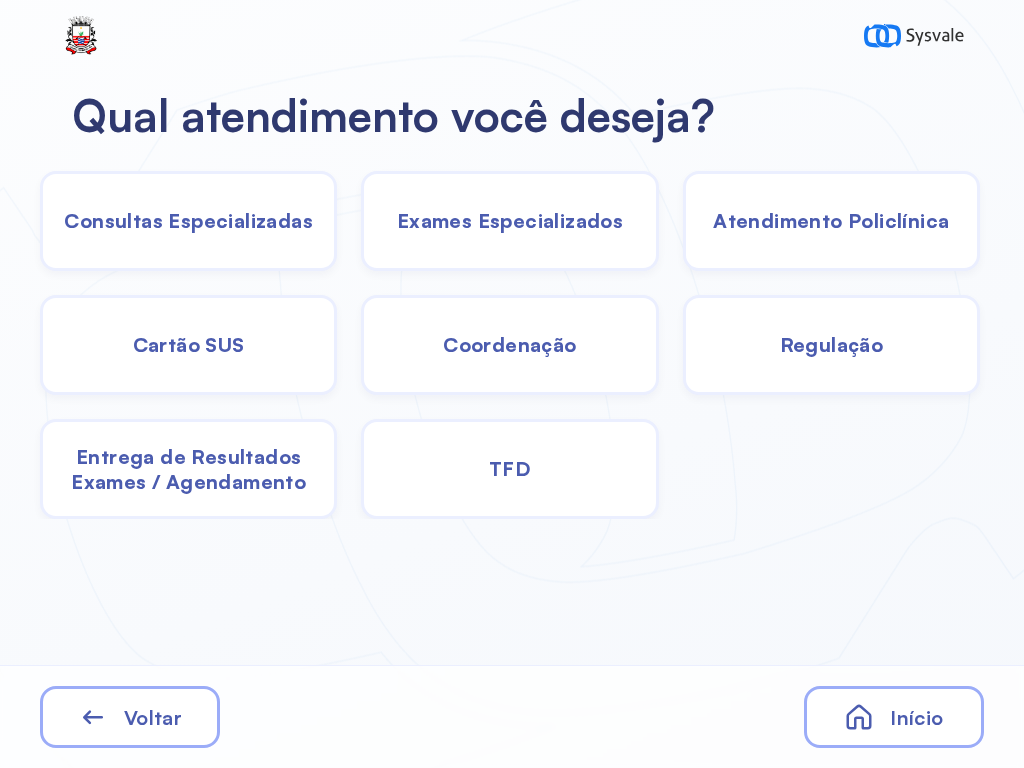 click on "Cartão SUS" at bounding box center [188, 220] 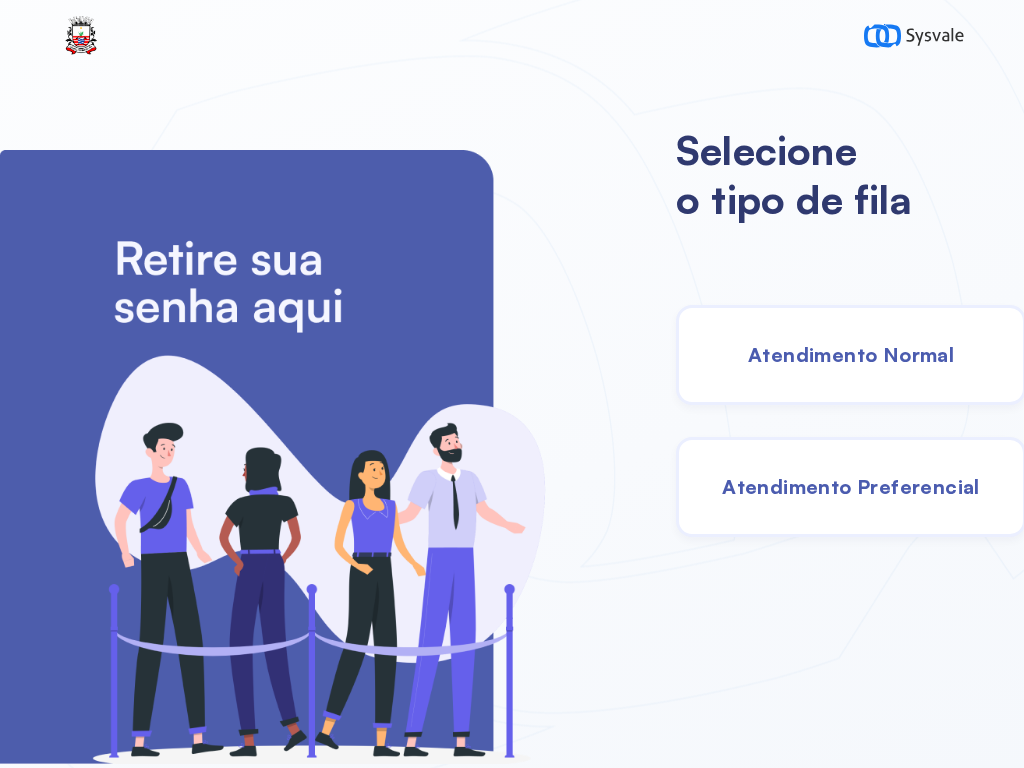 click on "Atendimento Normal" at bounding box center [851, 354] 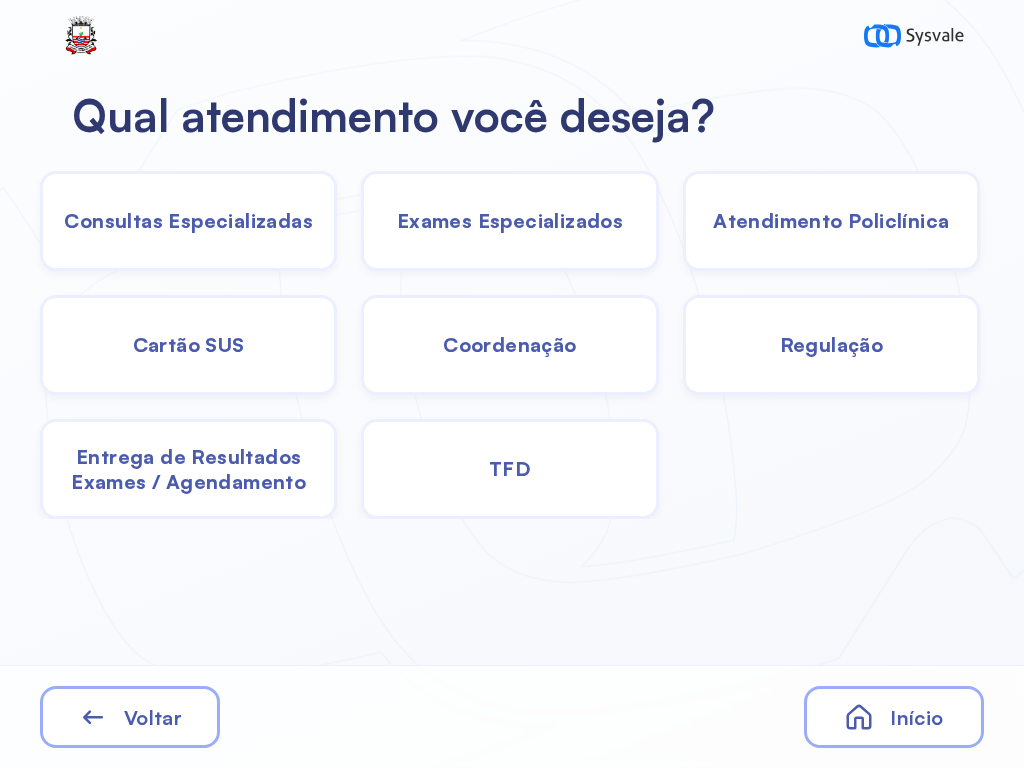 click on "Exames Especializados" at bounding box center [188, 220] 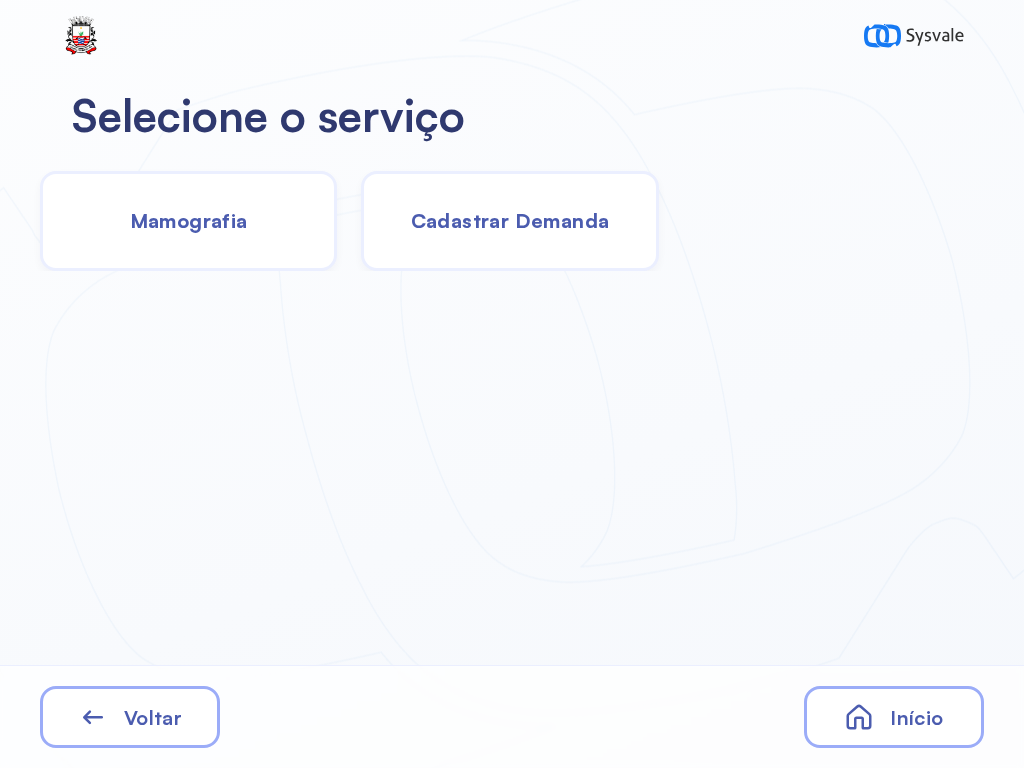 click on "Cadastrar Demanda" at bounding box center (510, 220) 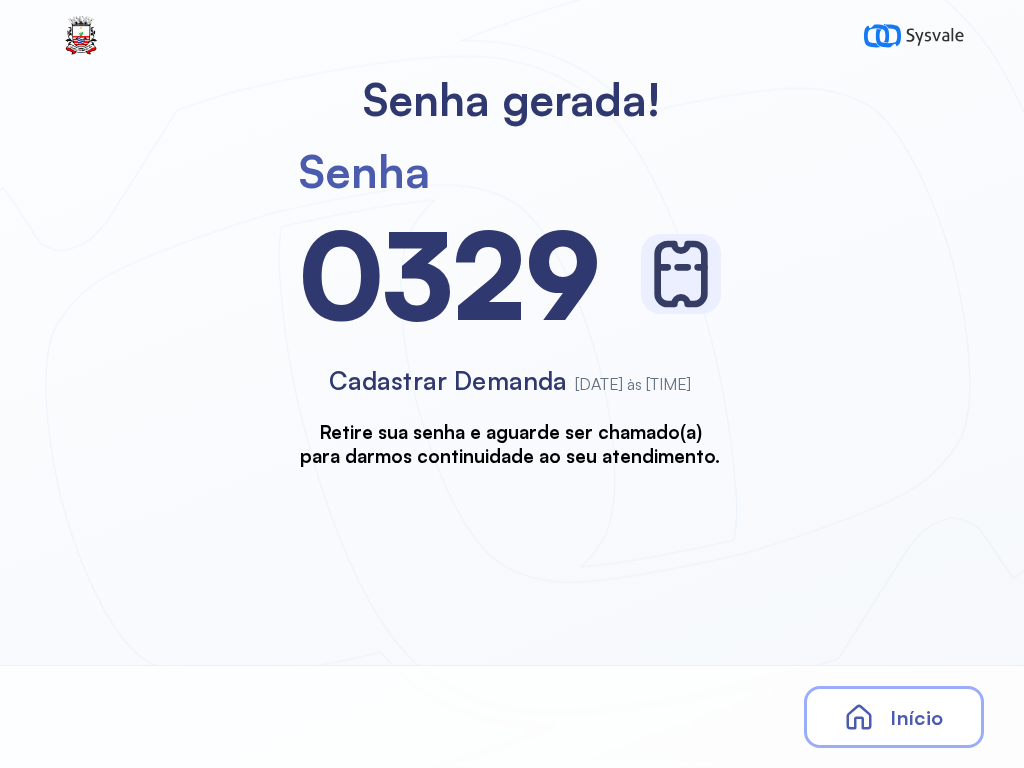 click on "Início" at bounding box center [916, 717] 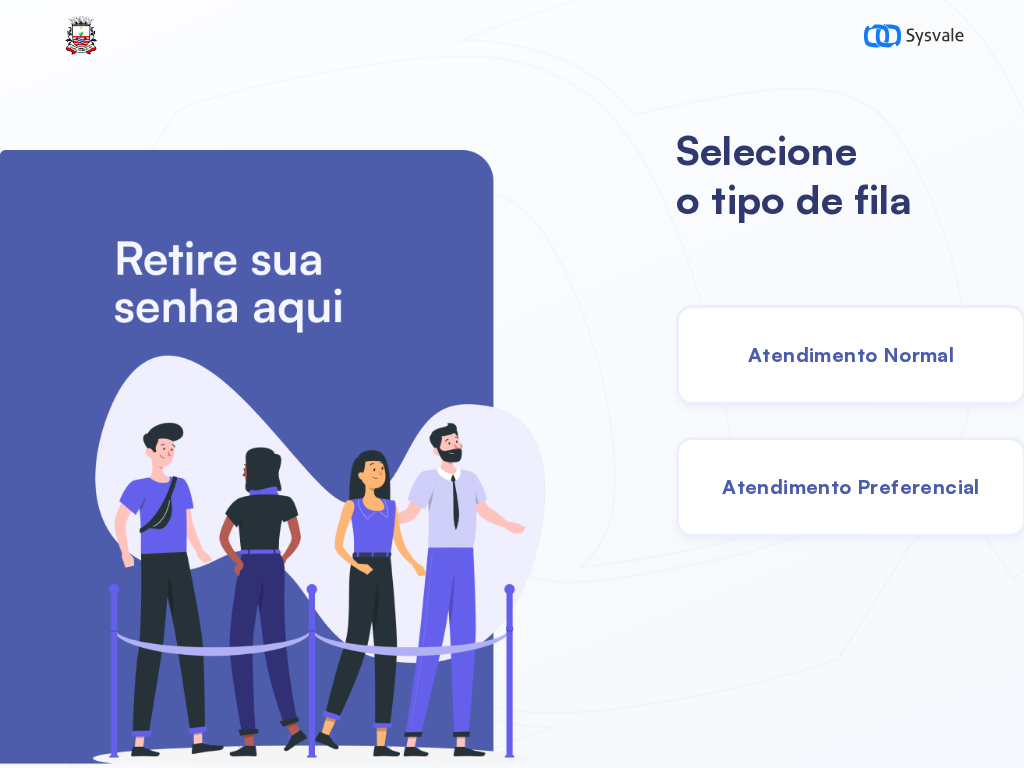 click on "Atendimento Normal" at bounding box center (851, 354) 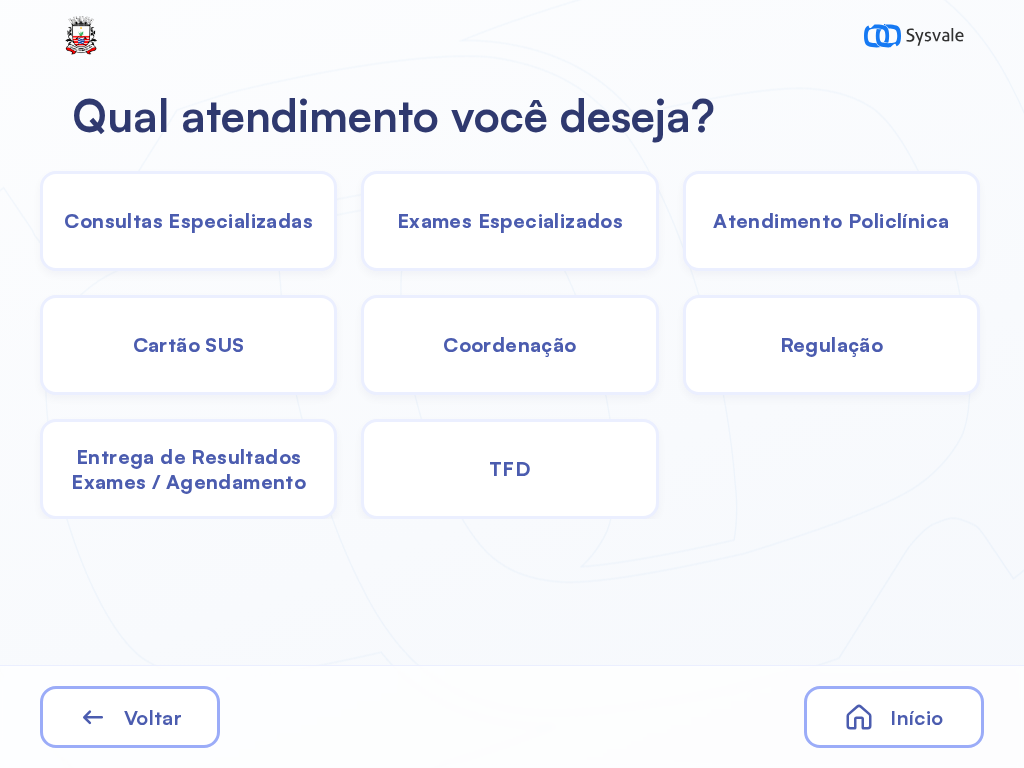 click on "Consultas Especializadas" at bounding box center [188, 220] 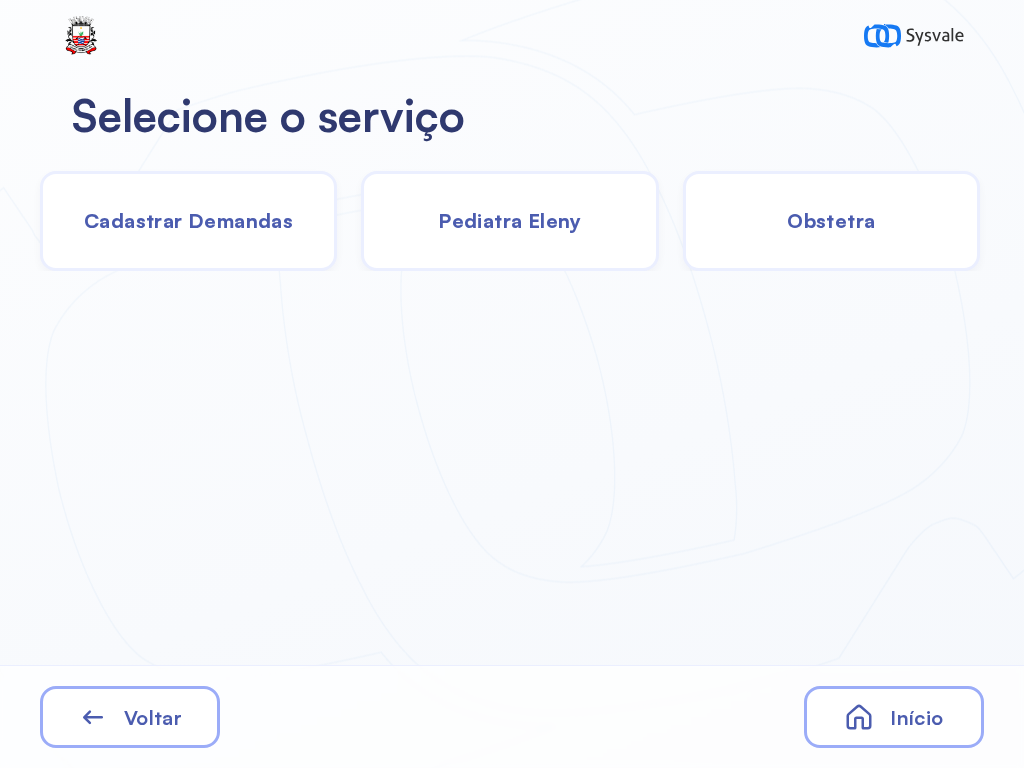click on "Cadastrar Demandas" at bounding box center (188, 220) 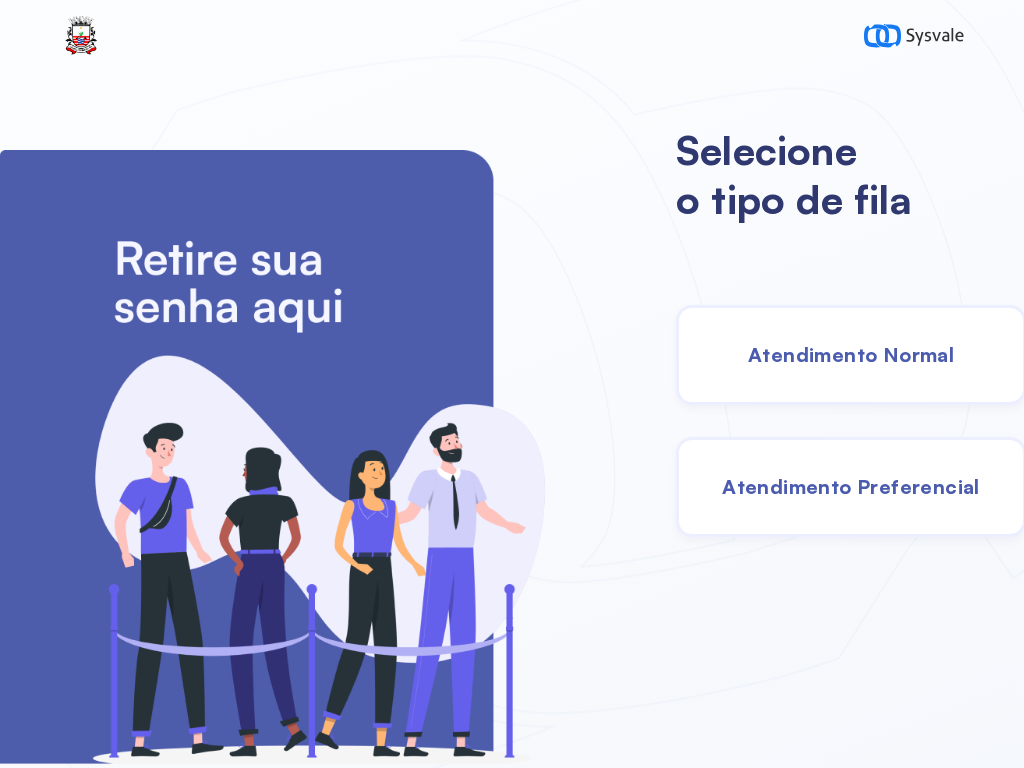 click on "Atendimento Normal" at bounding box center (851, 354) 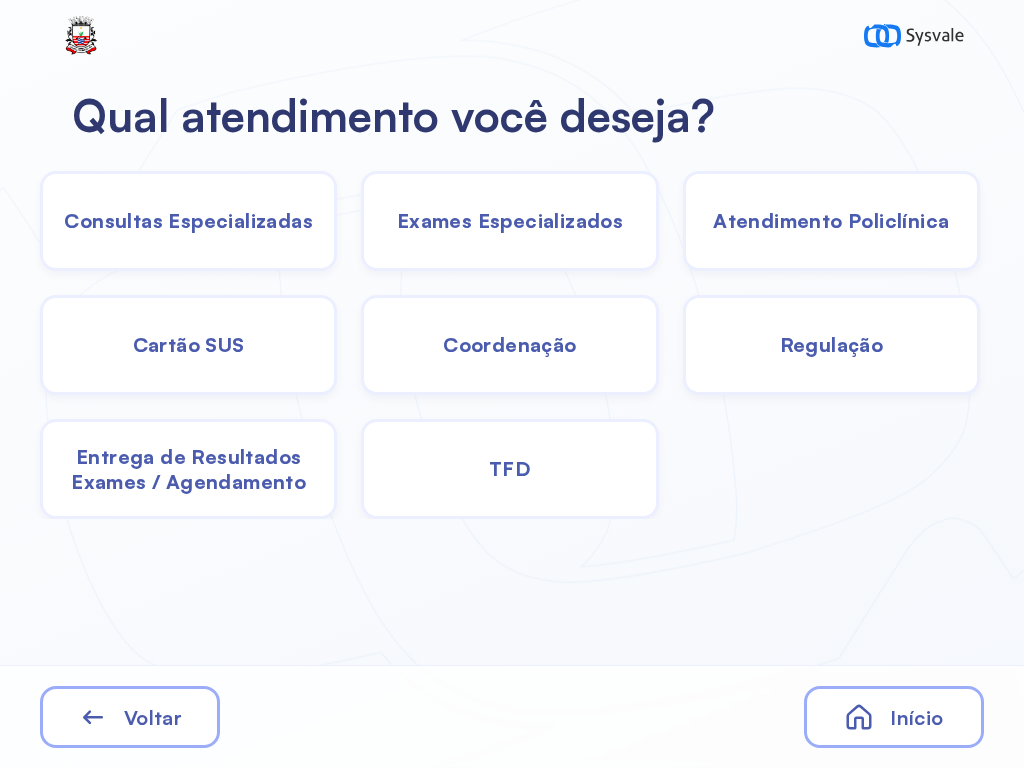 click on "Exames Especializados" at bounding box center (188, 220) 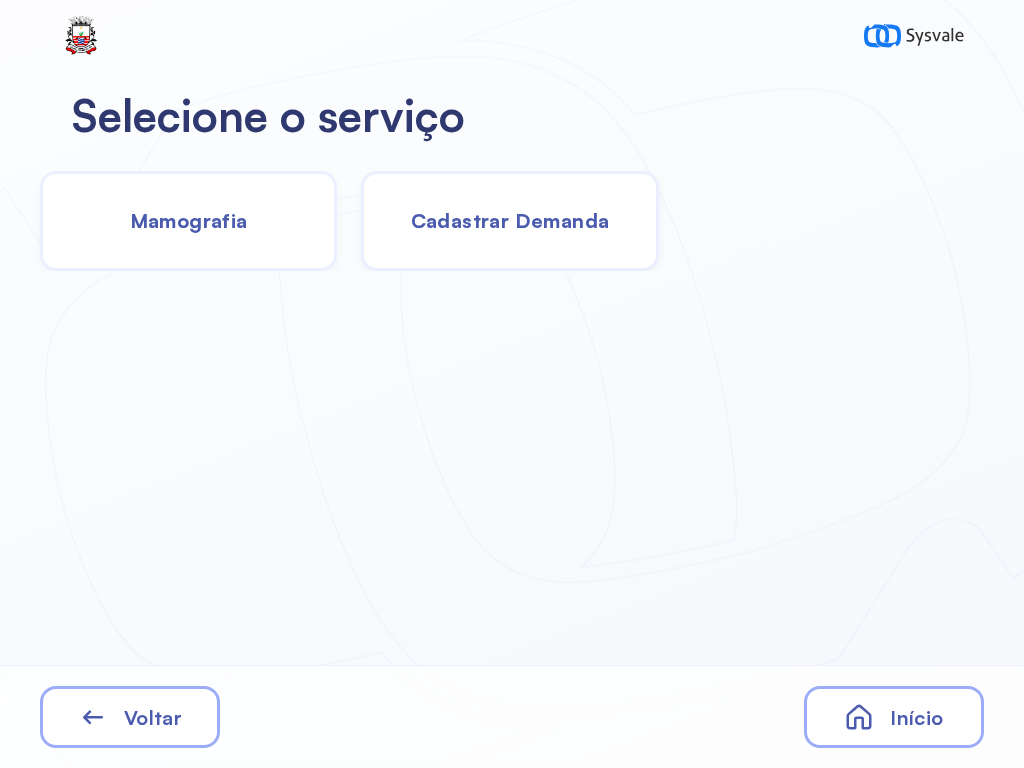 click on "Cadastrar Demanda" at bounding box center (510, 220) 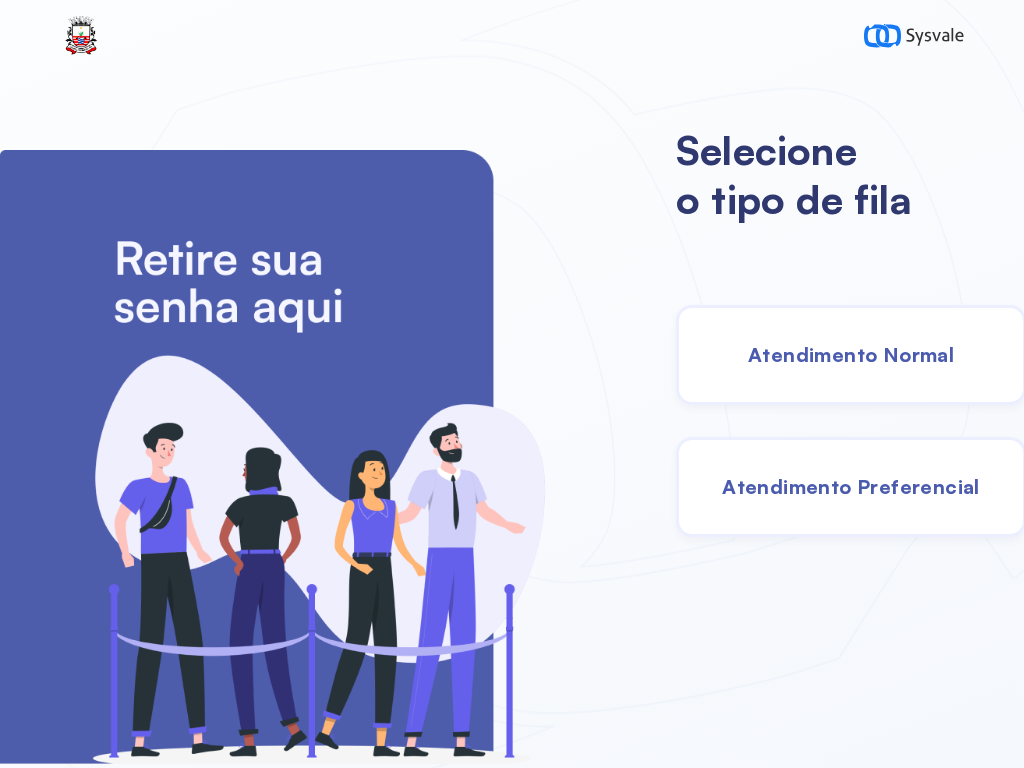 click on "Atendimento Normal" at bounding box center (851, 354) 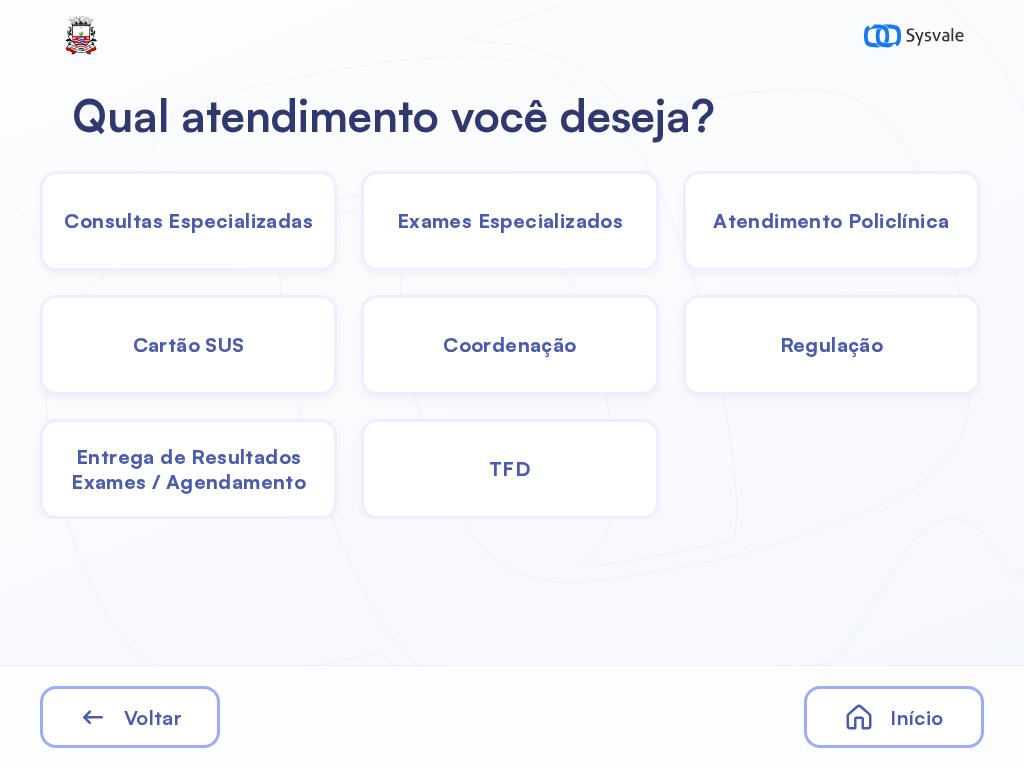 click on "Exames Especializados" at bounding box center [188, 220] 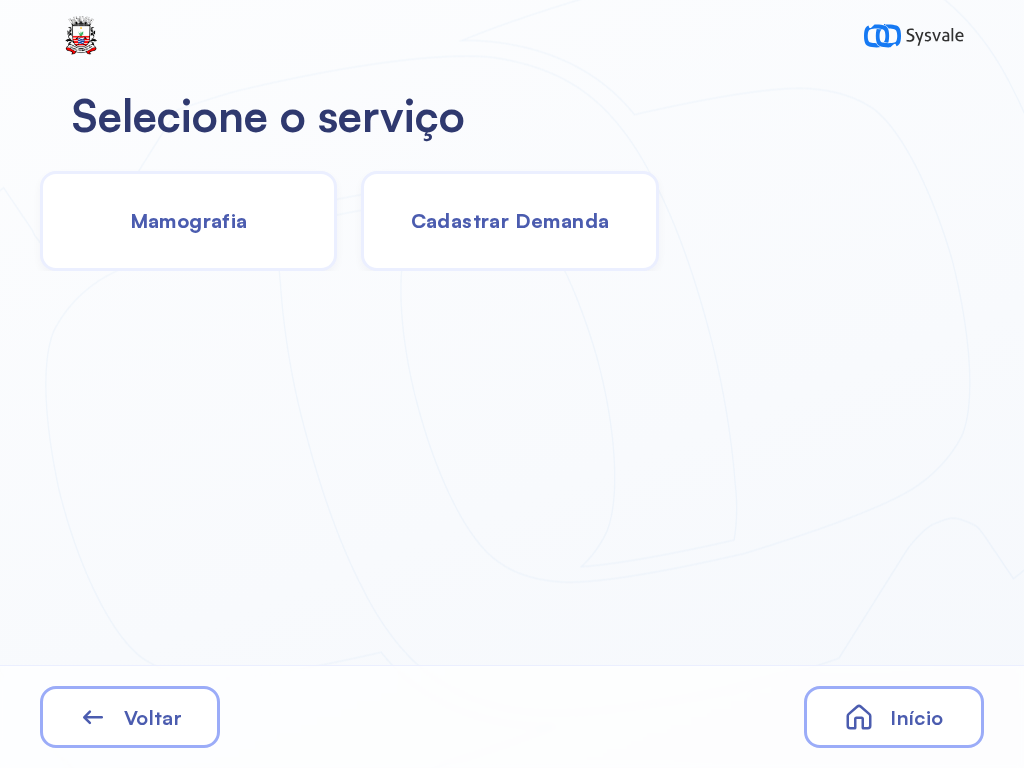 click on "Cadastrar Demanda" at bounding box center (510, 220) 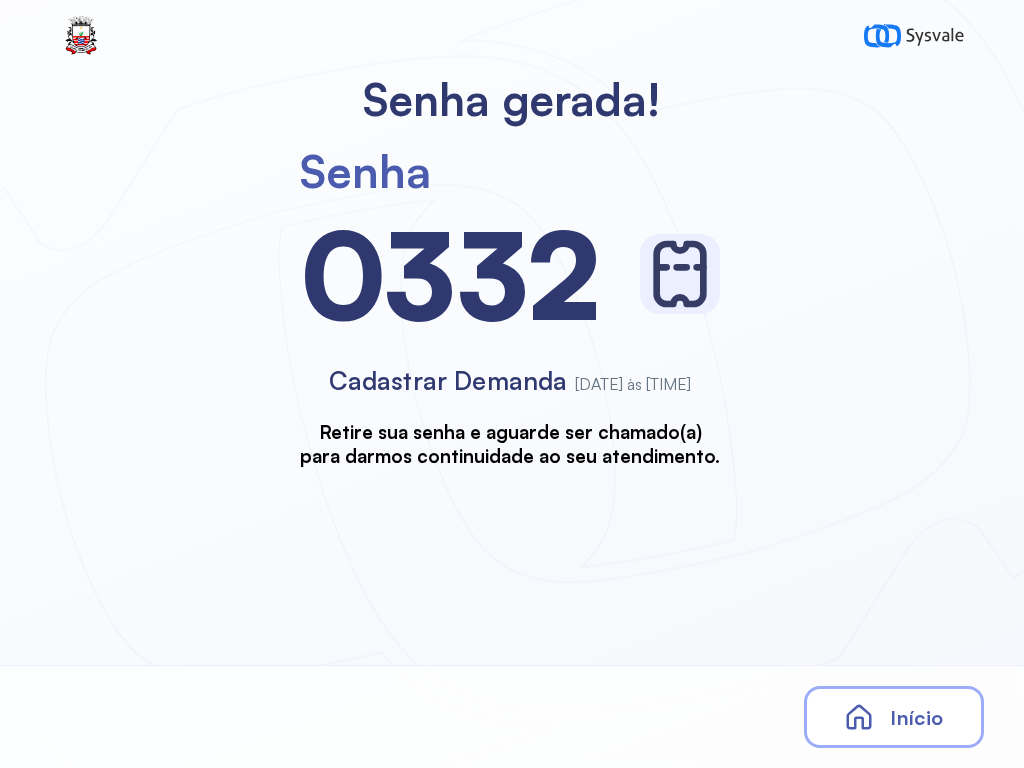 click on "Início" at bounding box center [894, 717] 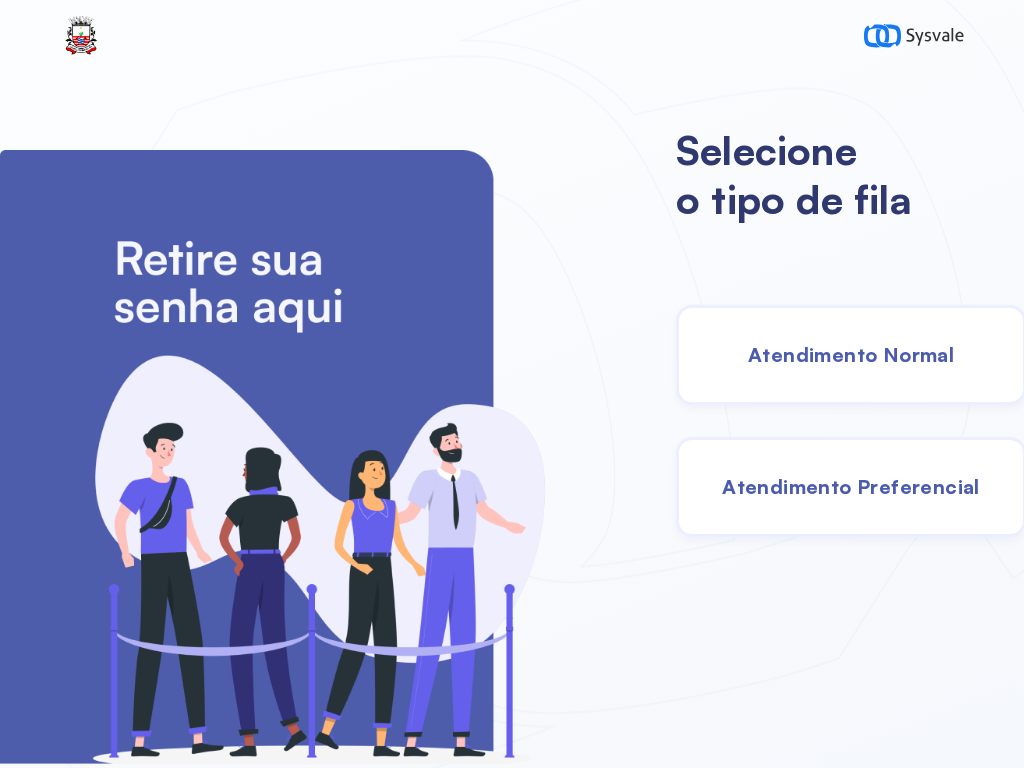 click on "Atendimento Normal" at bounding box center [851, 355] 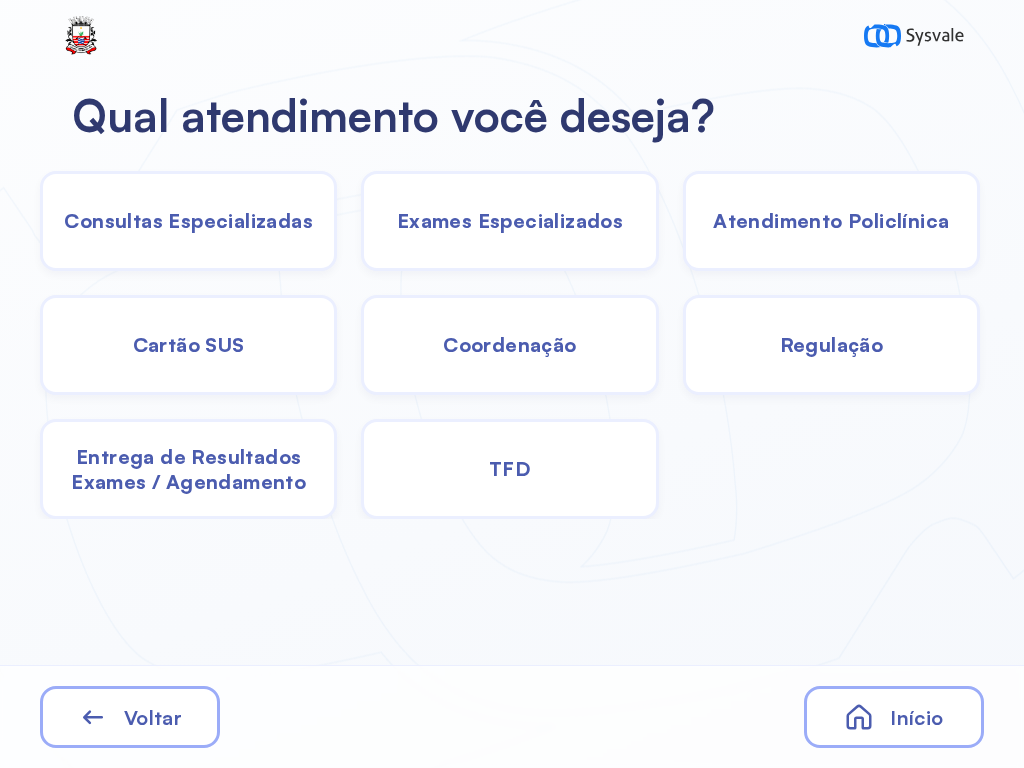 click on "Consultas Especializadas" at bounding box center (509, 221) 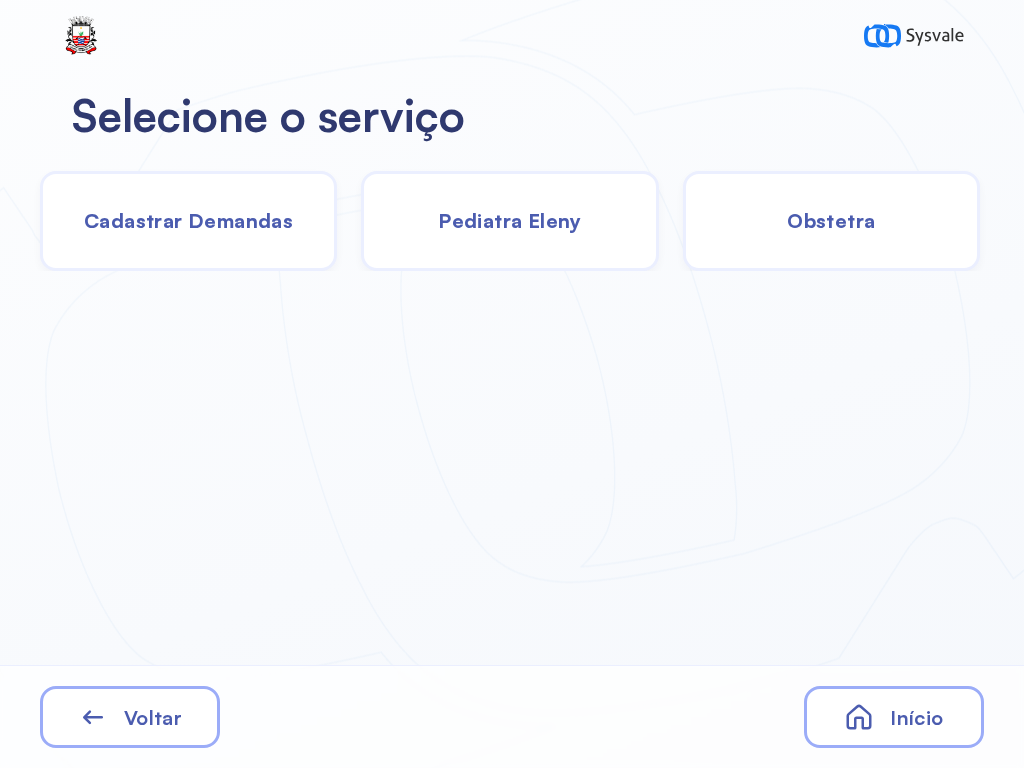 click on "Início" at bounding box center [916, 717] 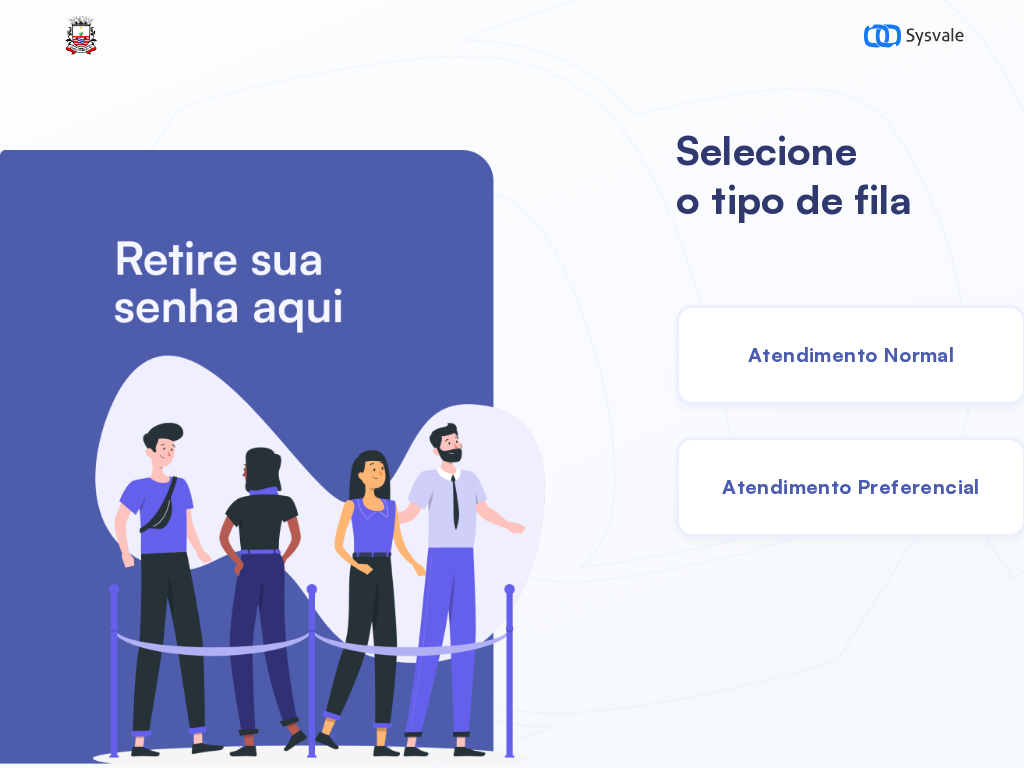 click on "Atendimento Normal" at bounding box center [851, 354] 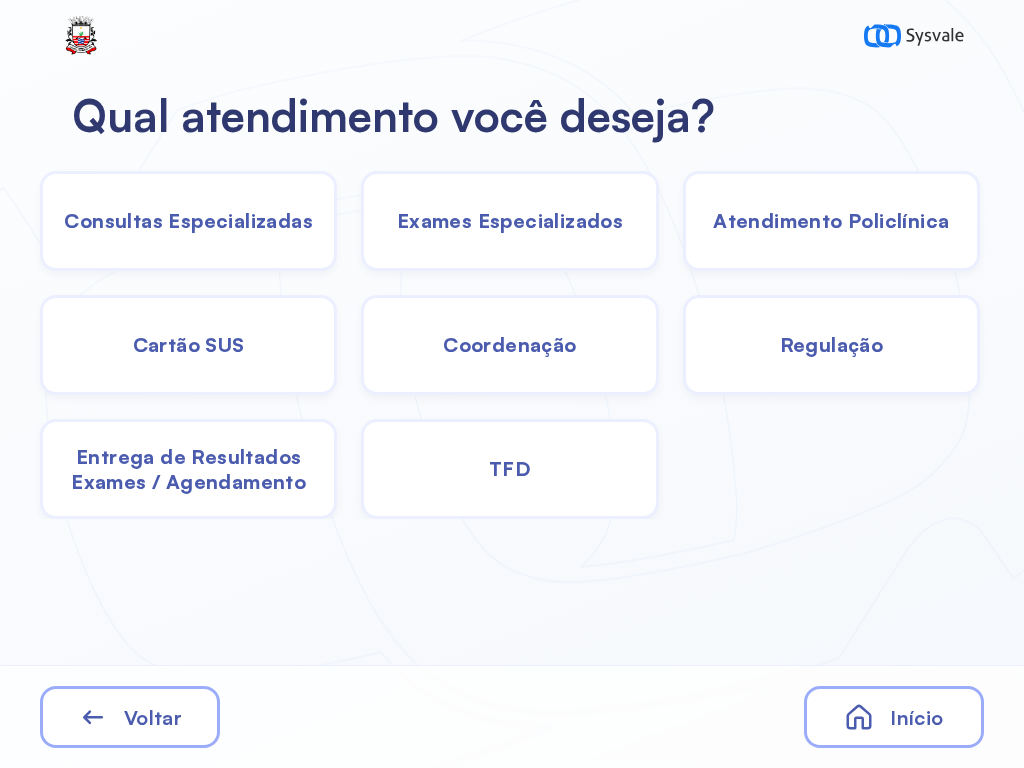 click on "Entrega de Resultados Exames / Agendamento" at bounding box center (188, 220) 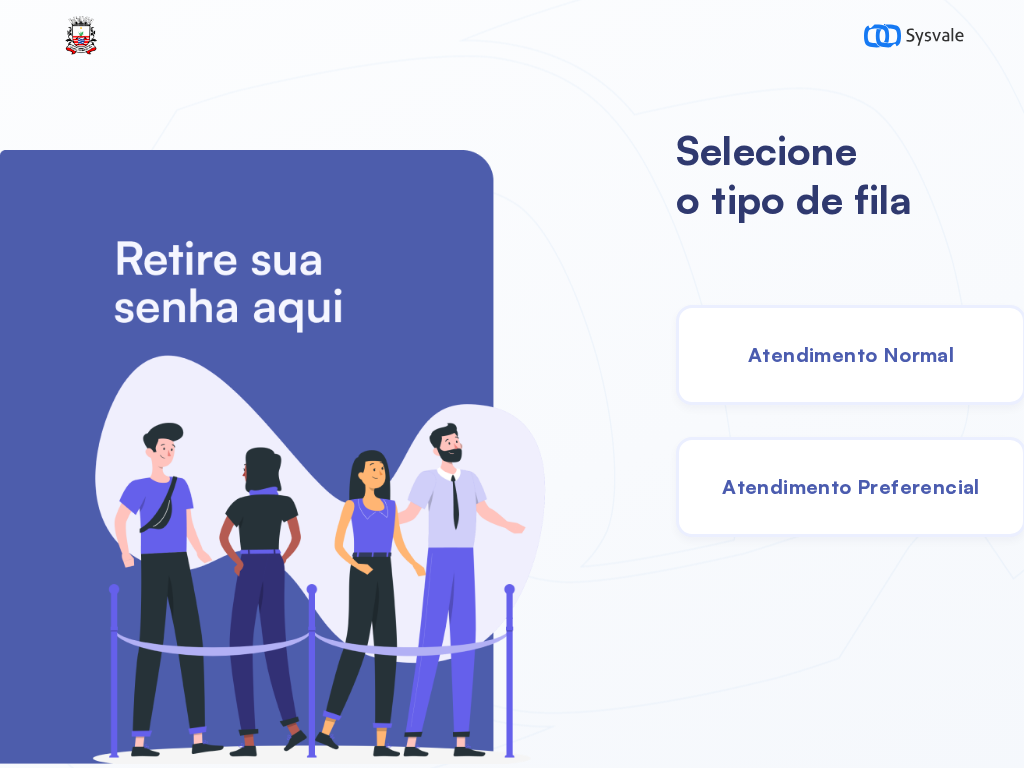 click on "Atendimento Normal" at bounding box center [851, 354] 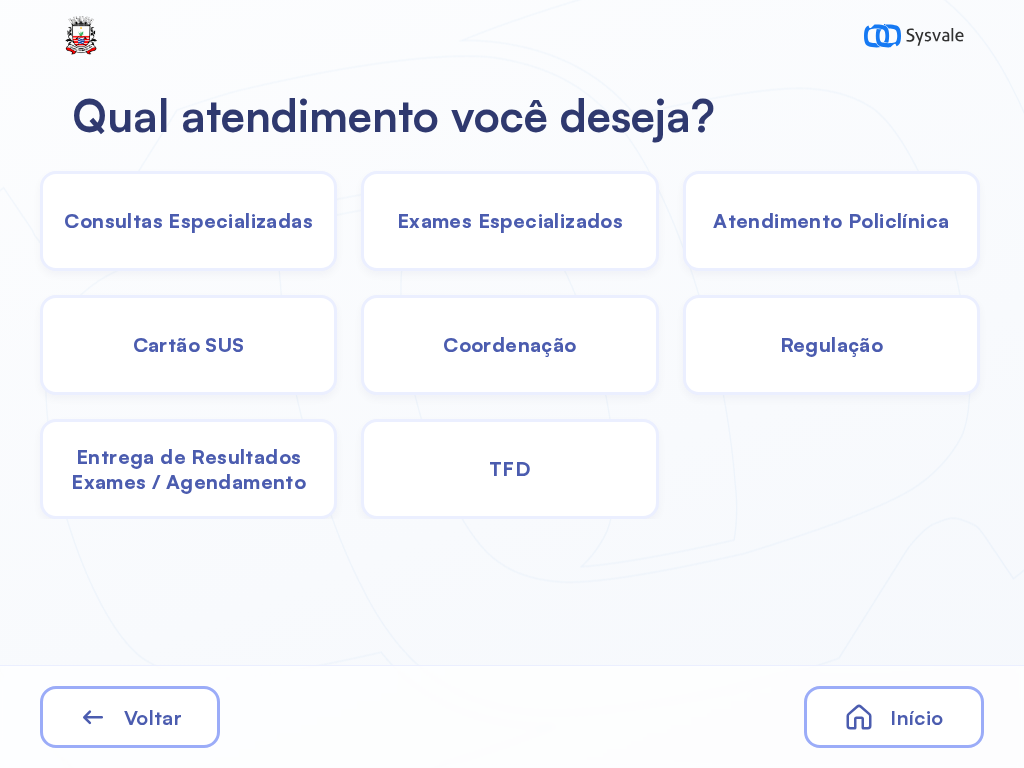 click on "Exames Especializados" at bounding box center (188, 220) 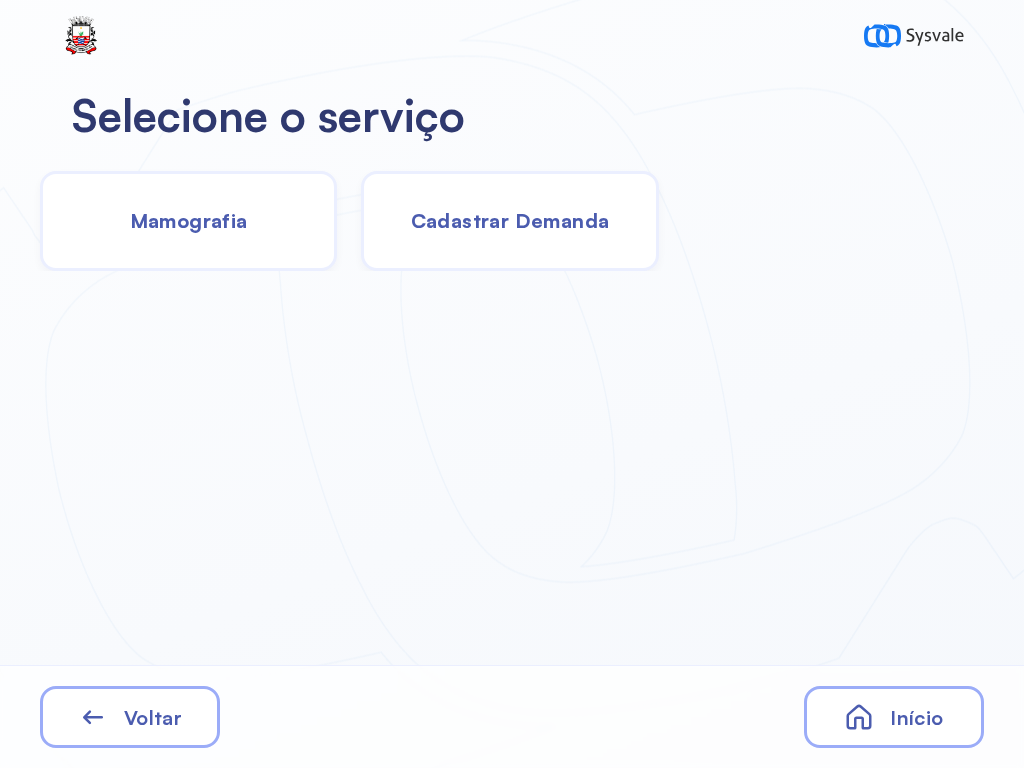 click on "Cadastrar Demanda" at bounding box center [510, 220] 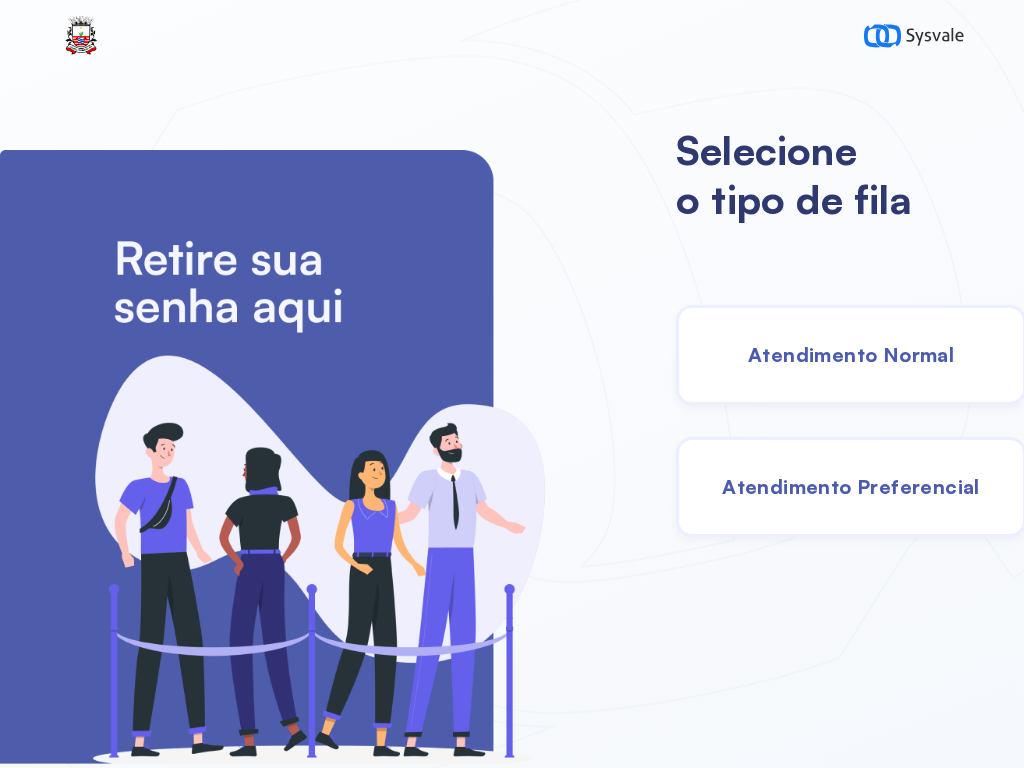 click on "Atendimento Preferencial" at bounding box center (851, 486) 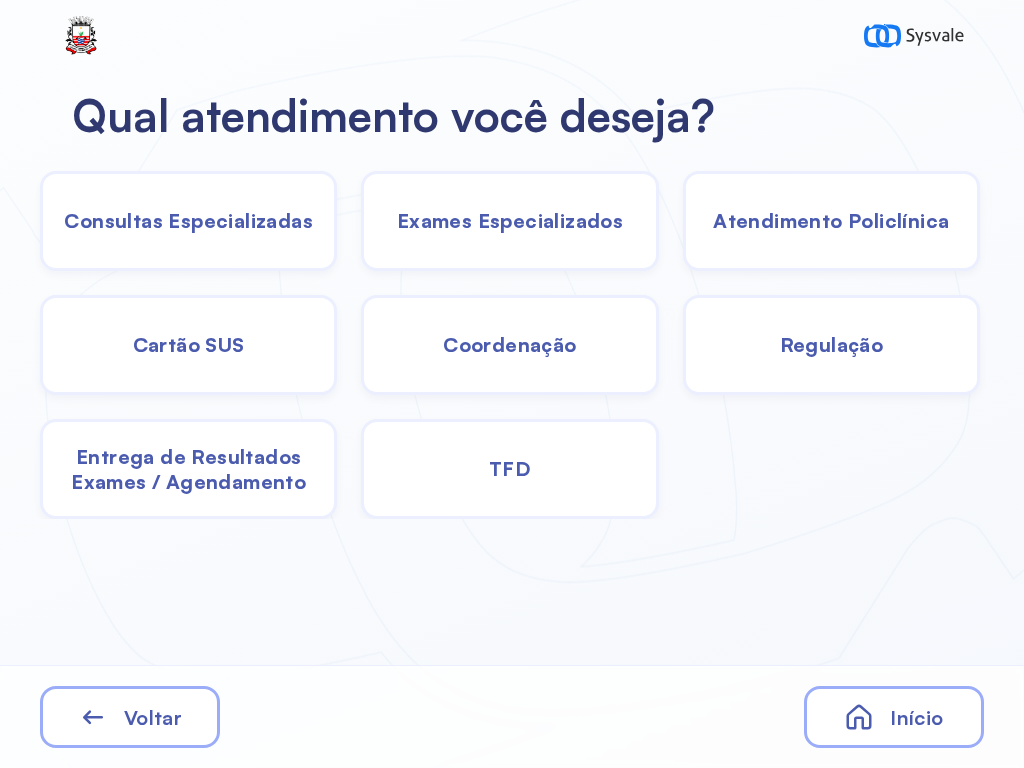 click on "Entrega de Resultados Exames / Agendamento" at bounding box center (188, 220) 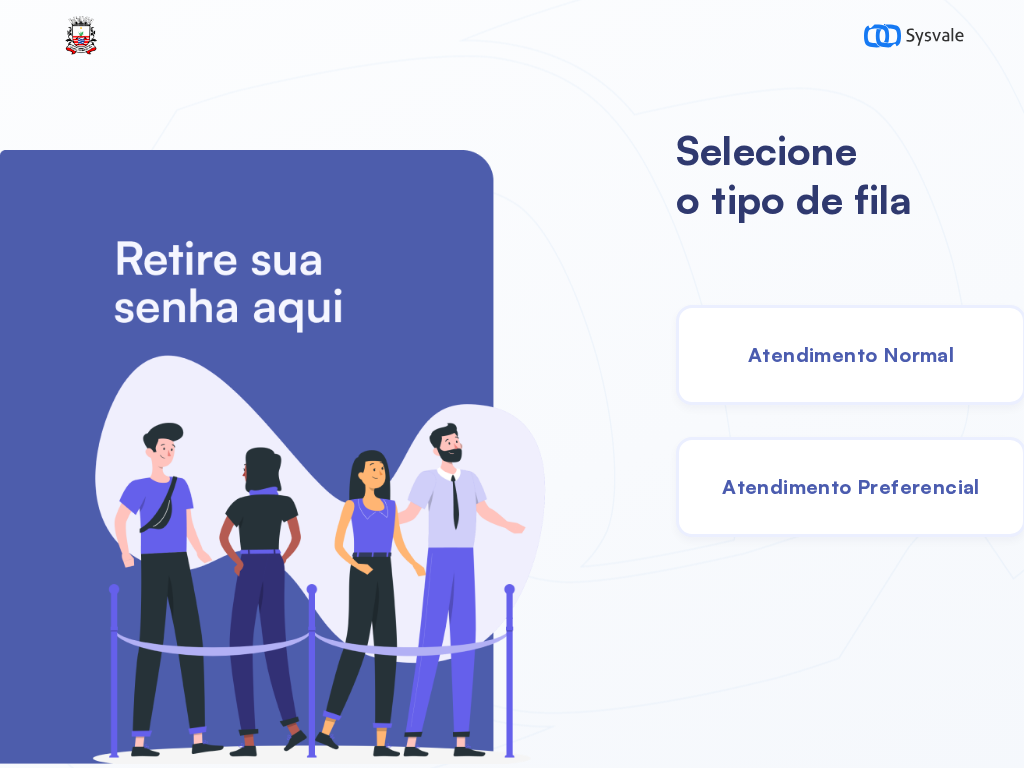 click on "Atendimento Normal" at bounding box center [851, 354] 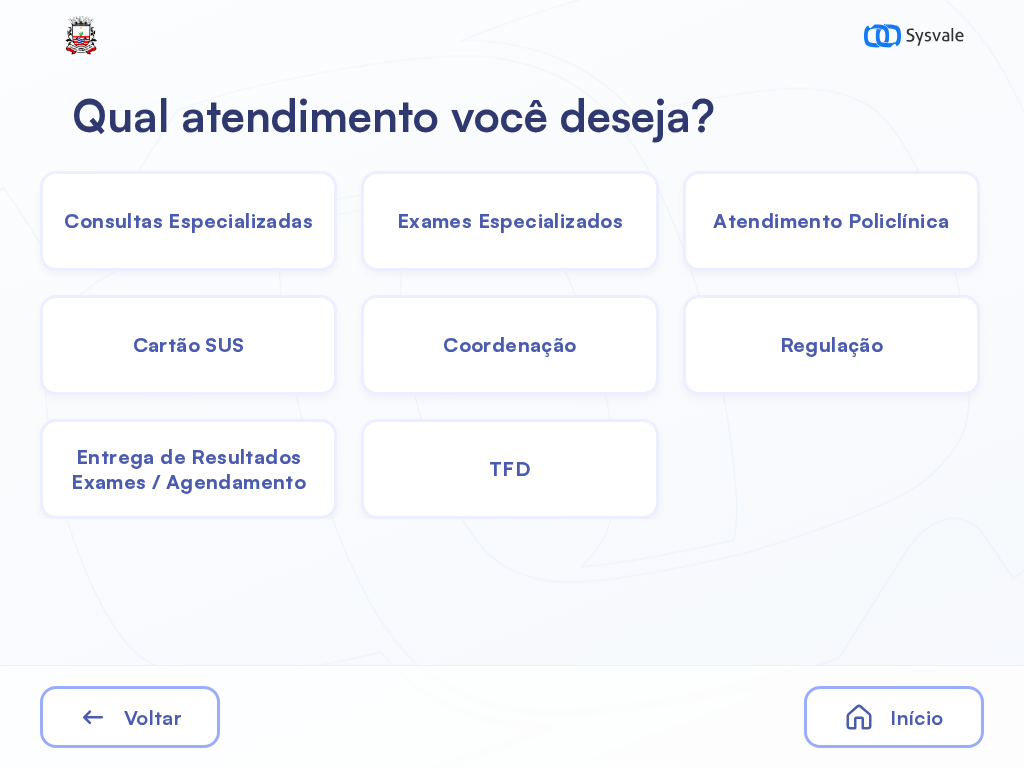 click on "Exames Especializados" at bounding box center (188, 220) 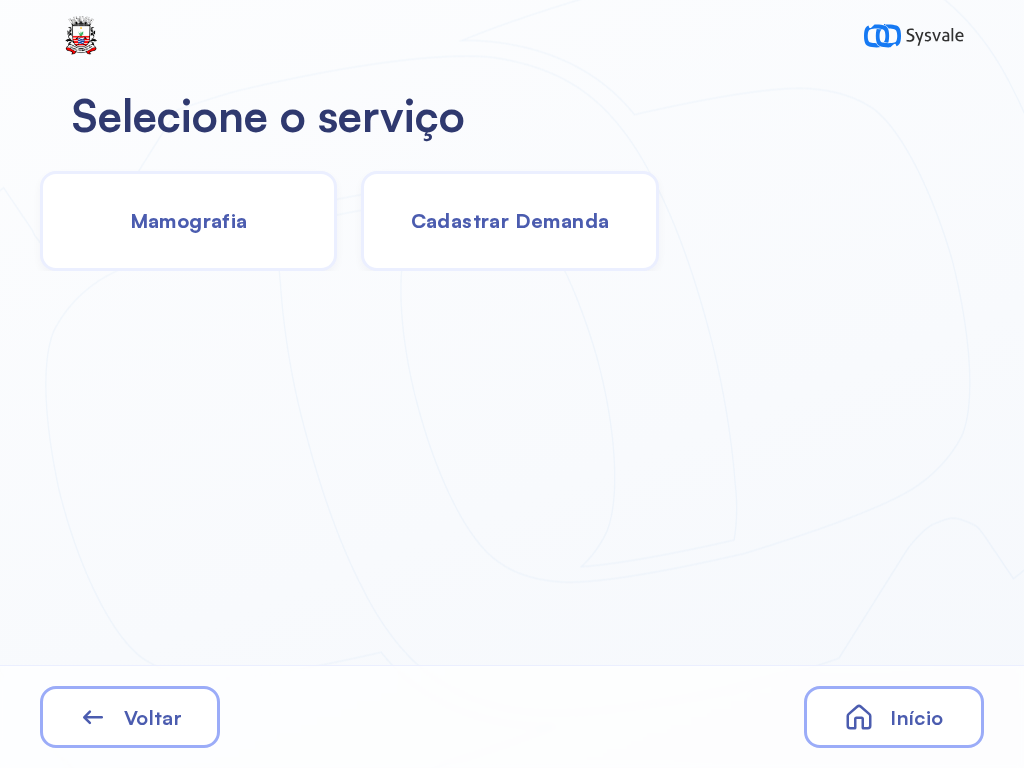 click on "Cadastrar Demanda" at bounding box center [510, 220] 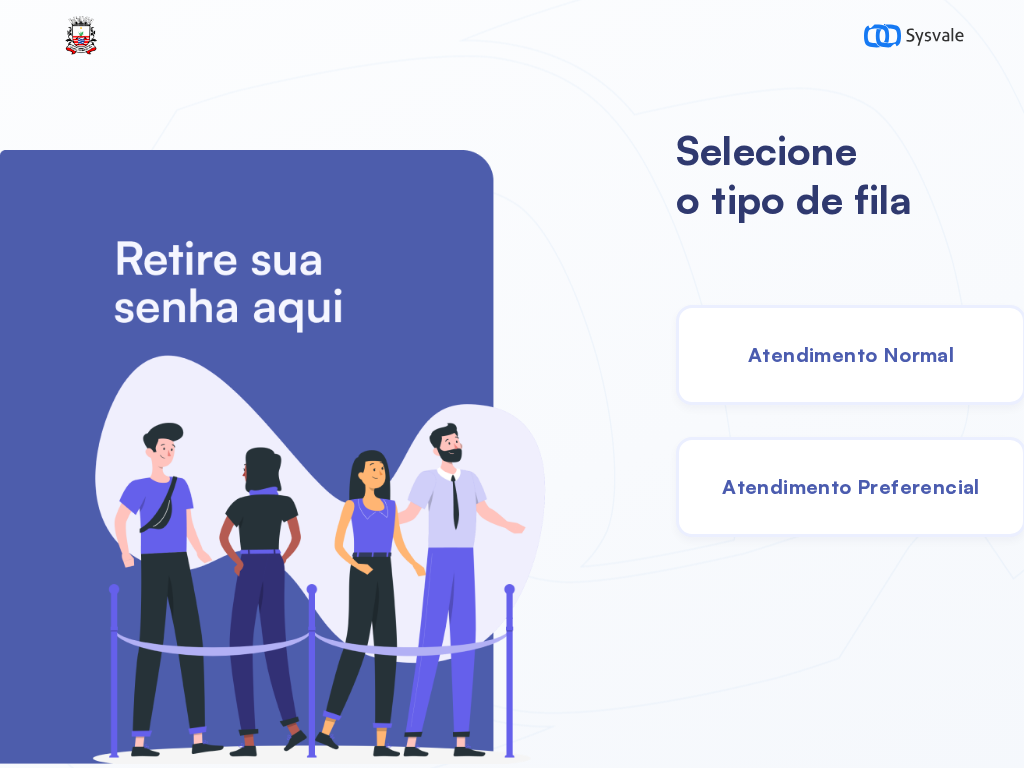 click on "Atendimento Preferencial" at bounding box center [851, 486] 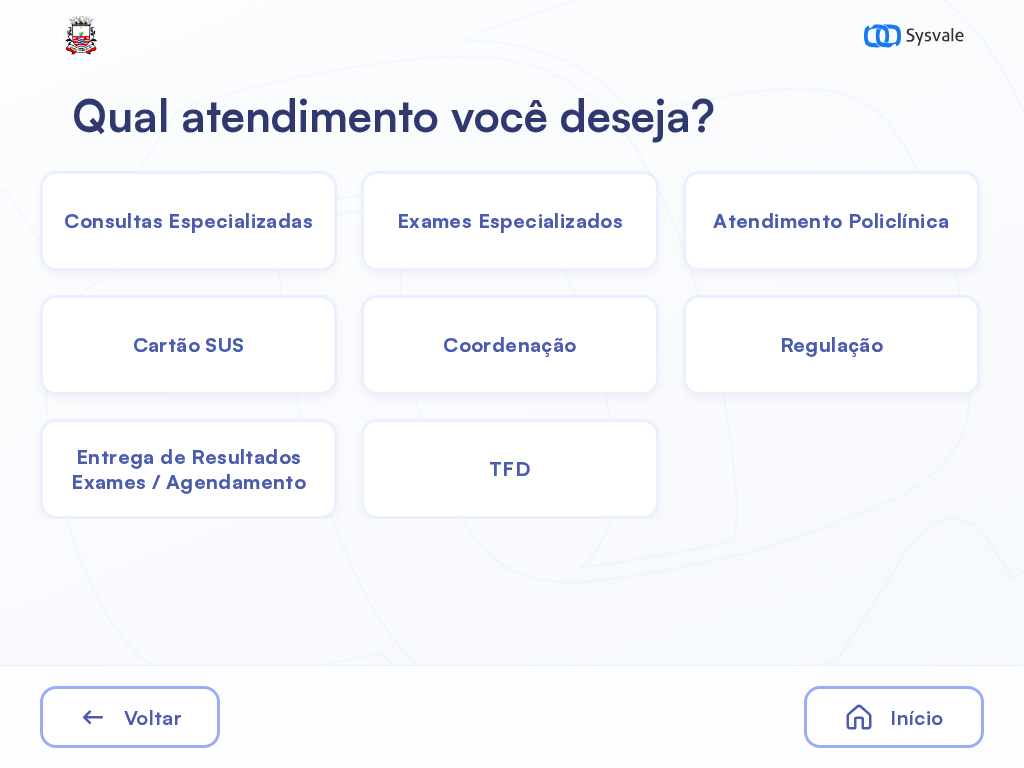 click on "Entrega de Resultados Exames / Agendamento" at bounding box center (509, 469) 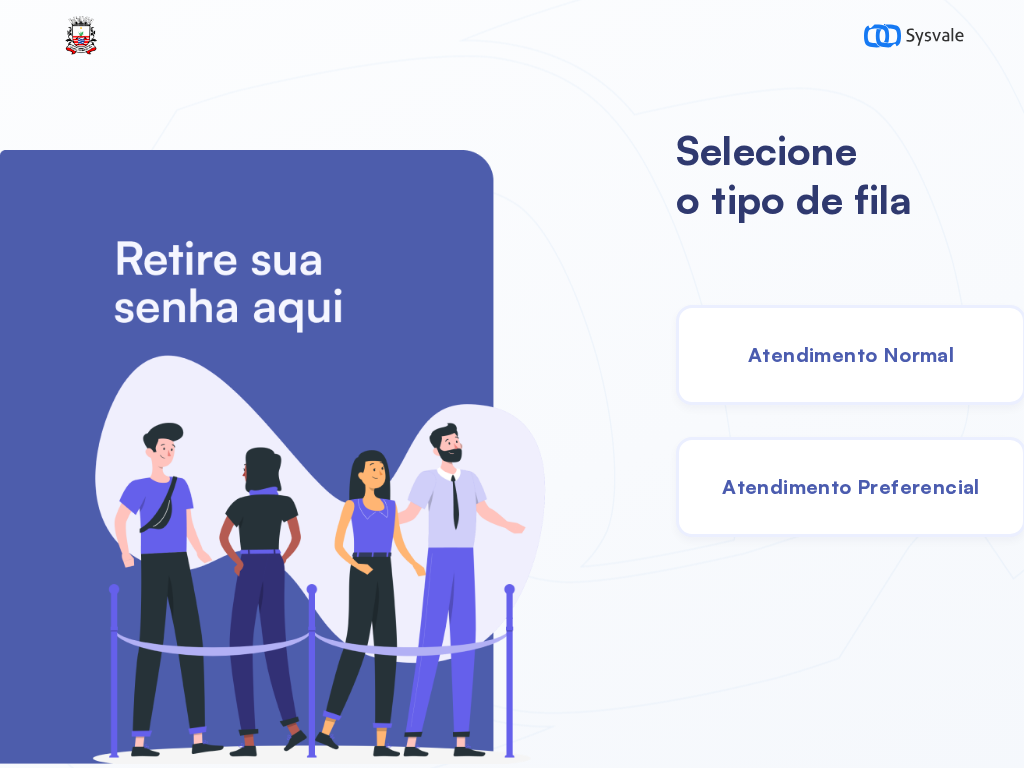 click on "Atendimento Normal" at bounding box center [851, 354] 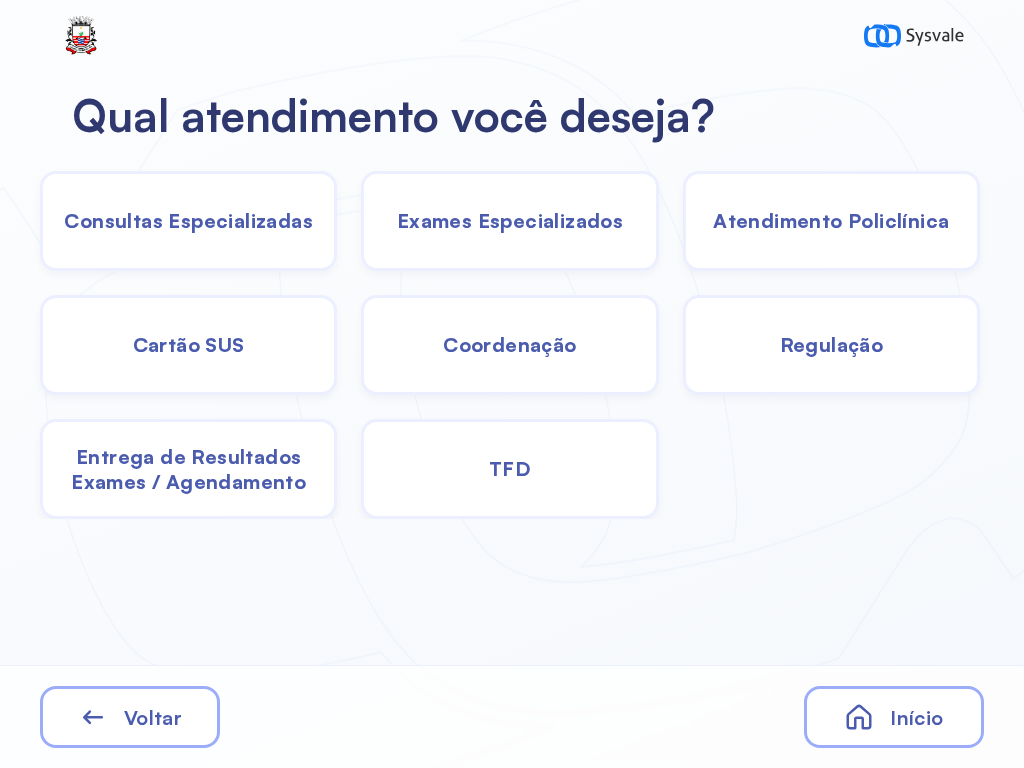 click on "Consultas Especializadas" at bounding box center [188, 220] 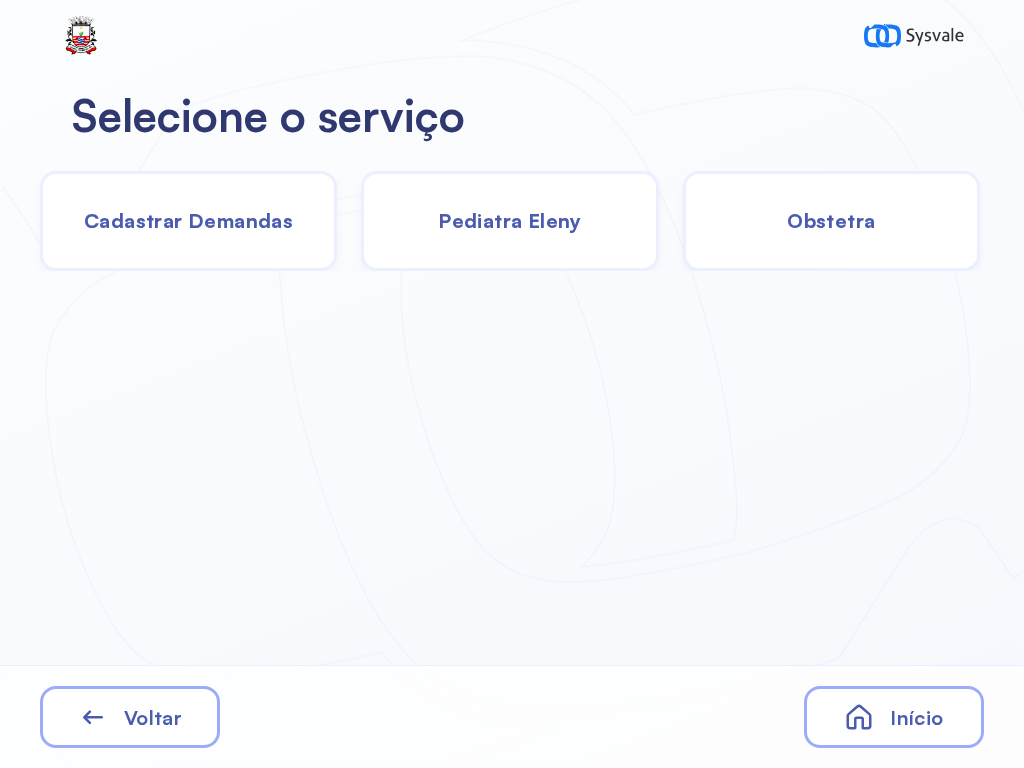click on "Pediatra Eleny" at bounding box center (510, 220) 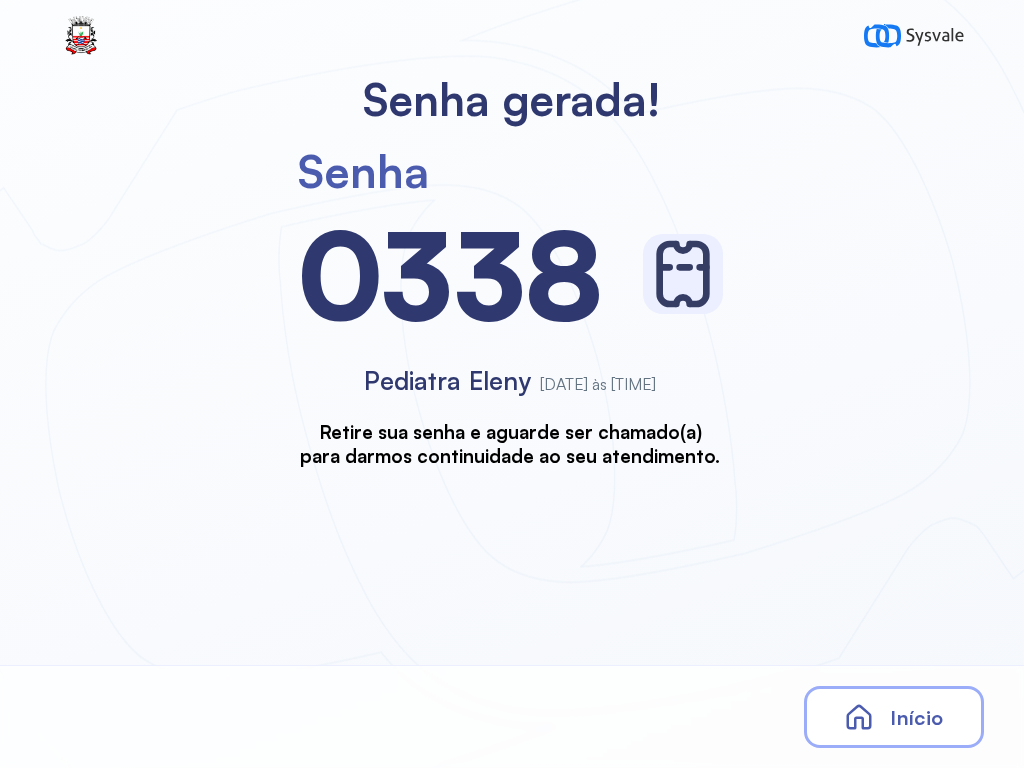 click on "Início" at bounding box center (894, 717) 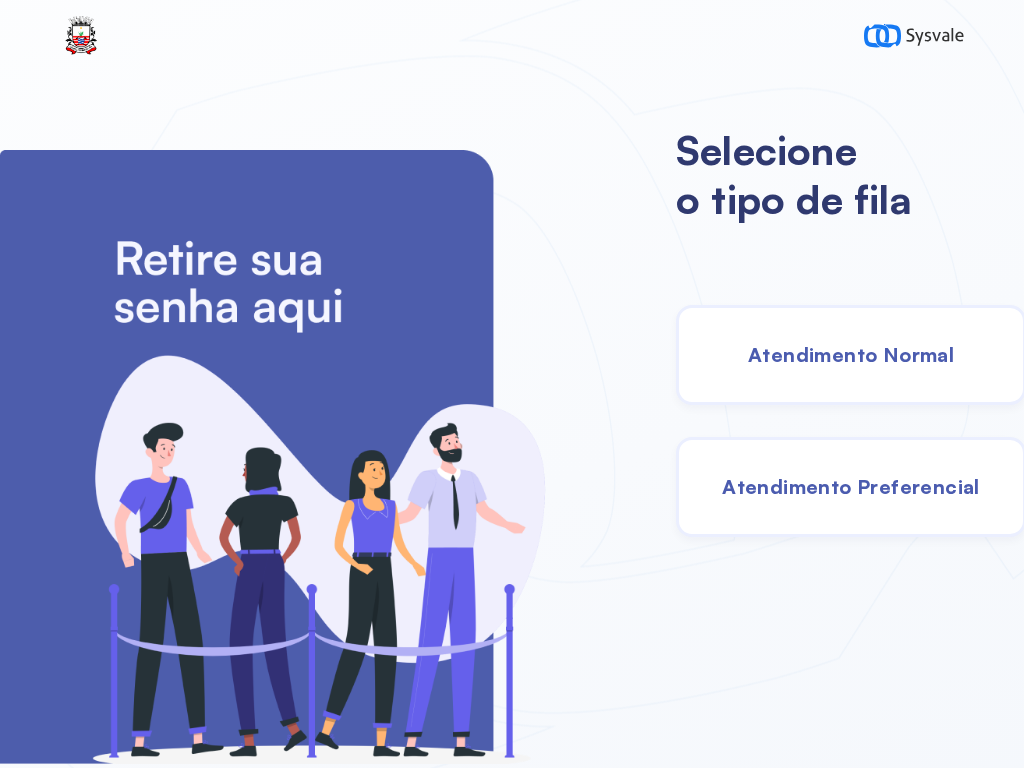 click on "Atendimento Normal" at bounding box center [851, 354] 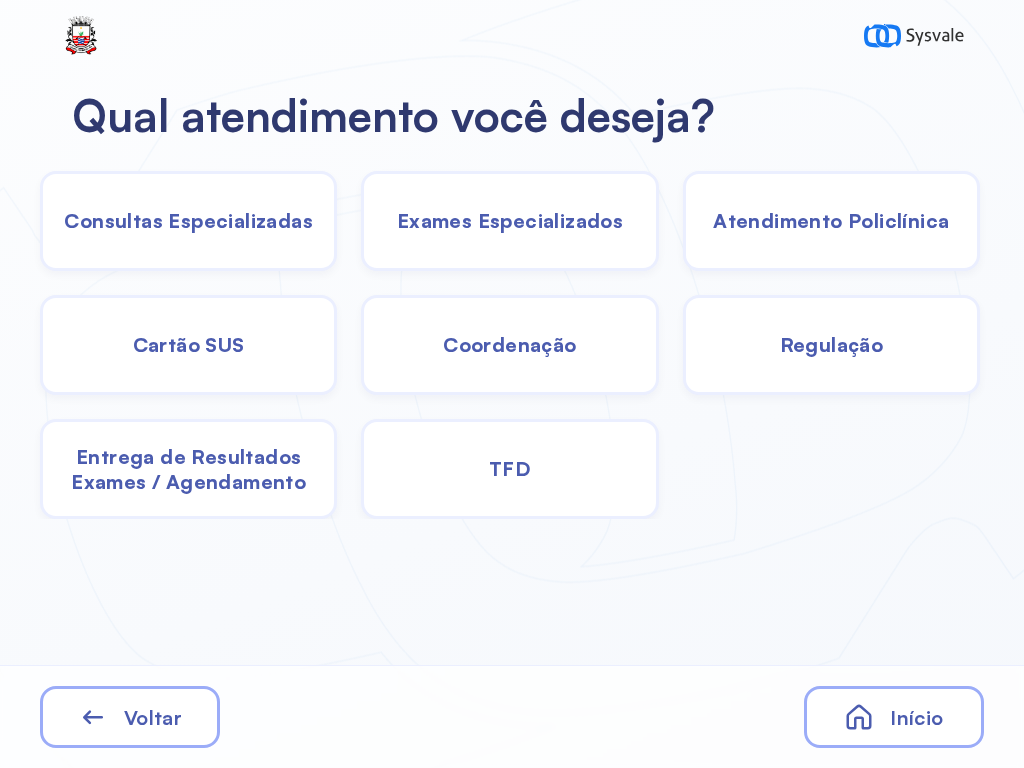 click on "Consultas Especializadas" at bounding box center [188, 220] 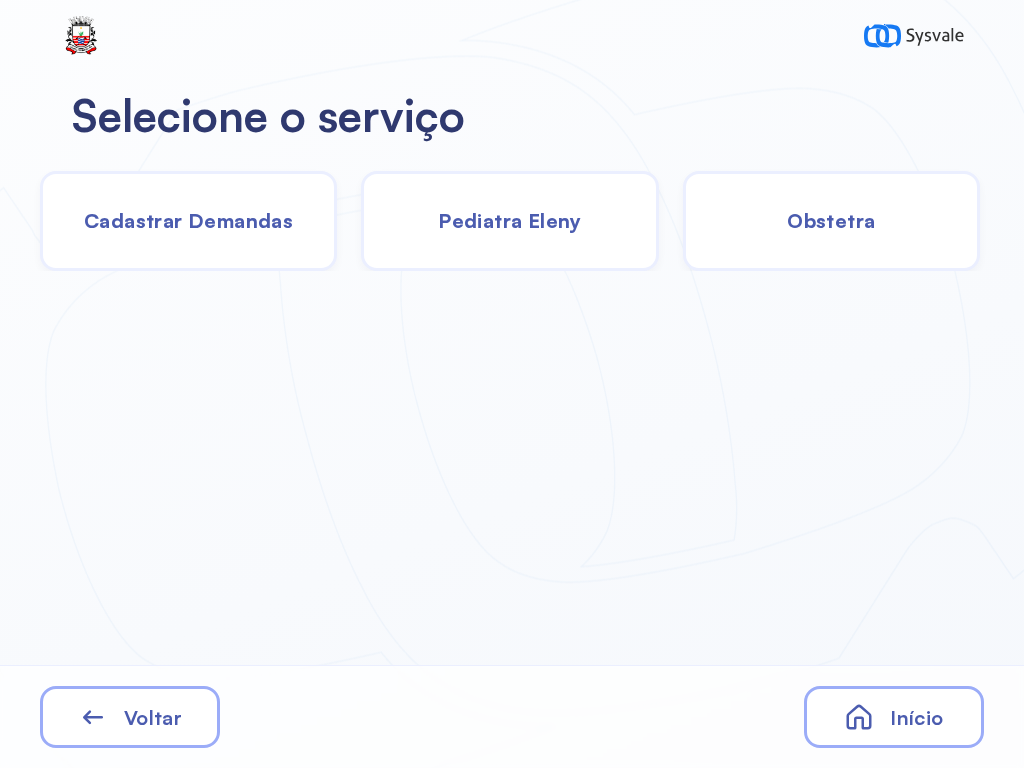 click on "Pediatra Eleny" 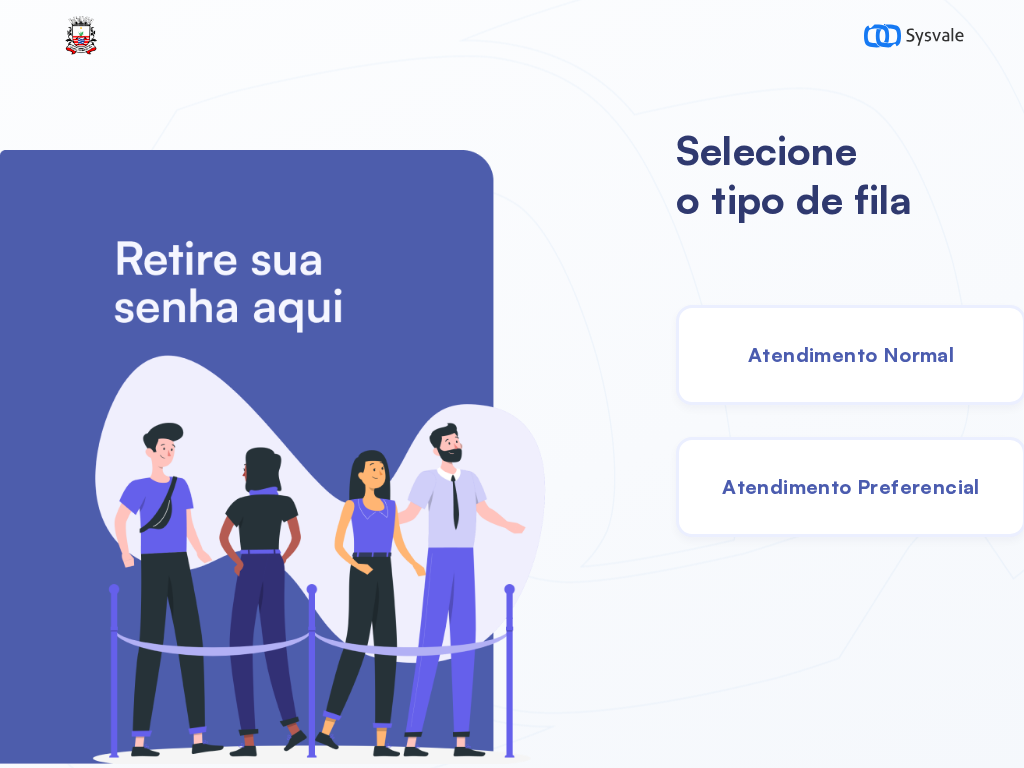 click on "Atendimento Preferencial" at bounding box center (851, 487) 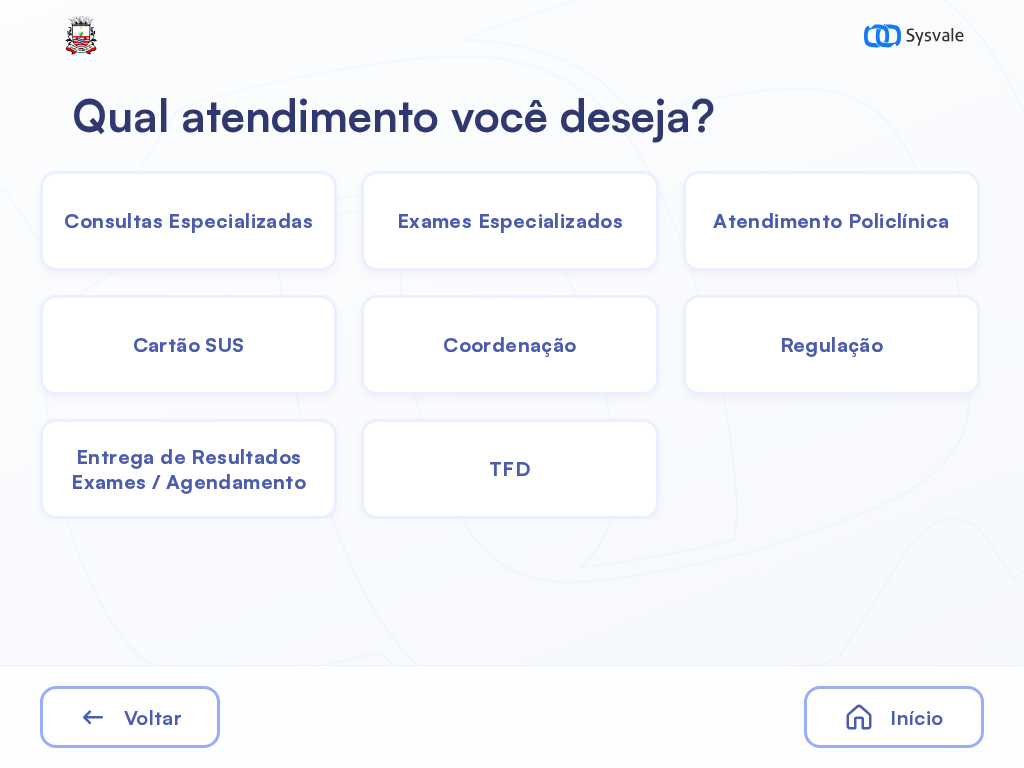 click on "TFD" 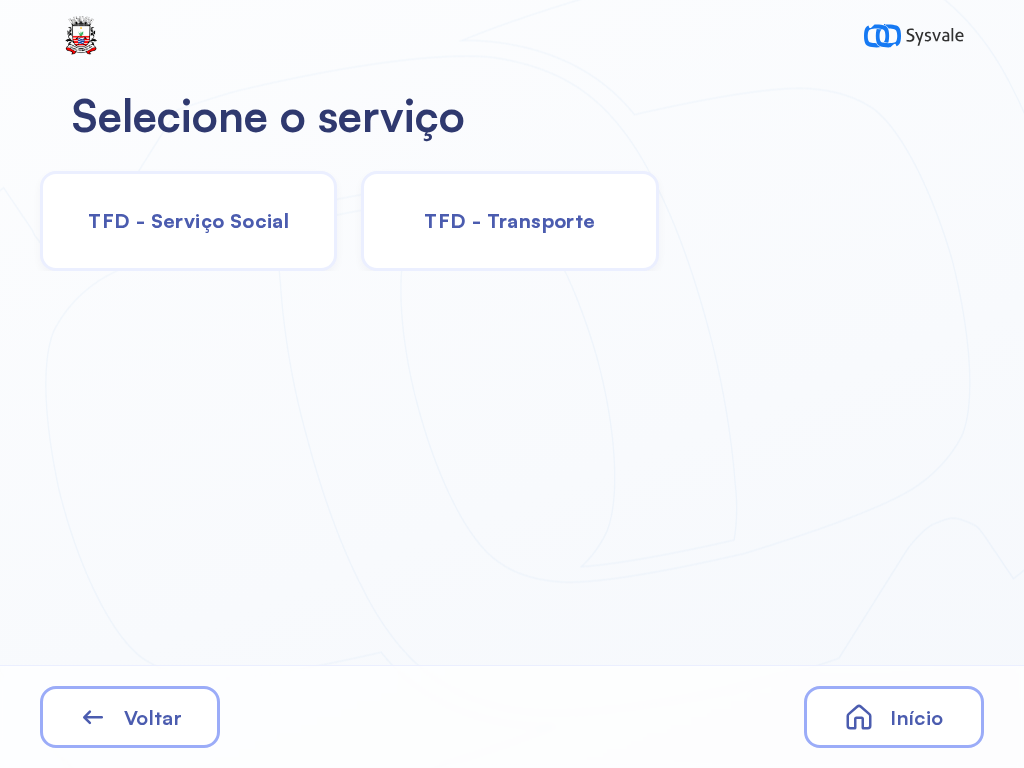 click on "TFD - Serviço Social" 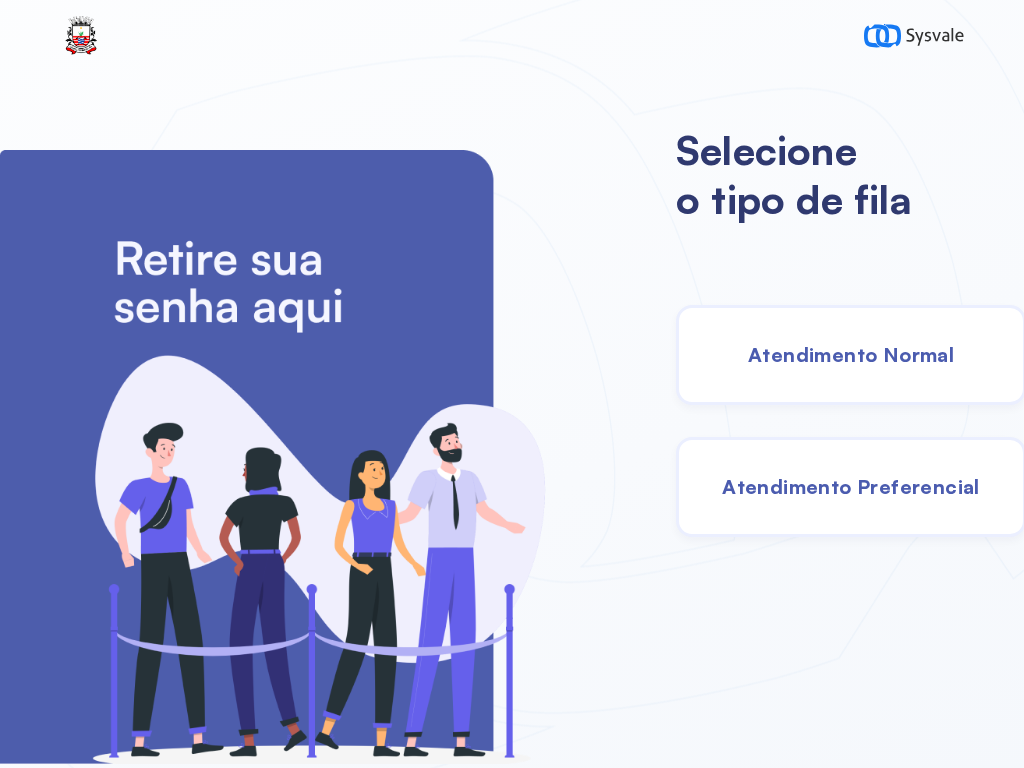click on "Atendimento Preferencial" at bounding box center [851, 487] 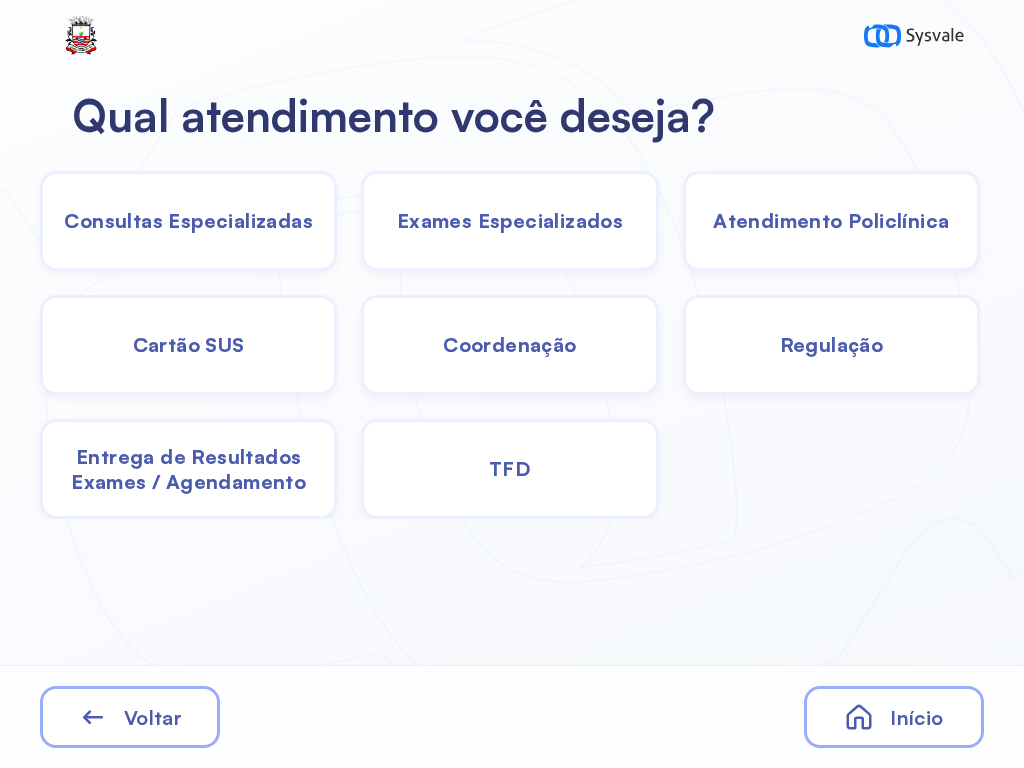 click on "Exames Especializados" at bounding box center (831, 221) 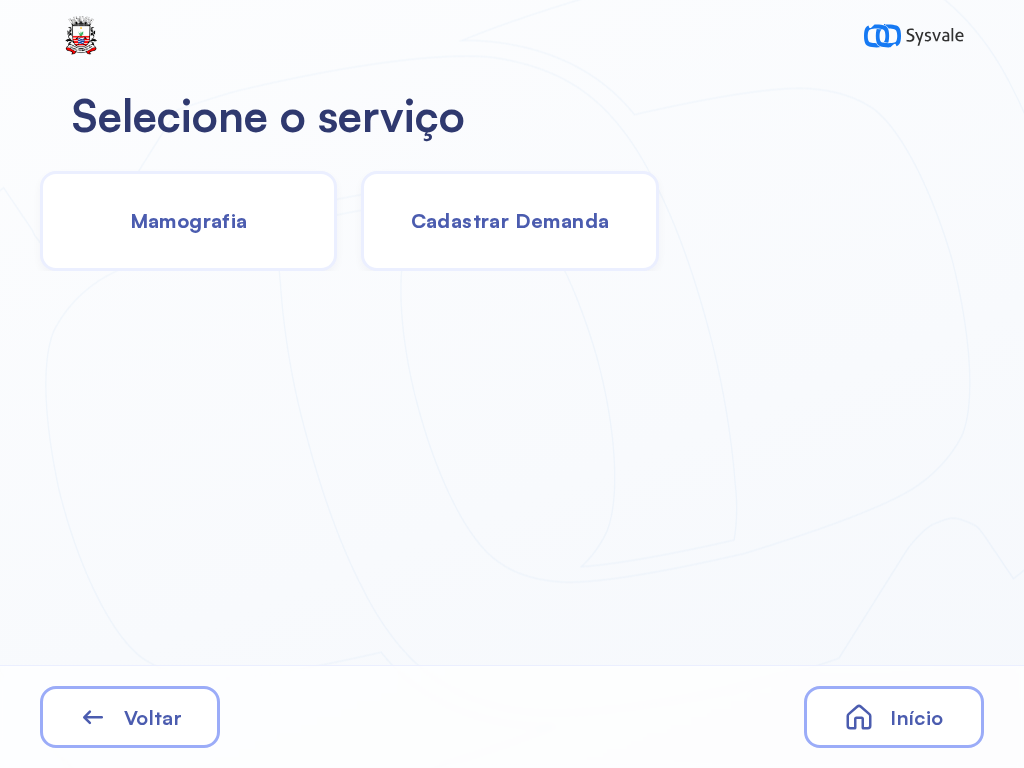 click on "Cadastrar Demanda" at bounding box center (510, 220) 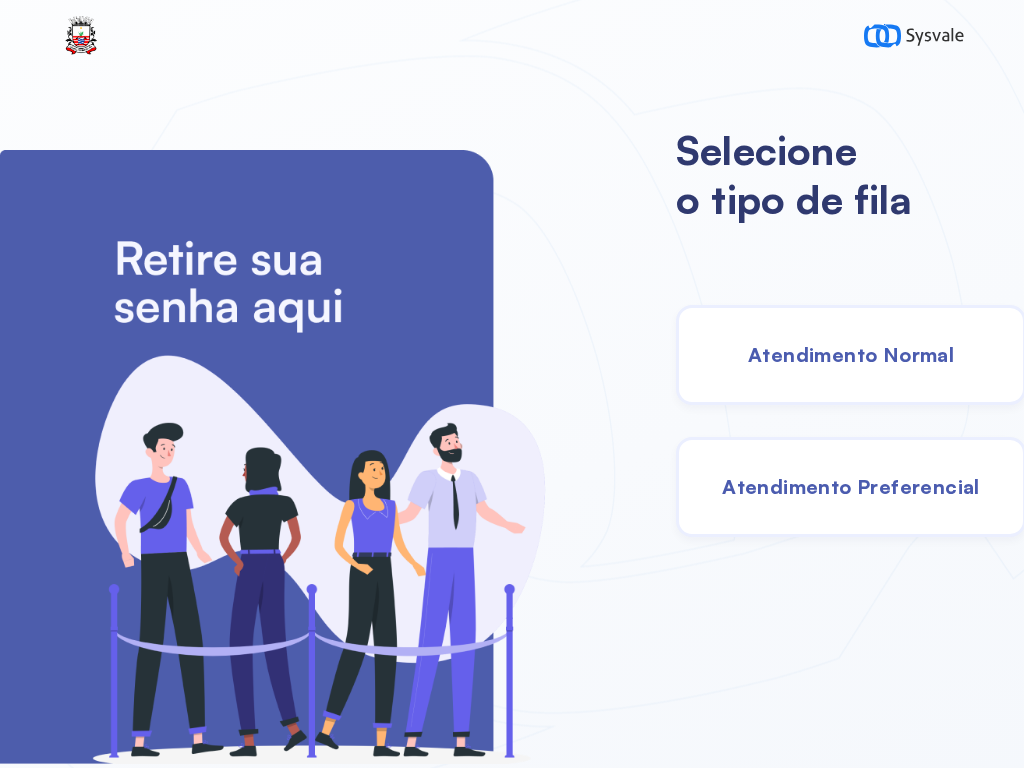 click on "Atendimento Normal" at bounding box center (851, 354) 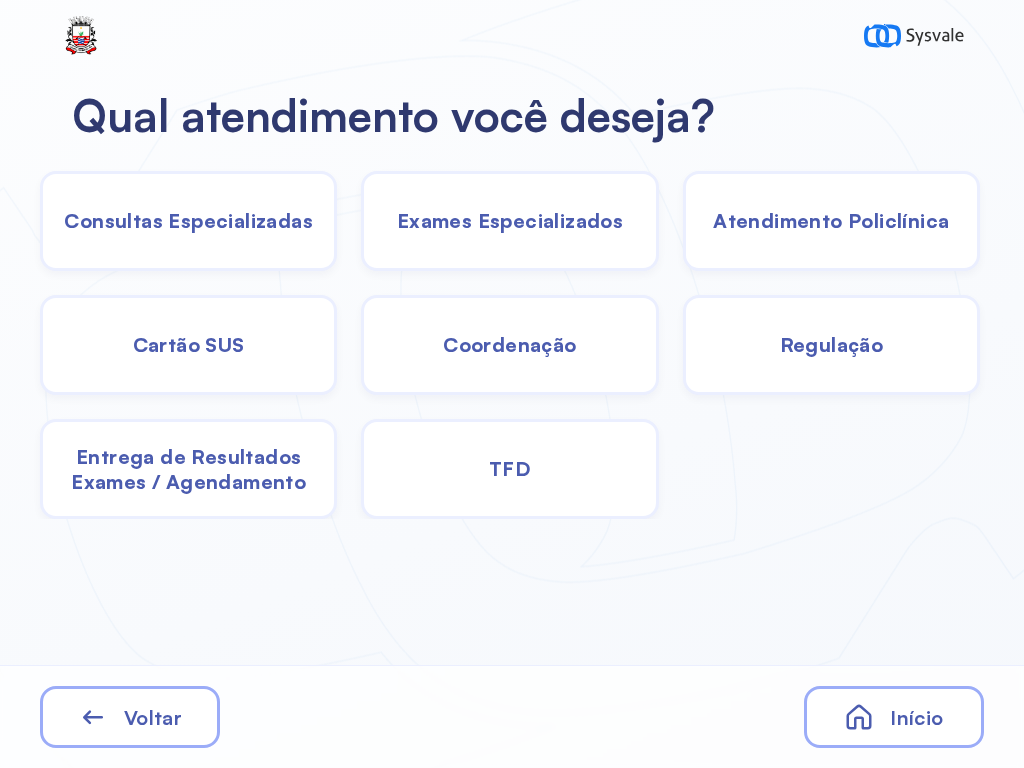 click on "TFD" at bounding box center [188, 220] 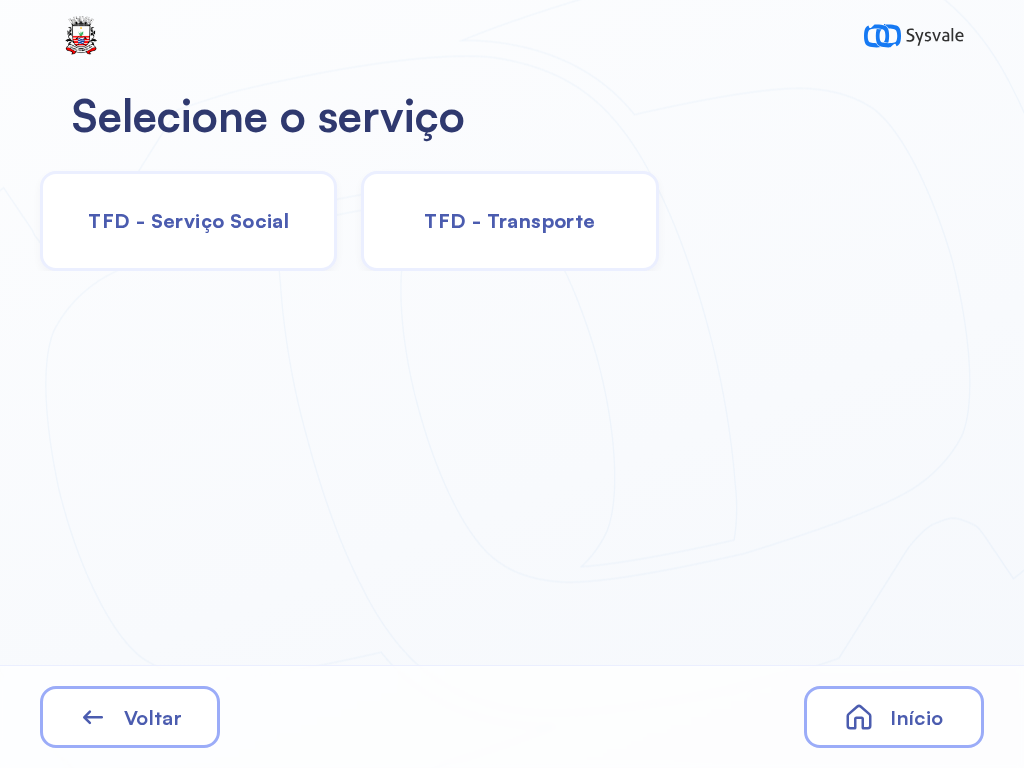 click on "TFD - Serviço Social" at bounding box center (188, 220) 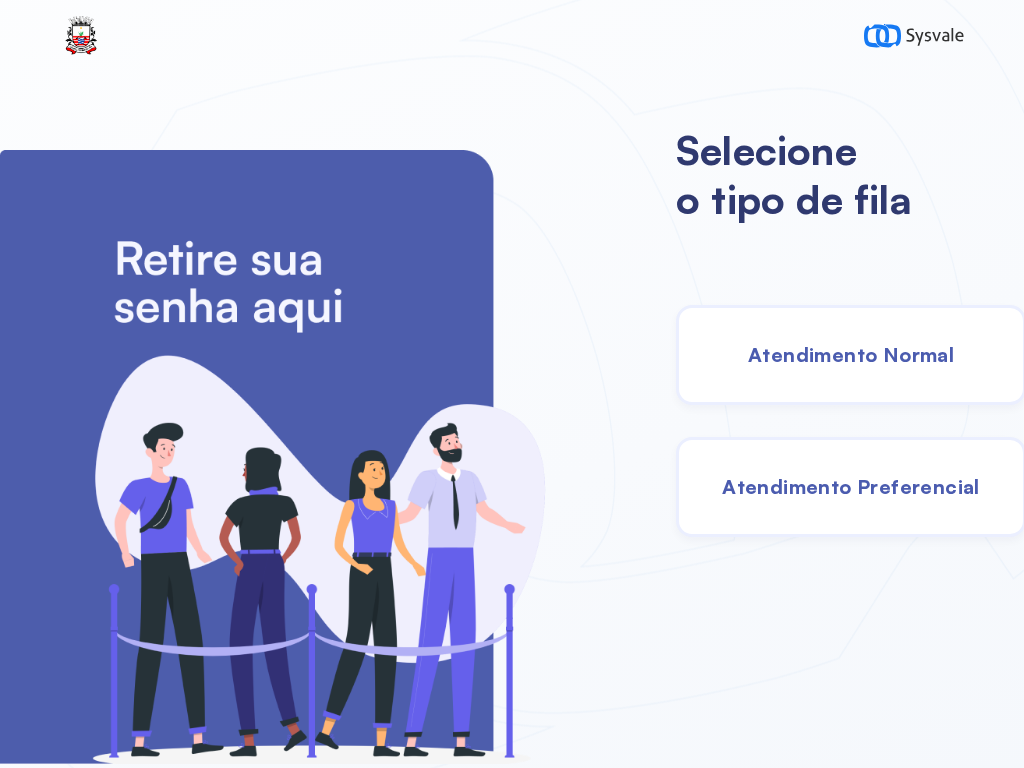 click on "Atendimento Normal" at bounding box center (851, 354) 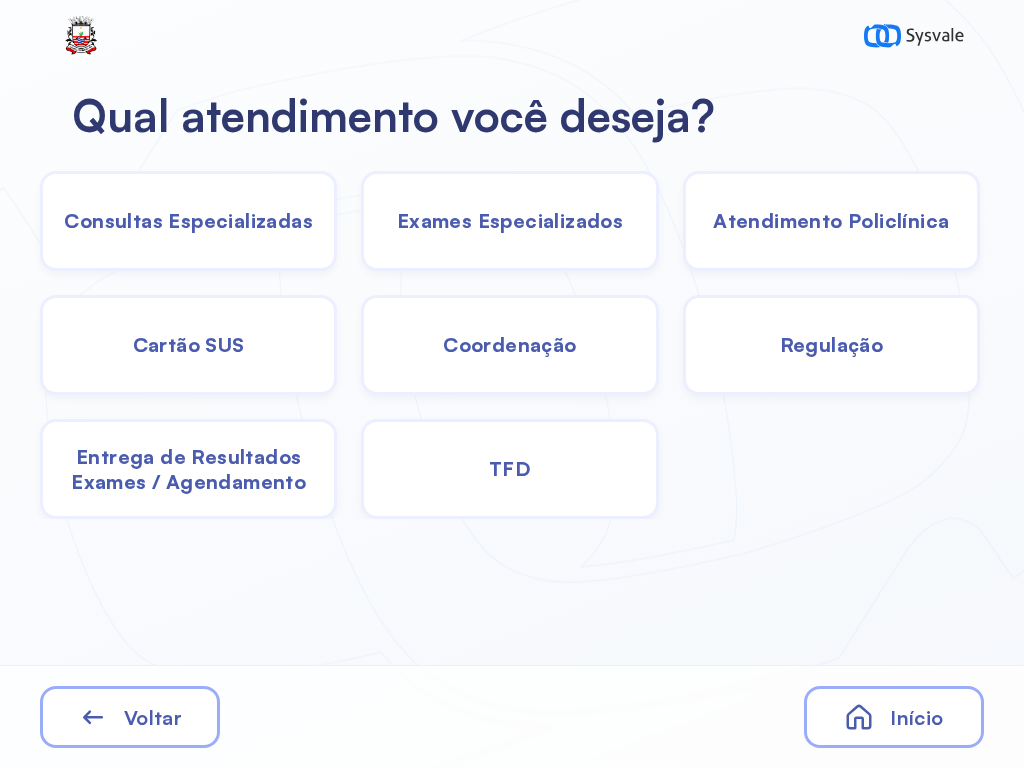 click on "Entrega de Resultados Exames / Agendamento" at bounding box center (188, 220) 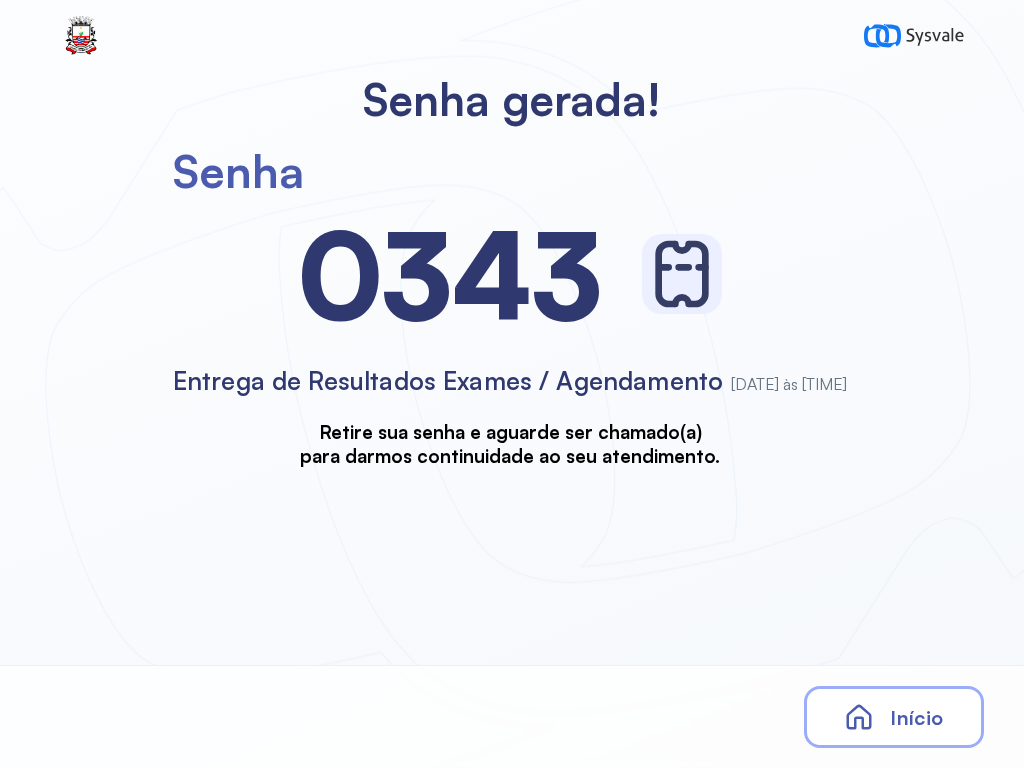 click on "Início" at bounding box center (894, 717) 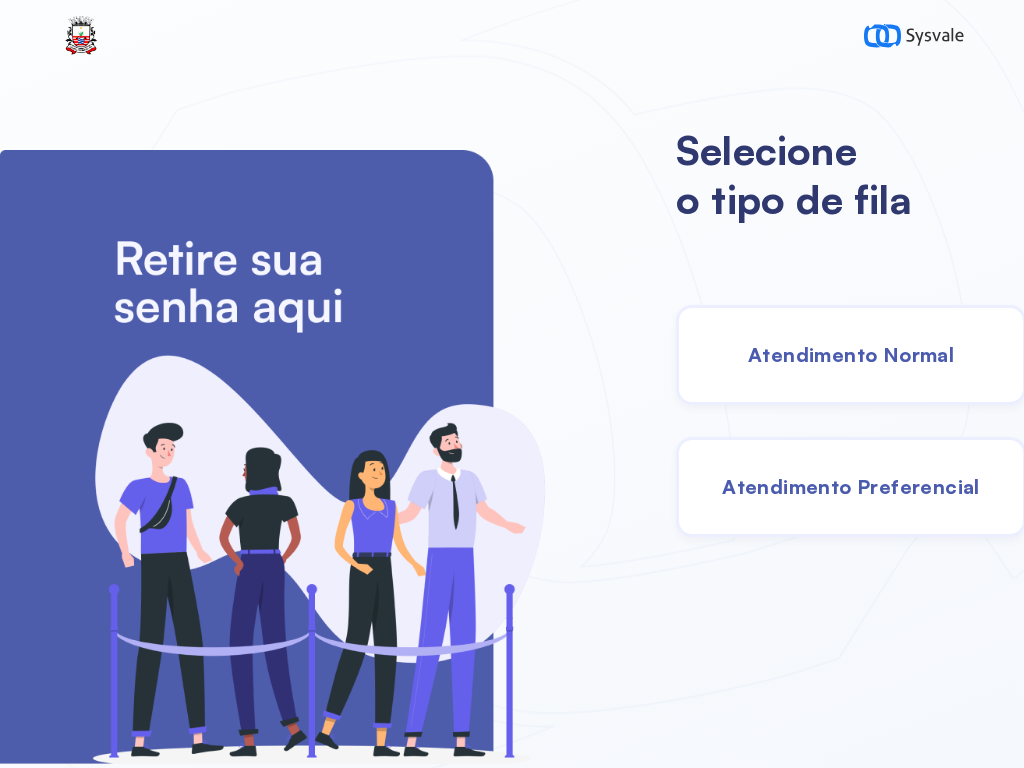 click on "Atendimento Normal" at bounding box center (851, 355) 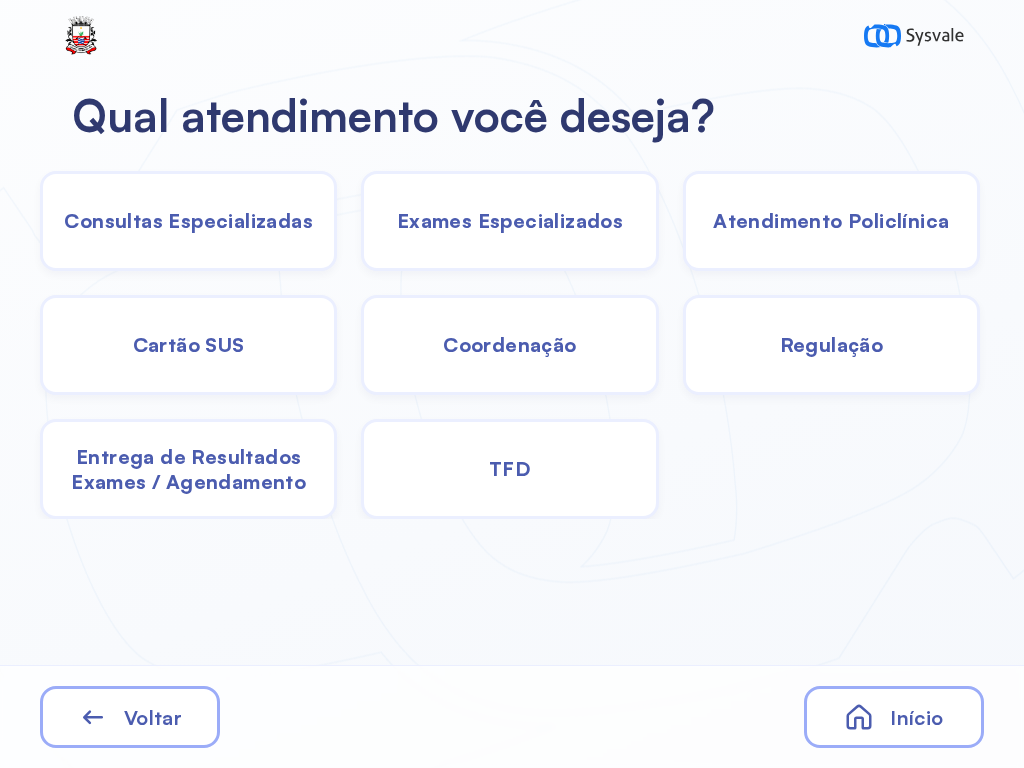 click on "TFD" at bounding box center [188, 220] 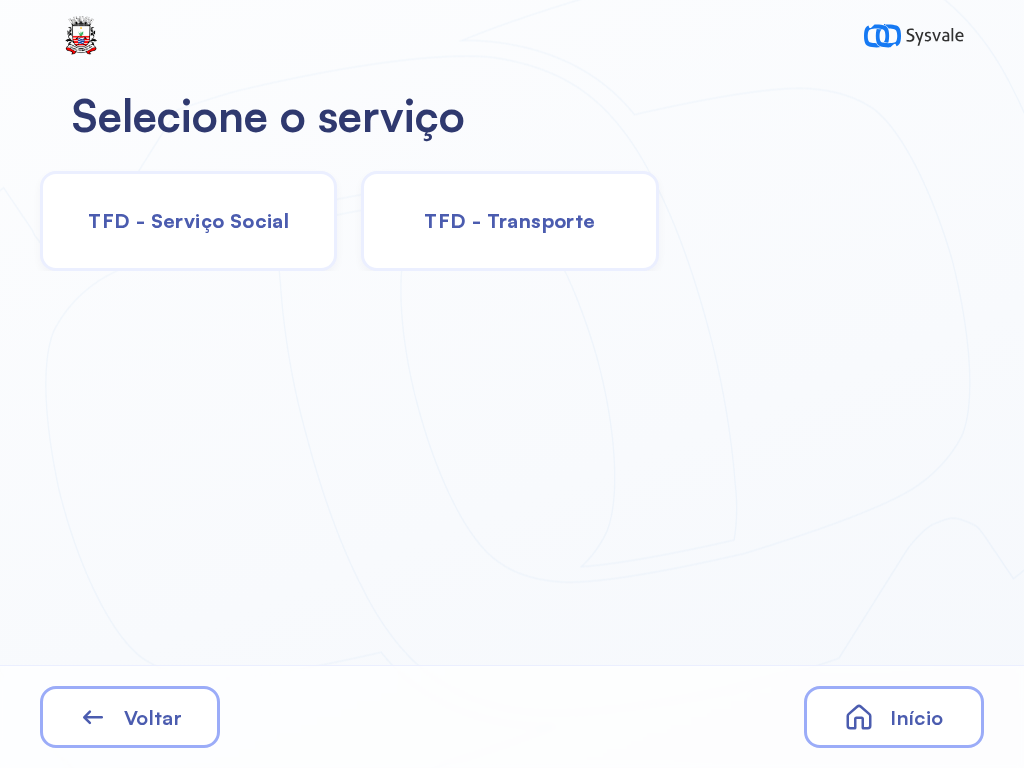 click on "TFD - Transporte" 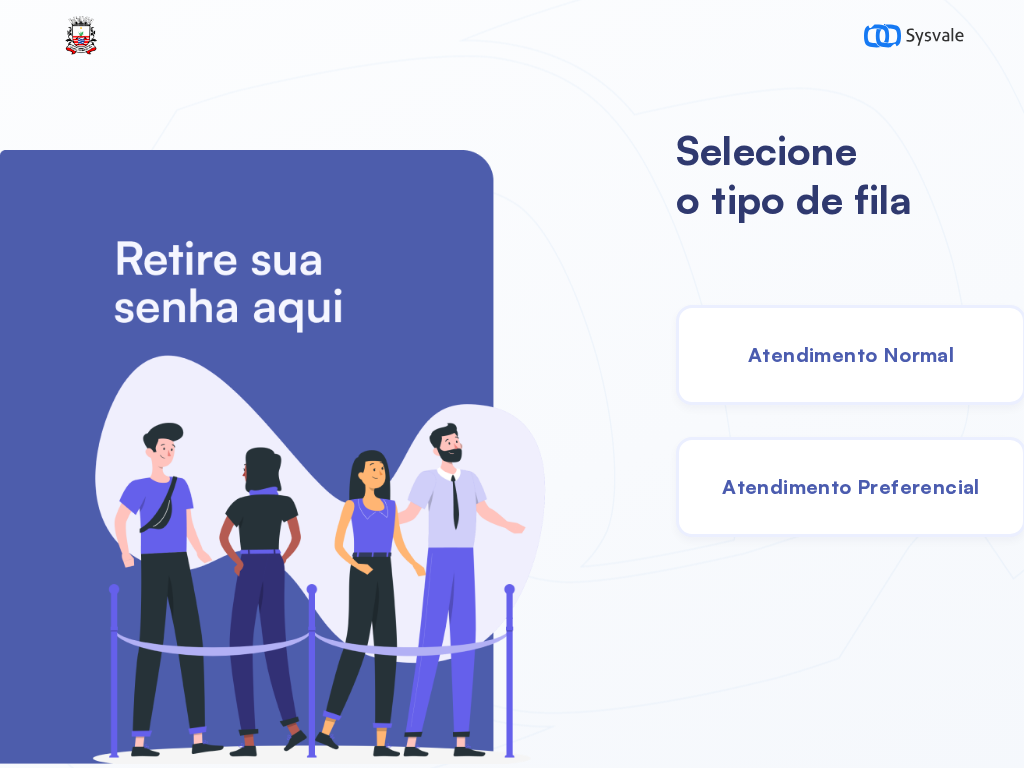 click on "Atendimento Normal" at bounding box center (851, 355) 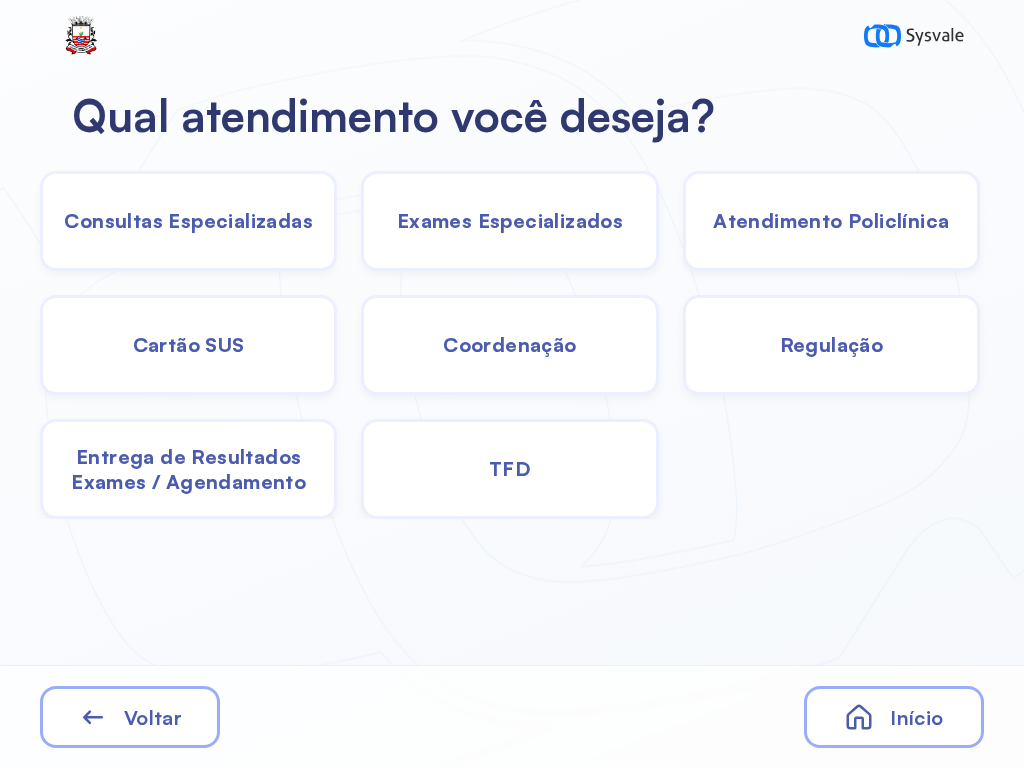 click on "Exames Especializados" at bounding box center (188, 220) 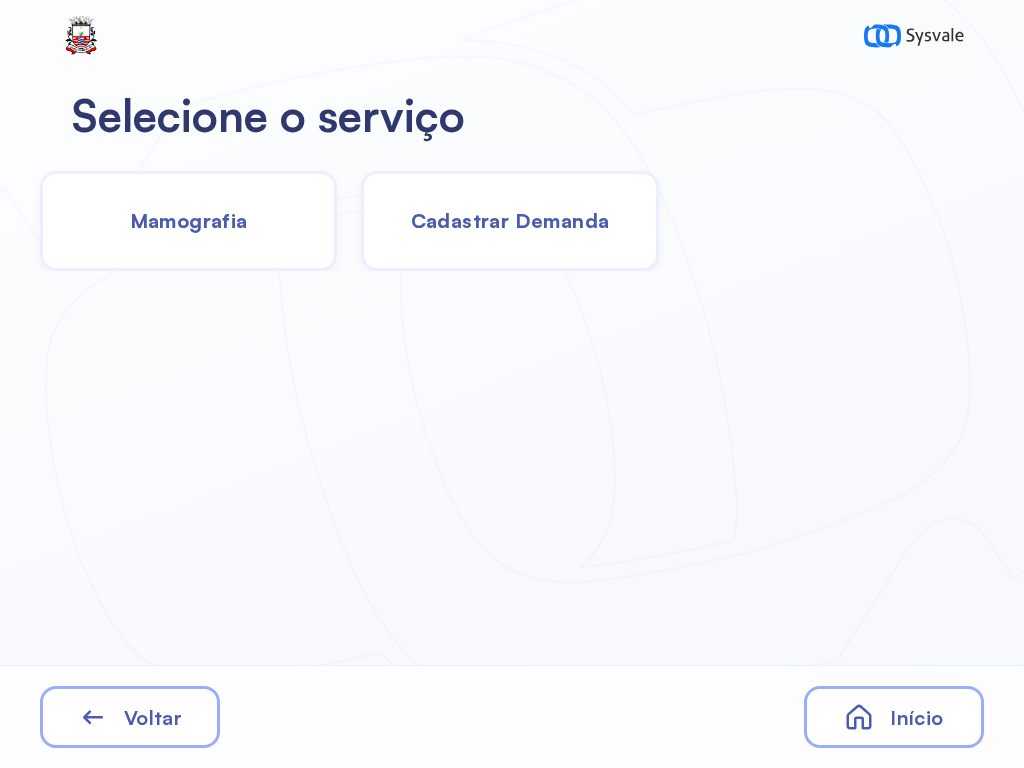 click on "Cadastrar Demanda" at bounding box center [510, 220] 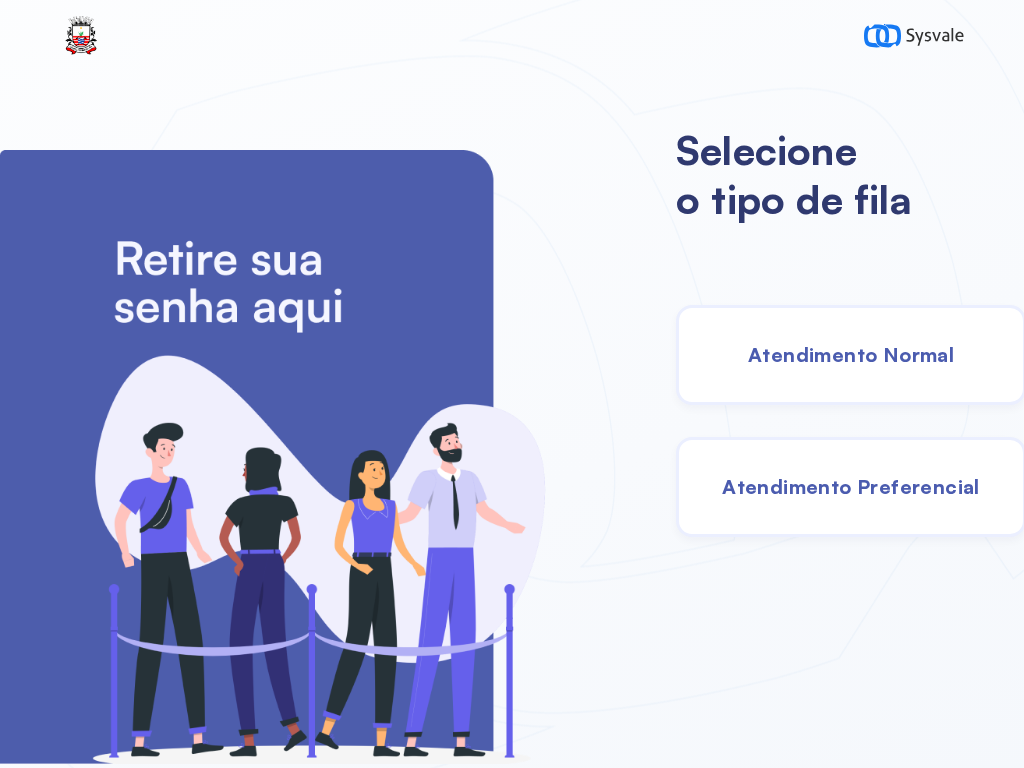 click on "Atendimento Normal" at bounding box center (851, 355) 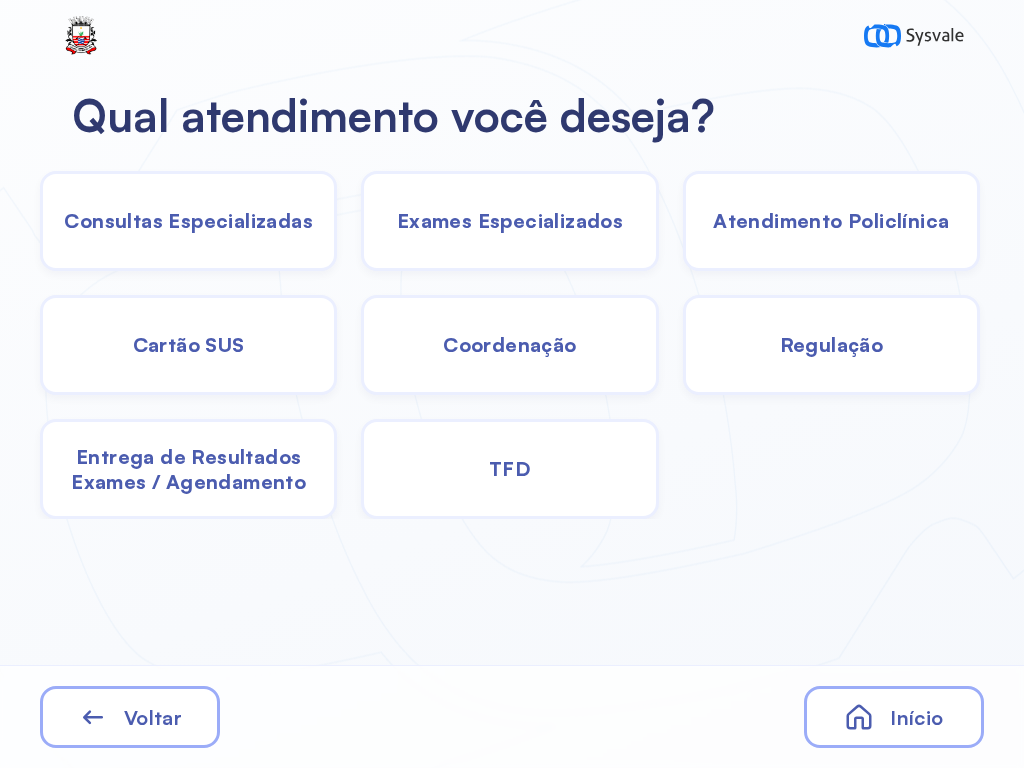 click on "Coordenação" at bounding box center [831, 345] 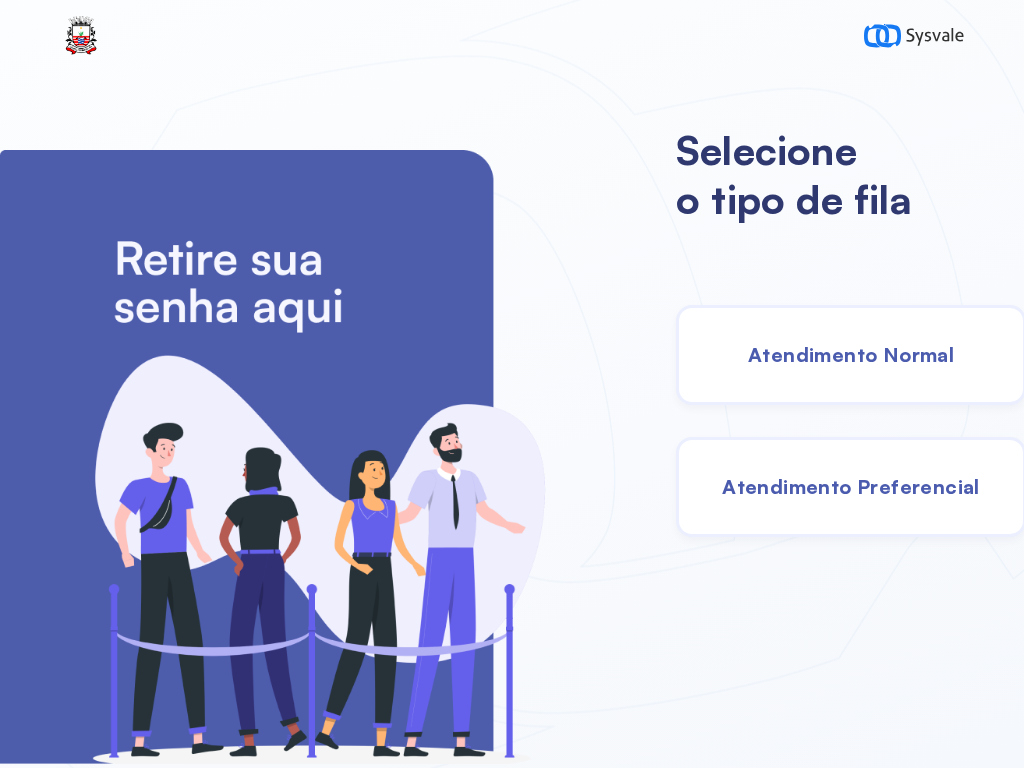 click on "Atendimento Normal" at bounding box center [851, 355] 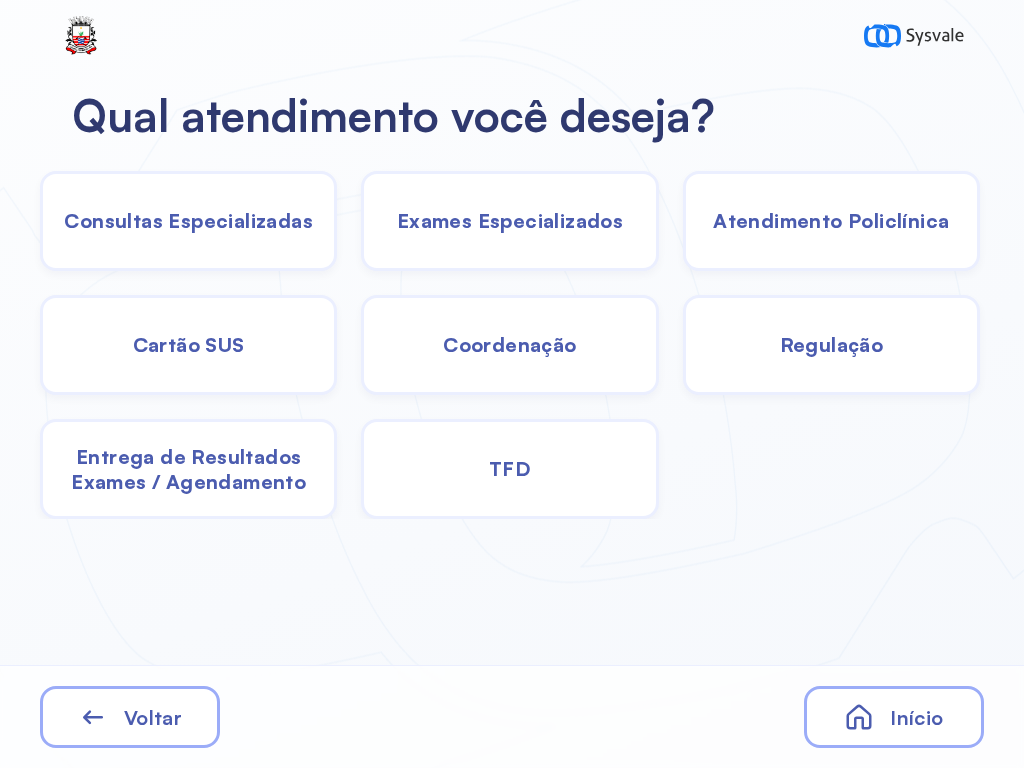 click on "TFD" at bounding box center (188, 220) 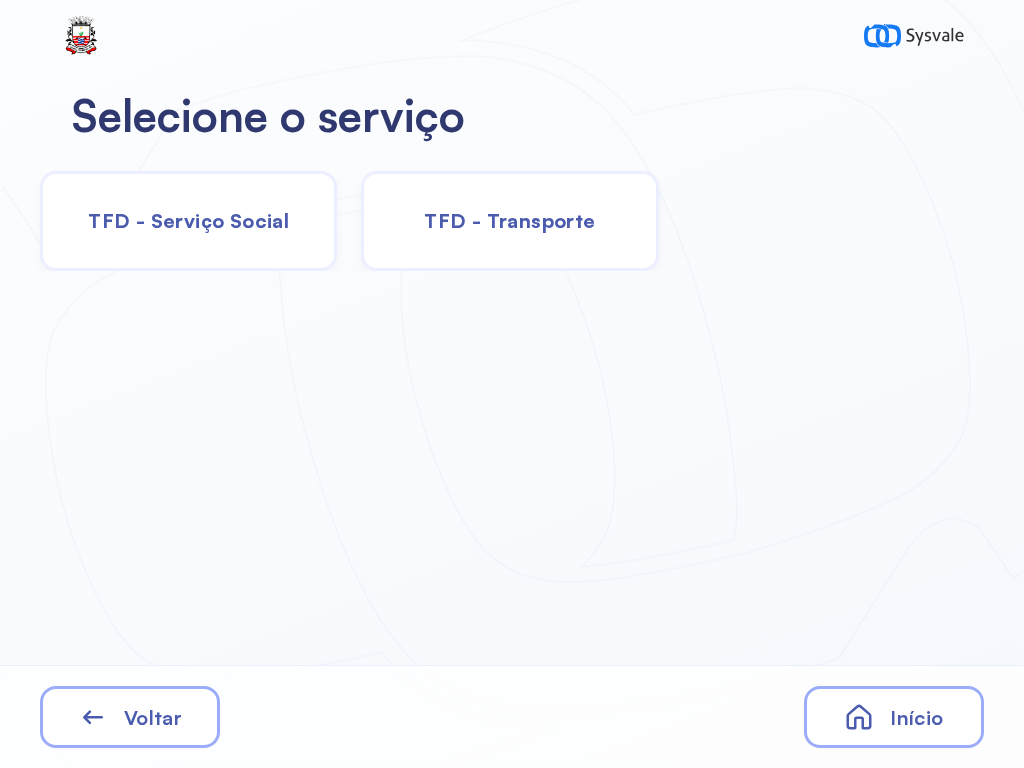 click on "TFD - Transporte" 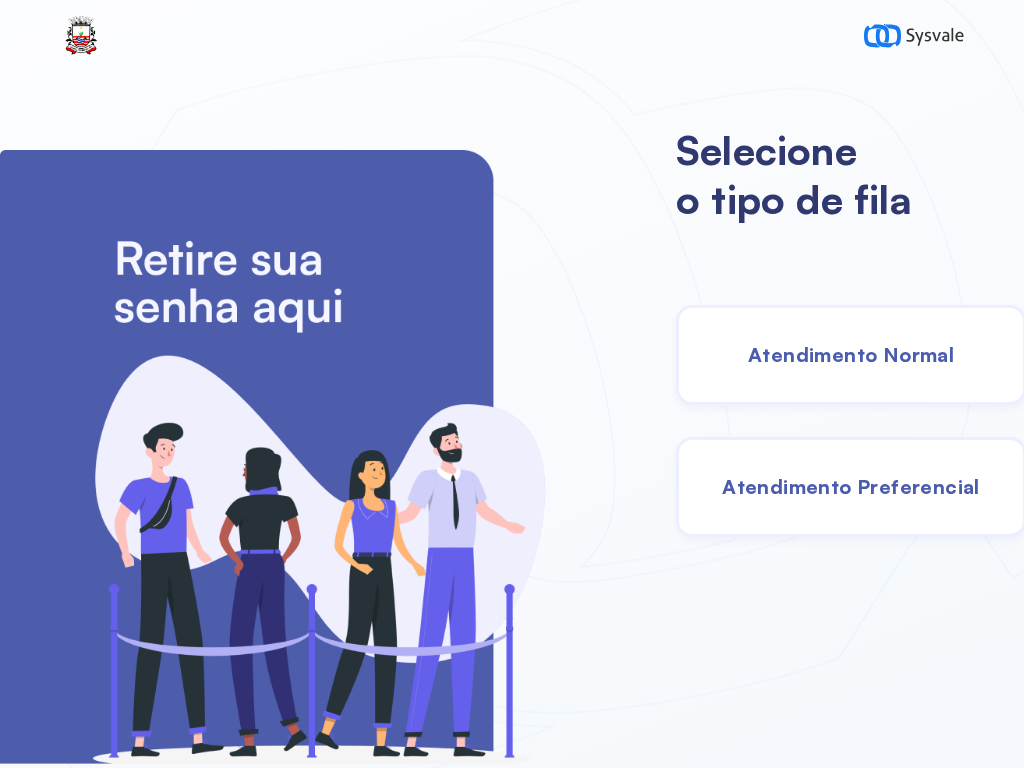 click on "Atendimento Normal" at bounding box center [851, 354] 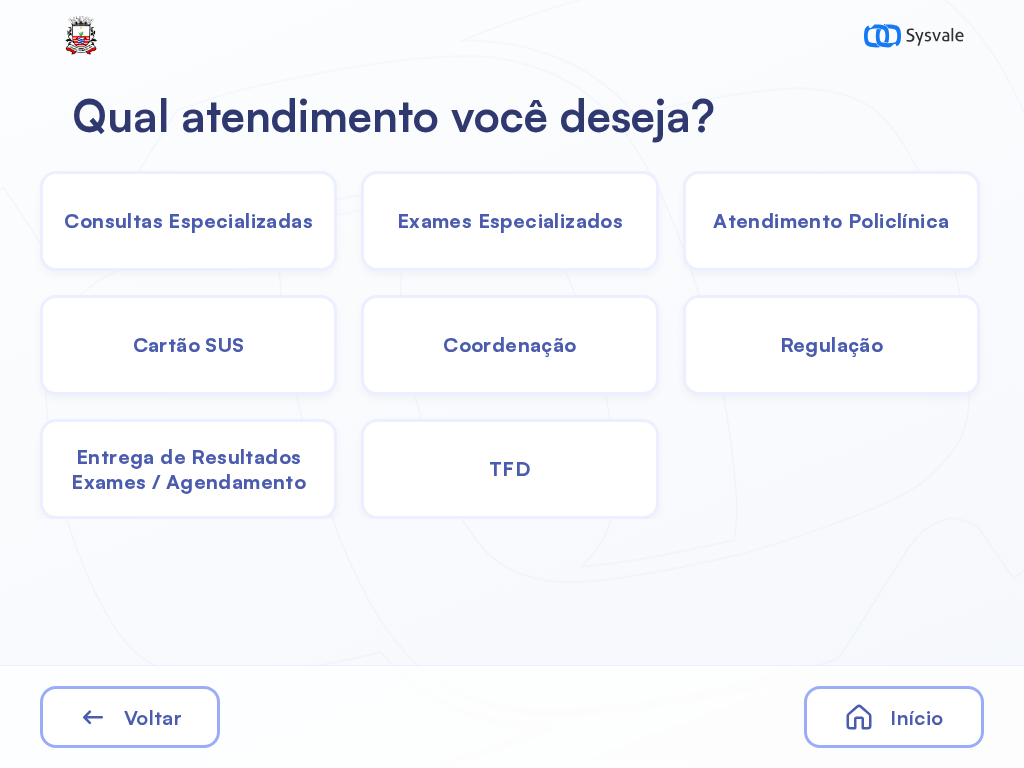 click on "Exames Especializados" at bounding box center (188, 220) 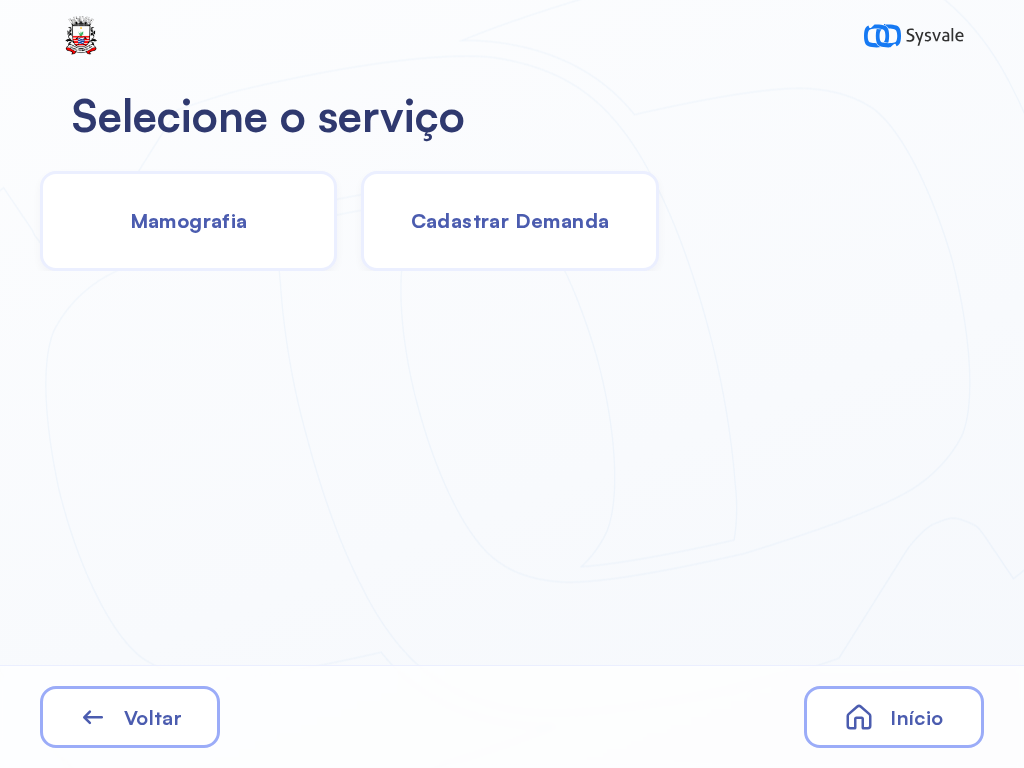 click on "Cadastrar Demanda" at bounding box center [510, 220] 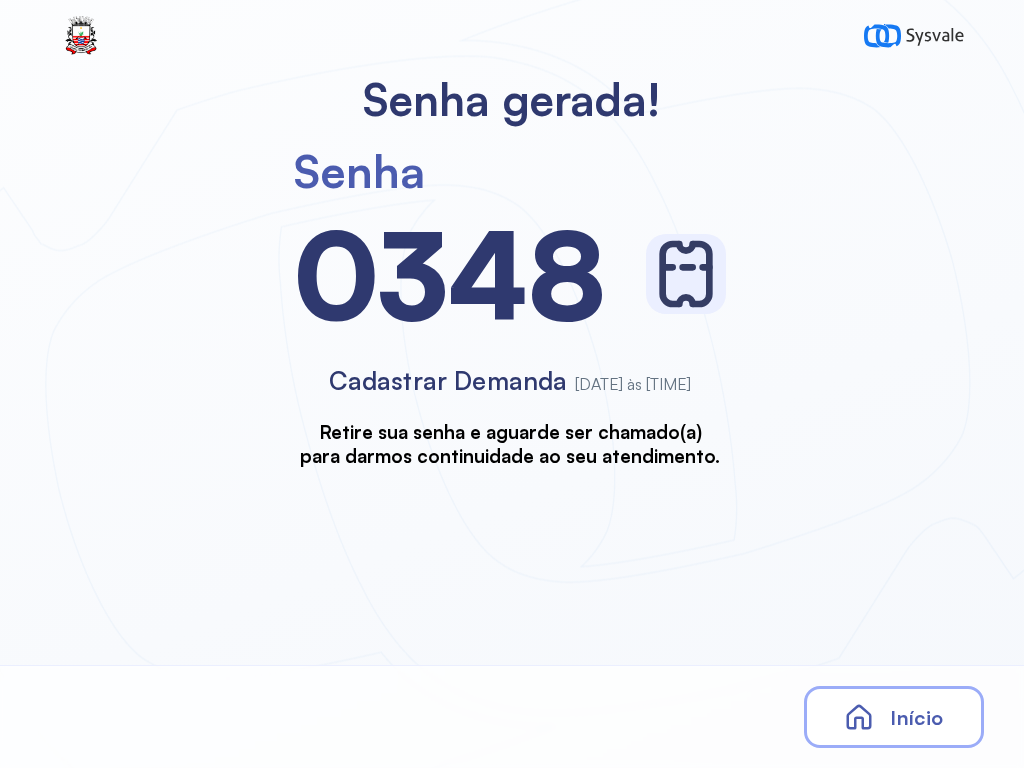 click on "Início" at bounding box center (894, 717) 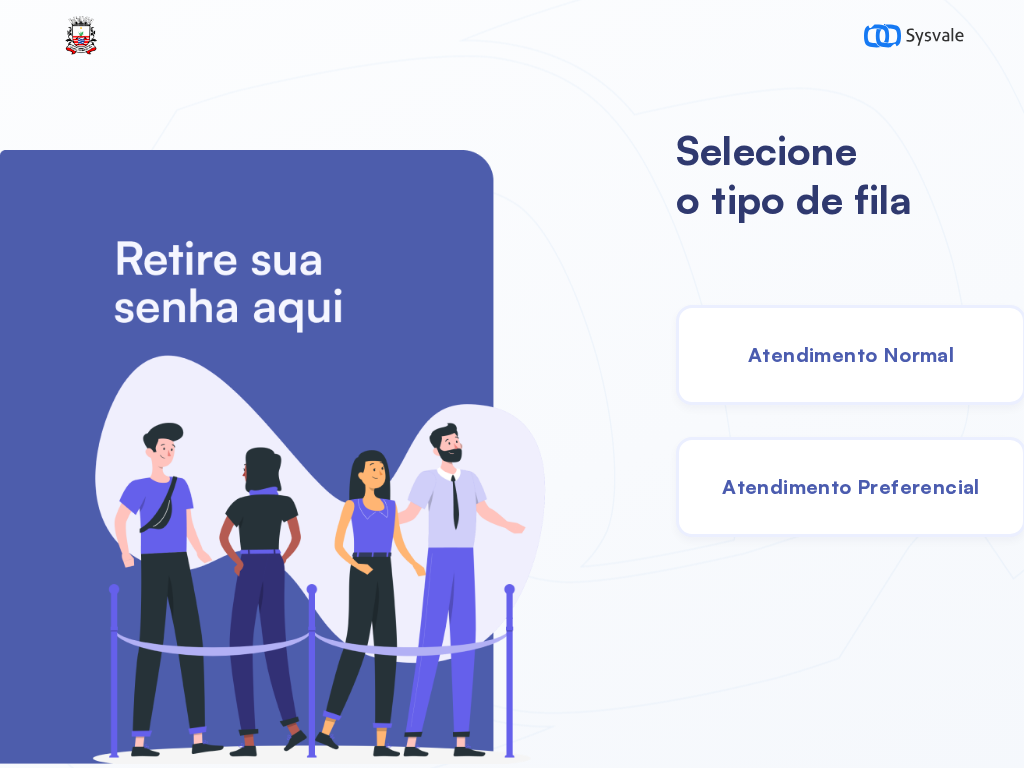 click on "Atendimento Preferencial" at bounding box center [851, 486] 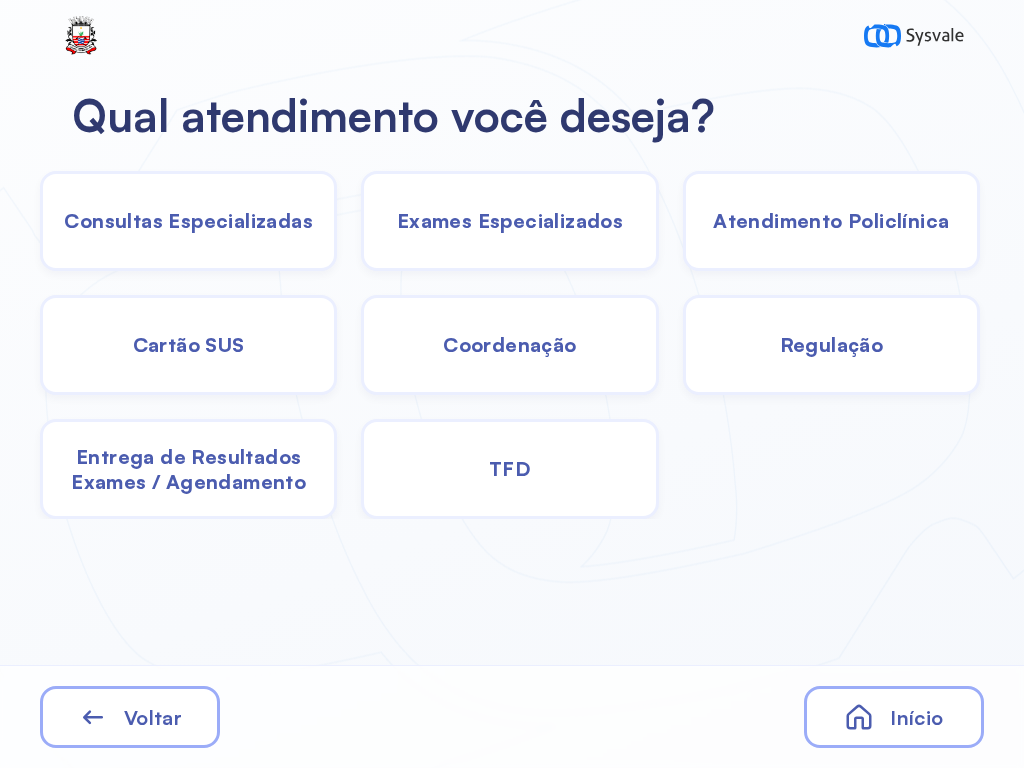 click on "TFD" at bounding box center (188, 220) 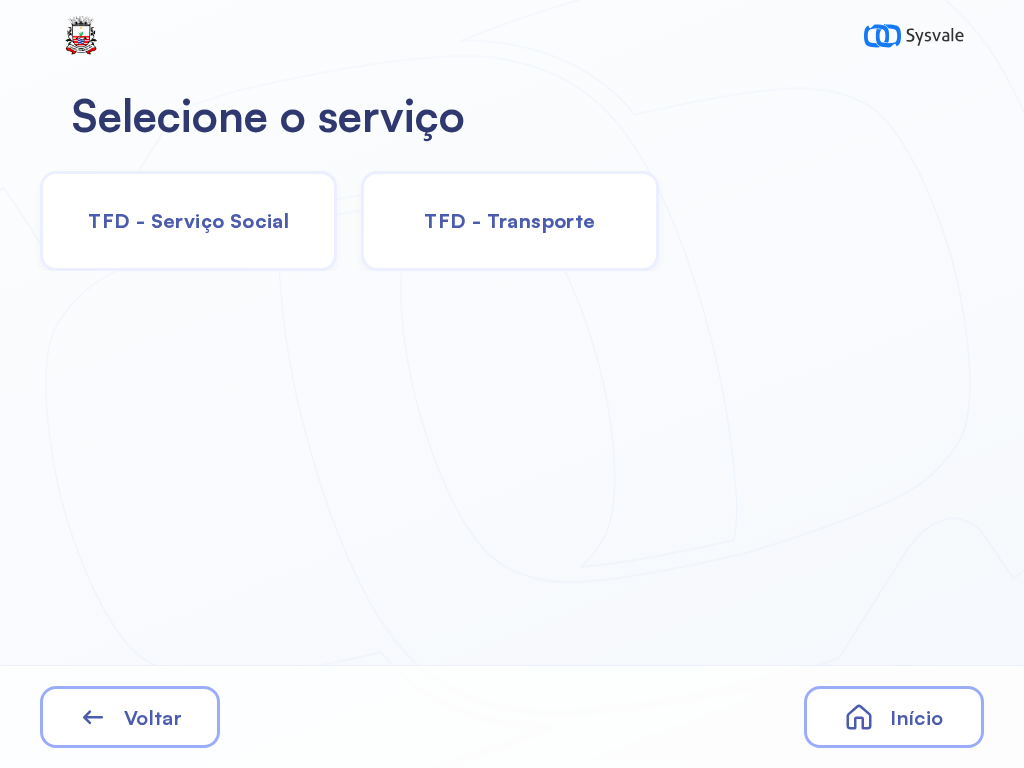 click on "TFD - Serviço Social" at bounding box center [188, 220] 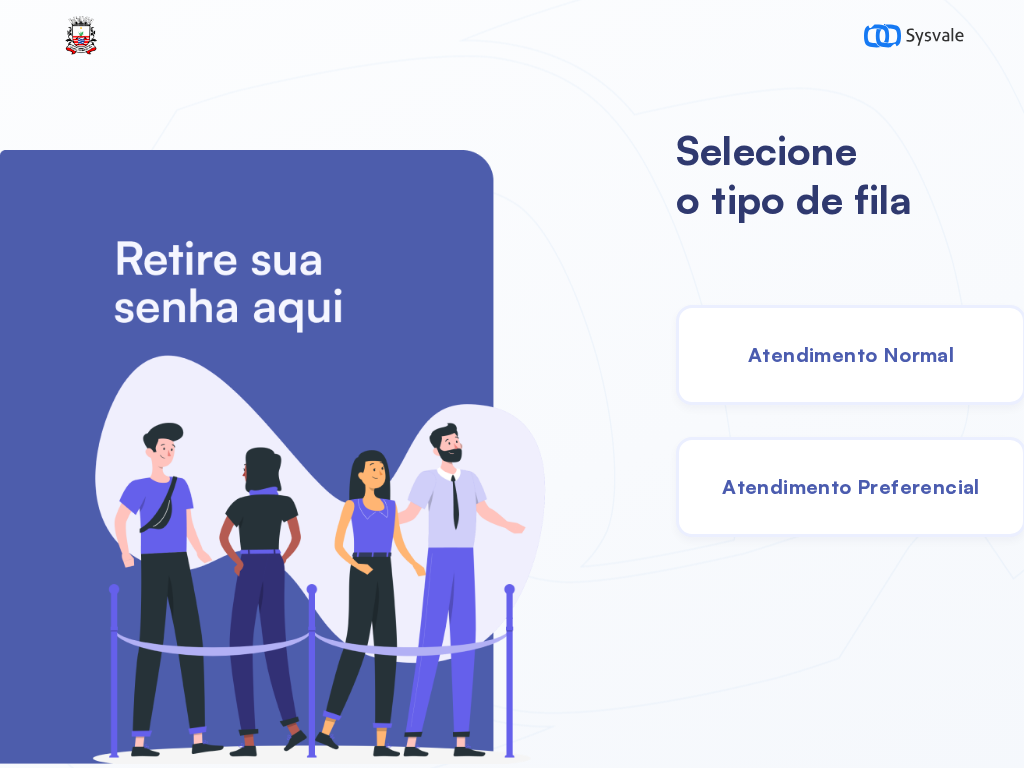 click on "Atendimento Preferencial" at bounding box center (851, 486) 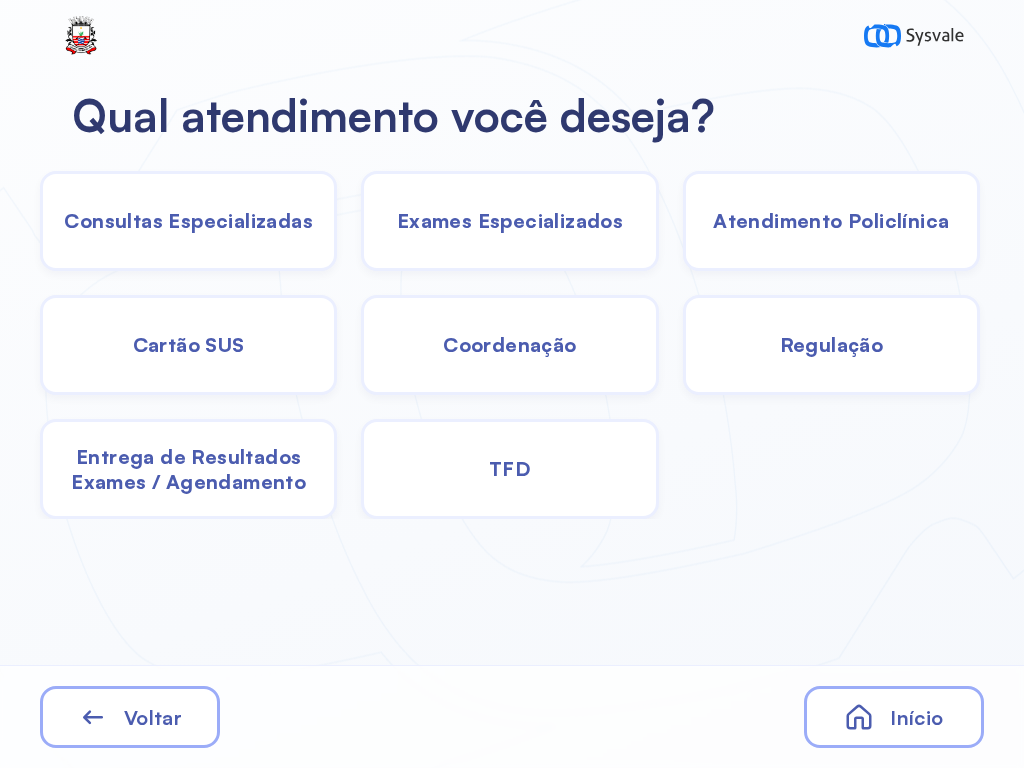 click on "Exames Especializados" at bounding box center [188, 220] 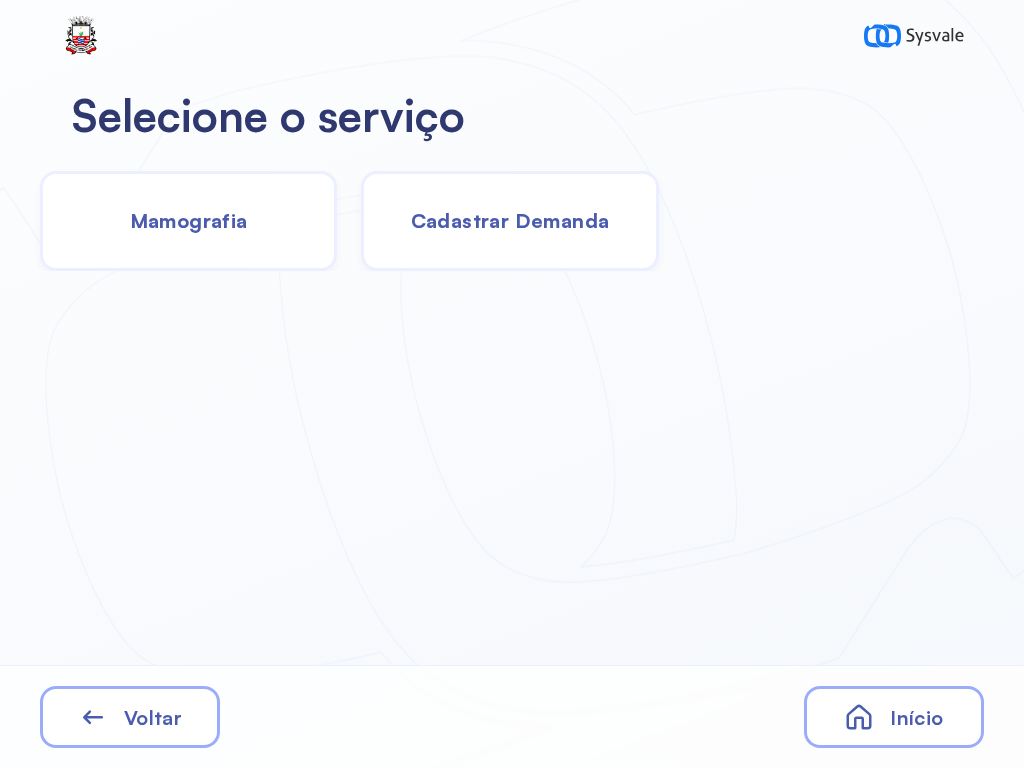 click on "Cadastrar Demanda" 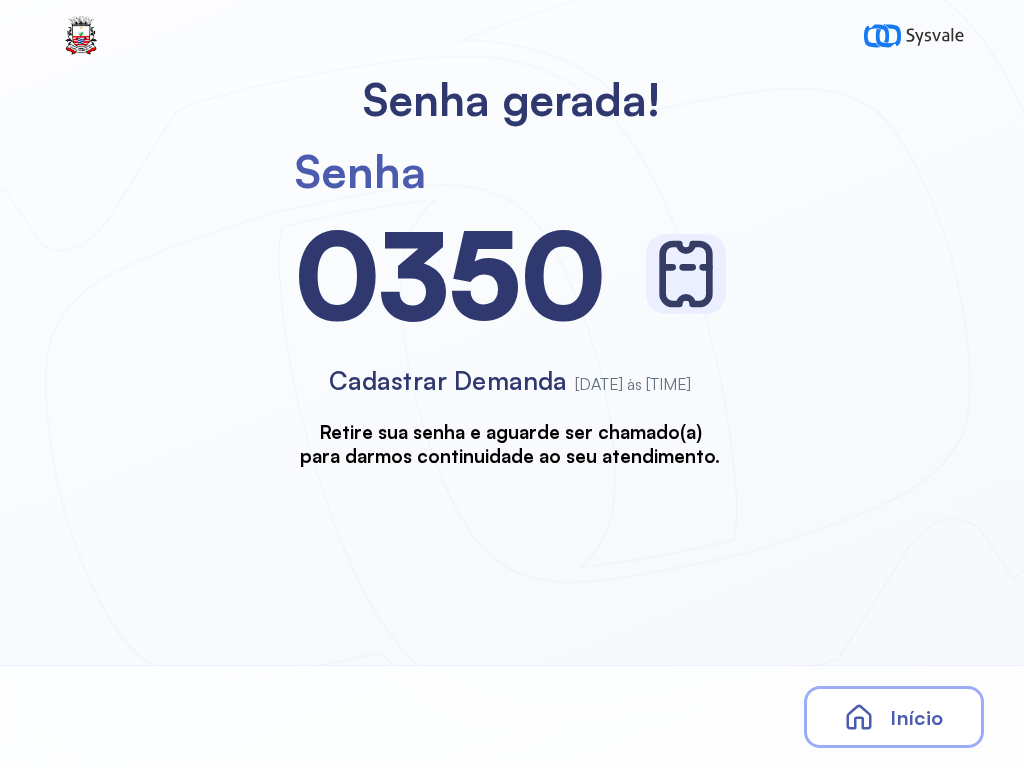 click on "Início" at bounding box center (916, 717) 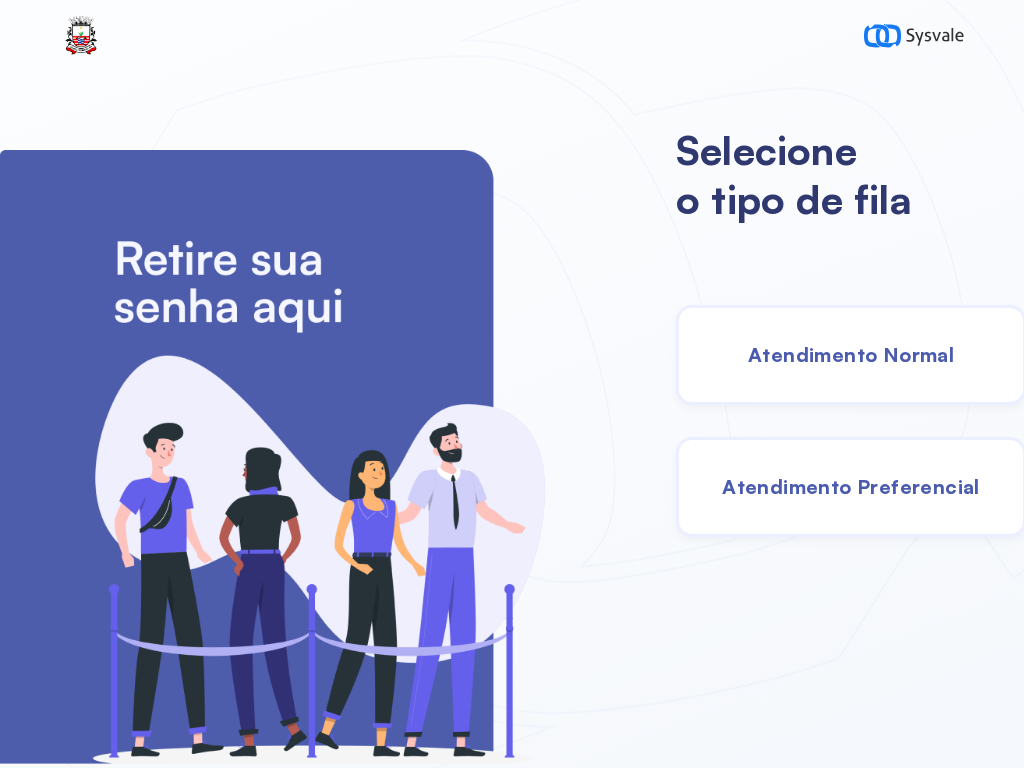 click on "Selecione   o tipo de fila  Atendimento Normal Atendimento Preferencial" at bounding box center (875, 422) 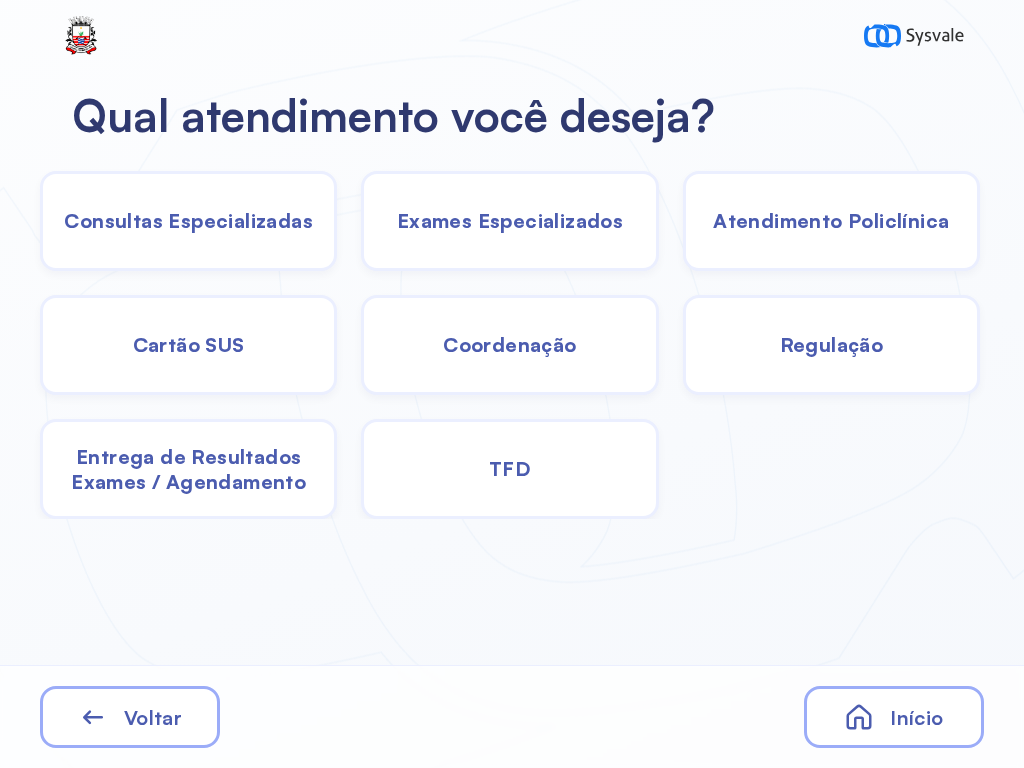 click on "Entrega de Resultados Exames / Agendamento" at bounding box center [188, 220] 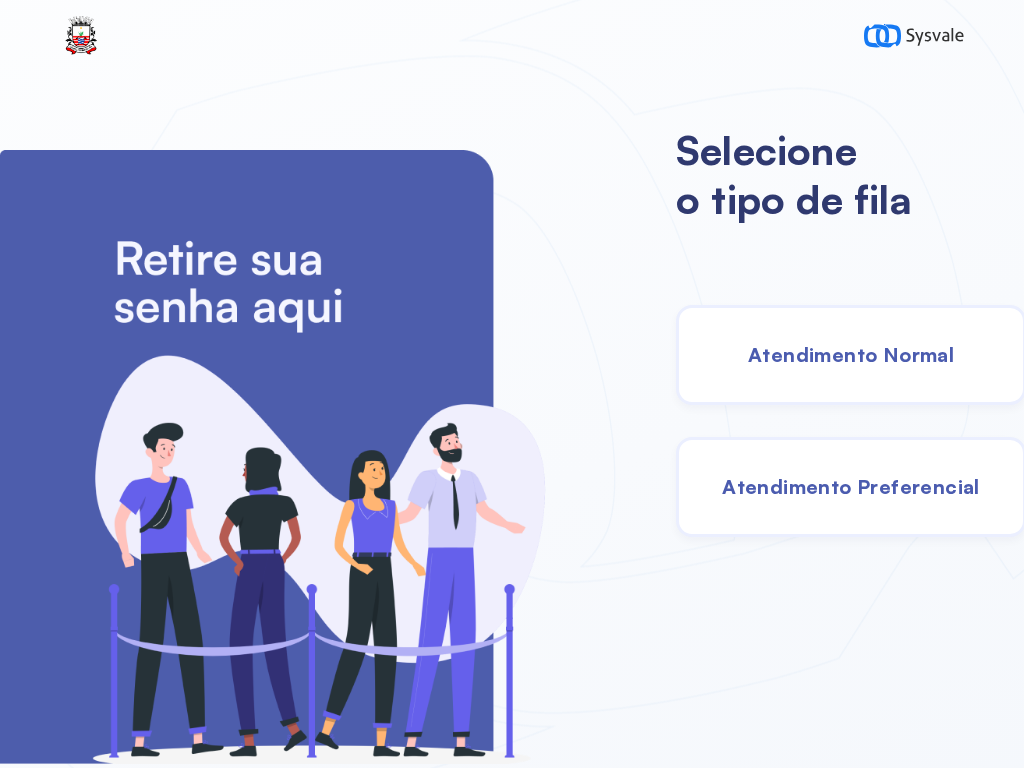 click on "Atendimento Normal" at bounding box center [851, 355] 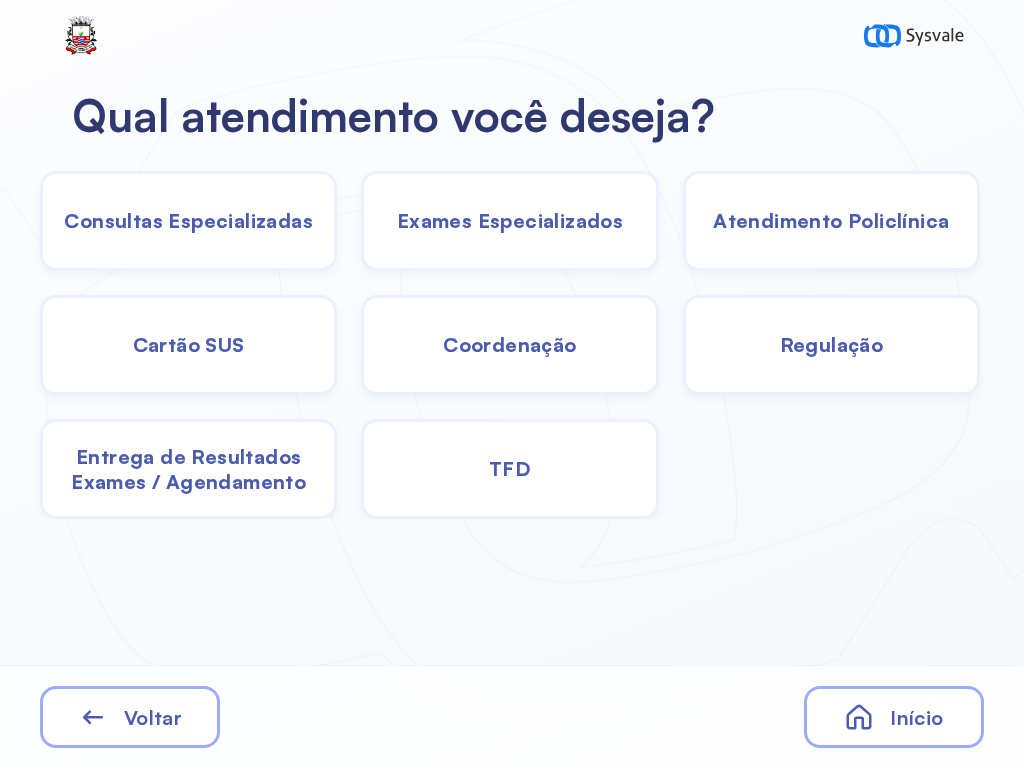click on "Exames Especializados" at bounding box center [831, 221] 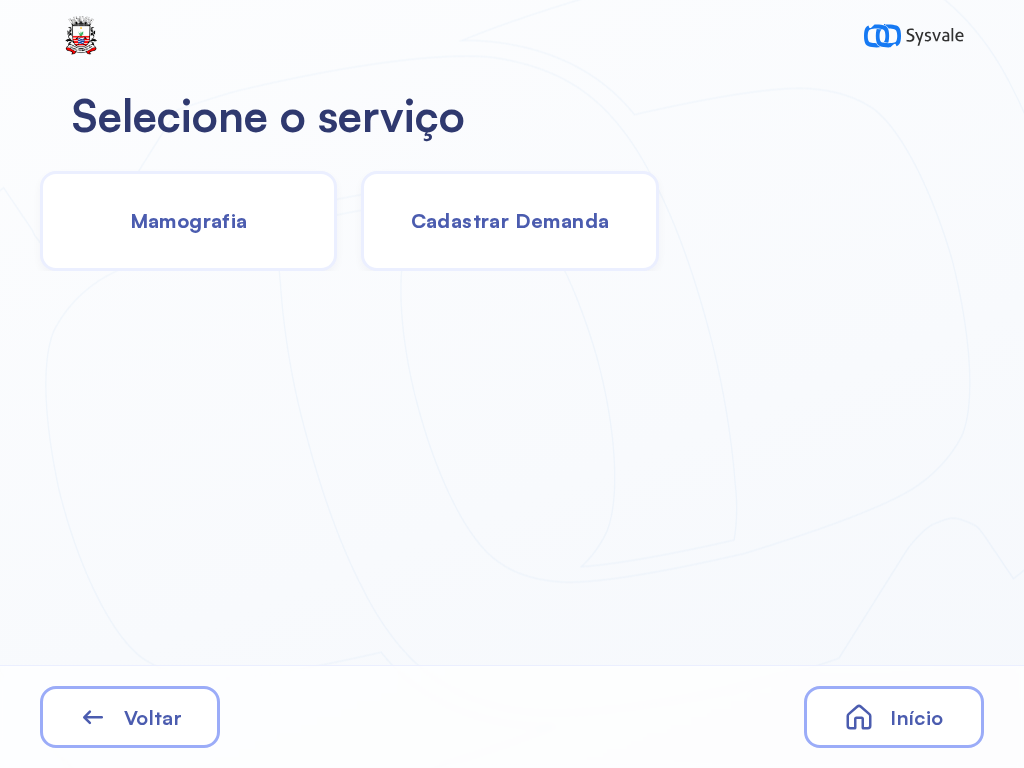 click on "Cadastrar Demanda" 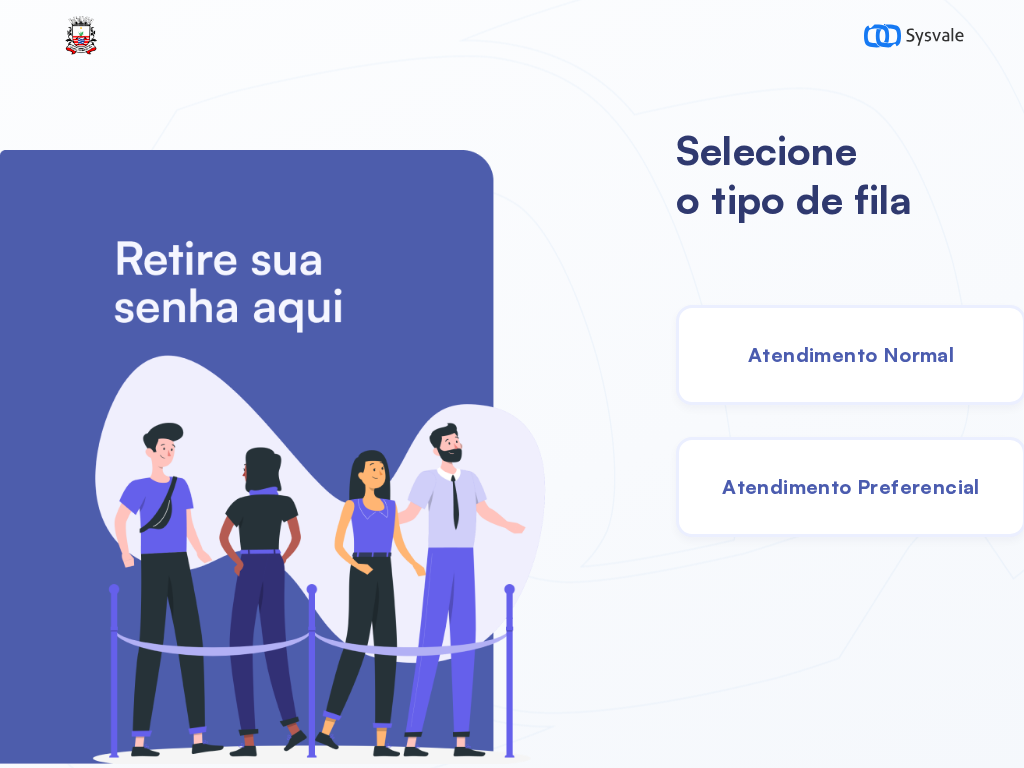 click on "Atendimento Normal" at bounding box center (851, 355) 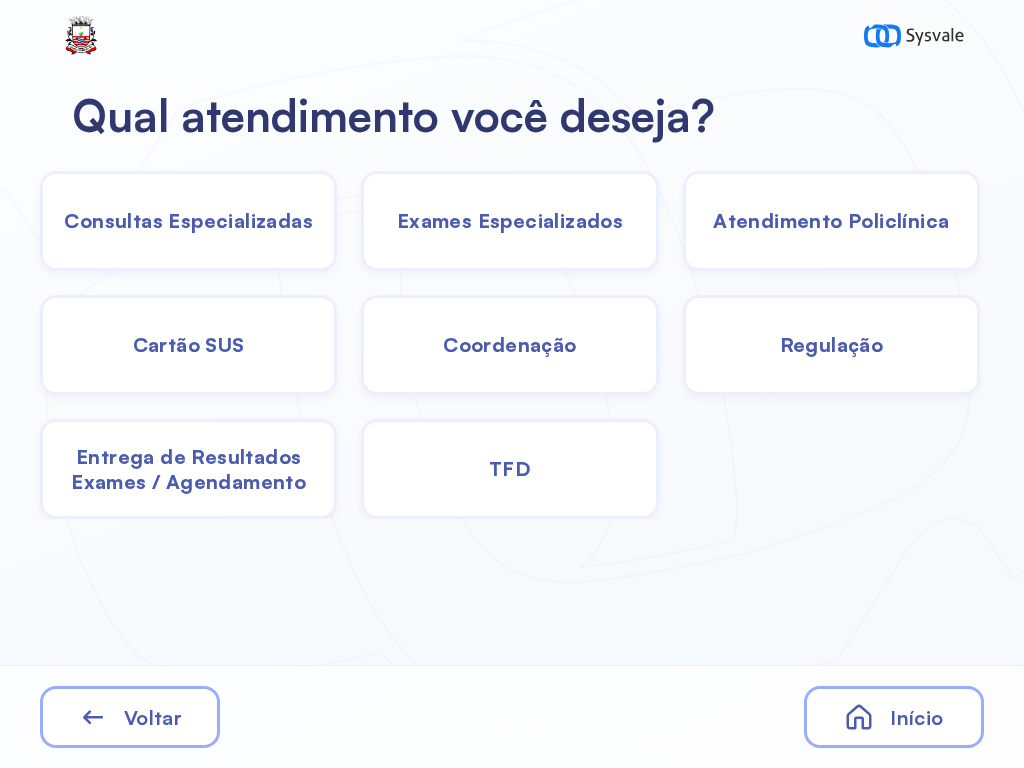 click on "TFD" at bounding box center (188, 220) 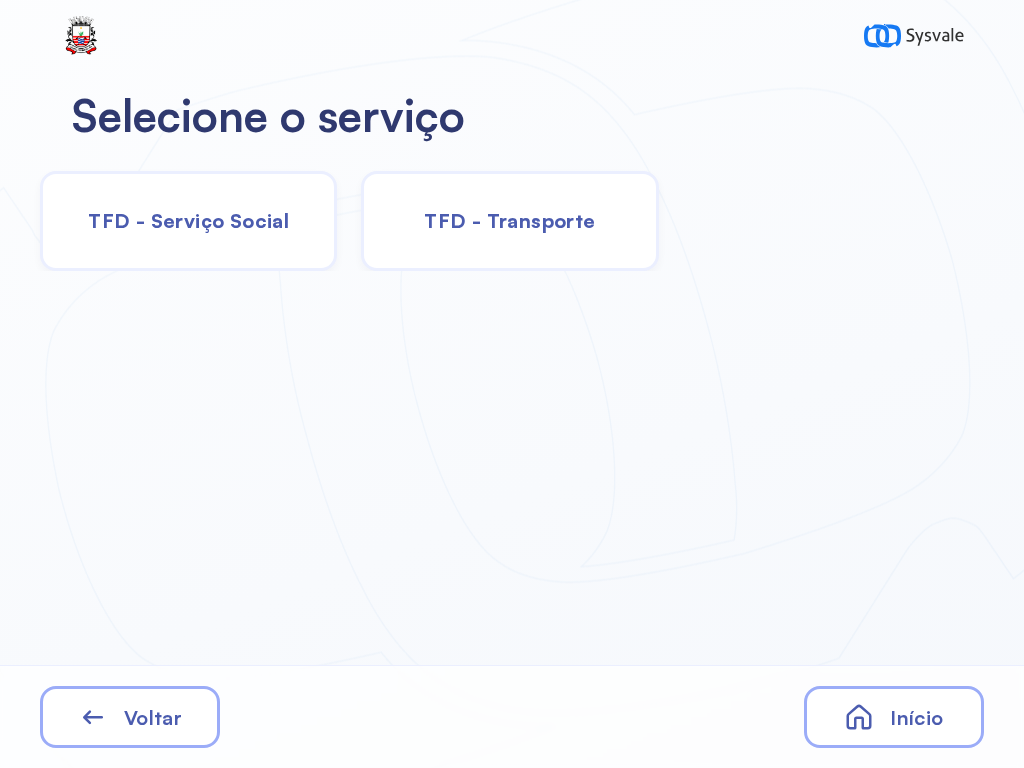 click on "TFD - Transporte" at bounding box center [509, 220] 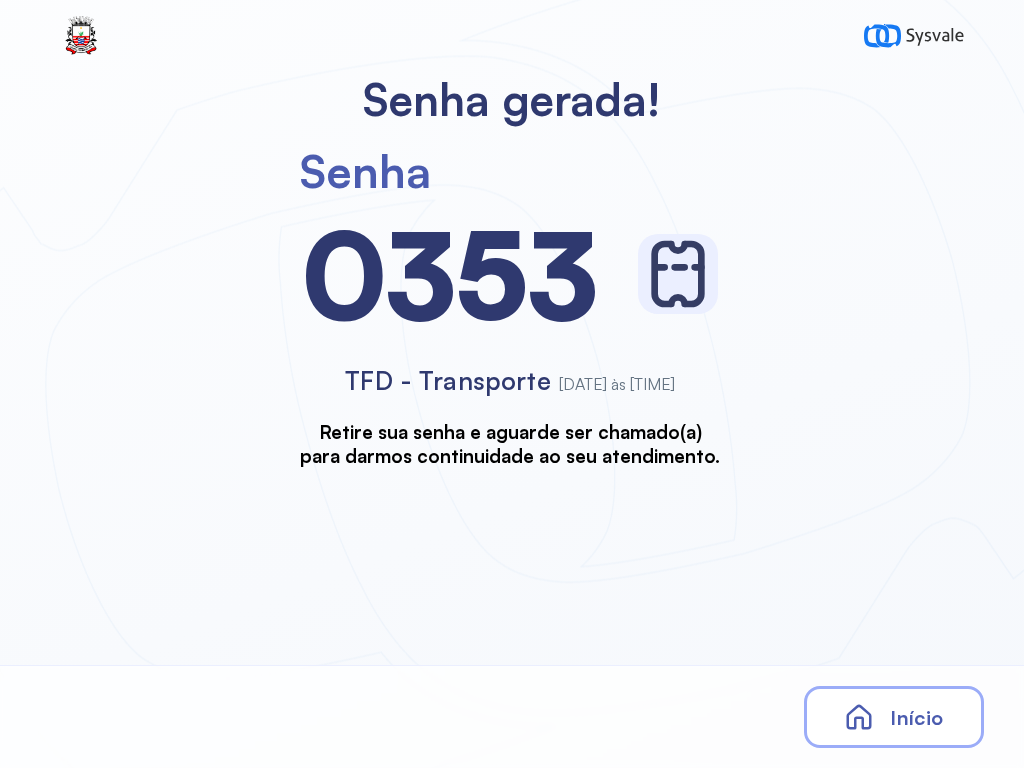 click 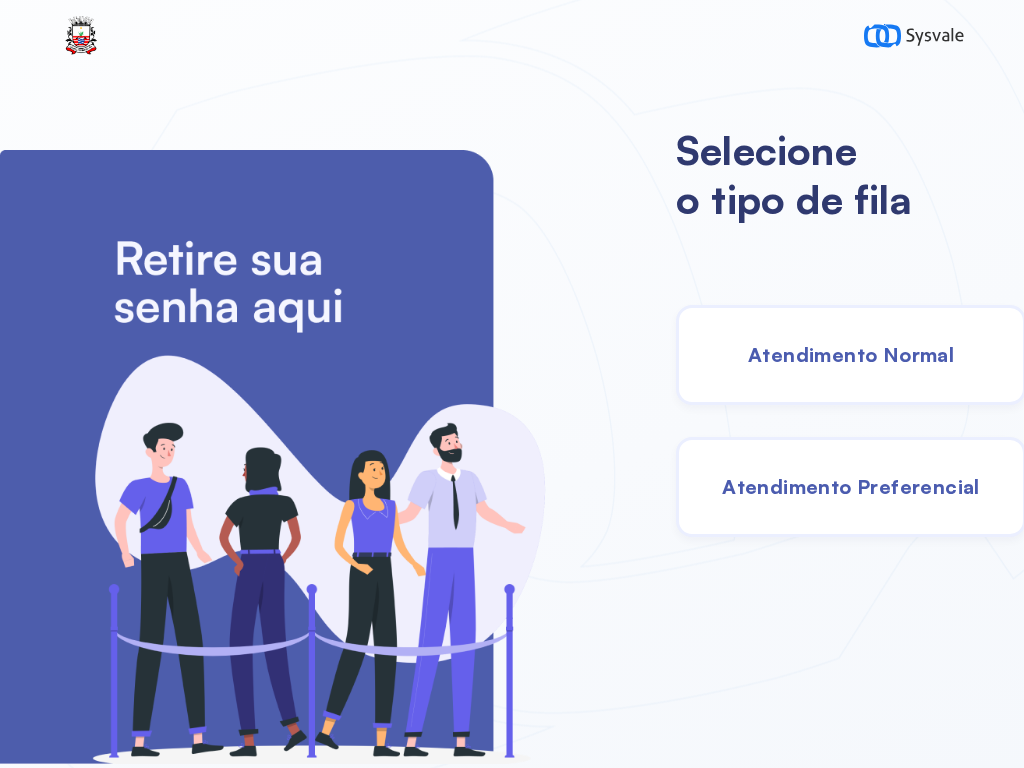 click on "Atendimento Normal" at bounding box center (851, 354) 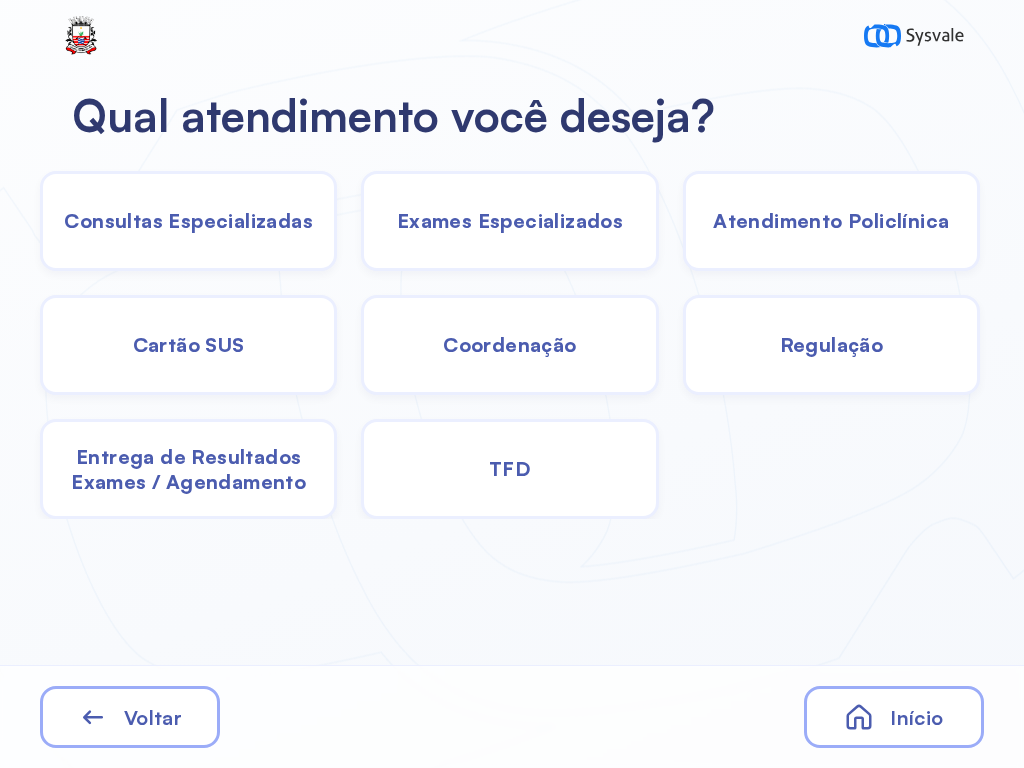 click on "Entrega de Resultados Exames / Agendamento" at bounding box center (188, 220) 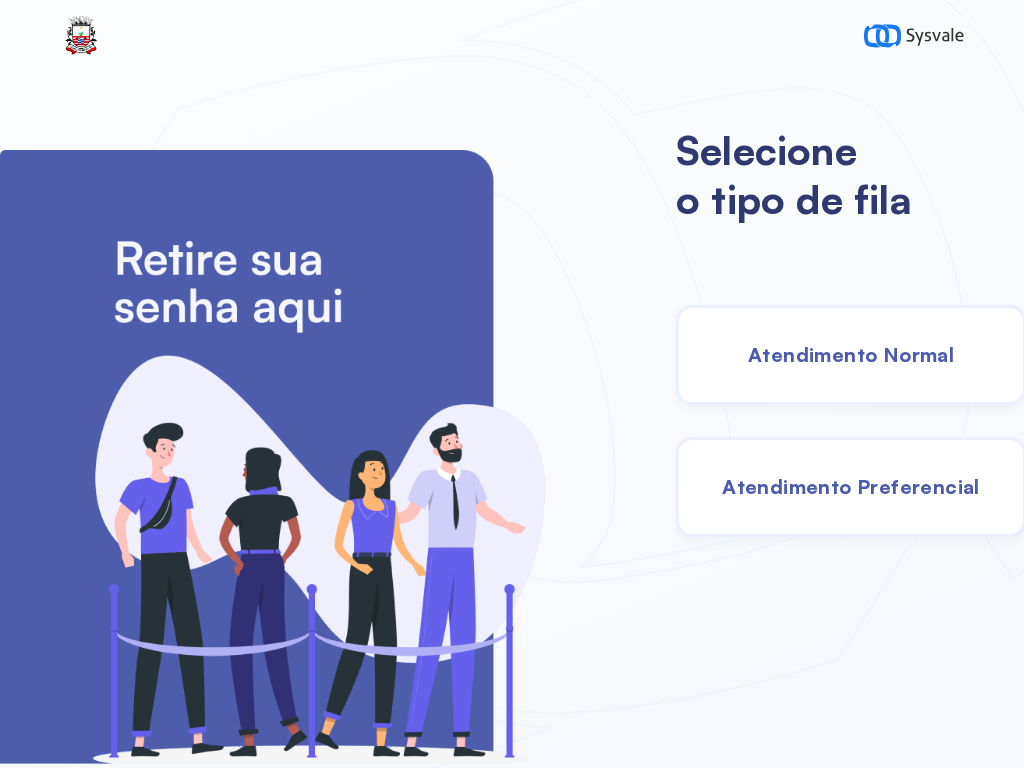click on "Atendimento Normal" at bounding box center (851, 354) 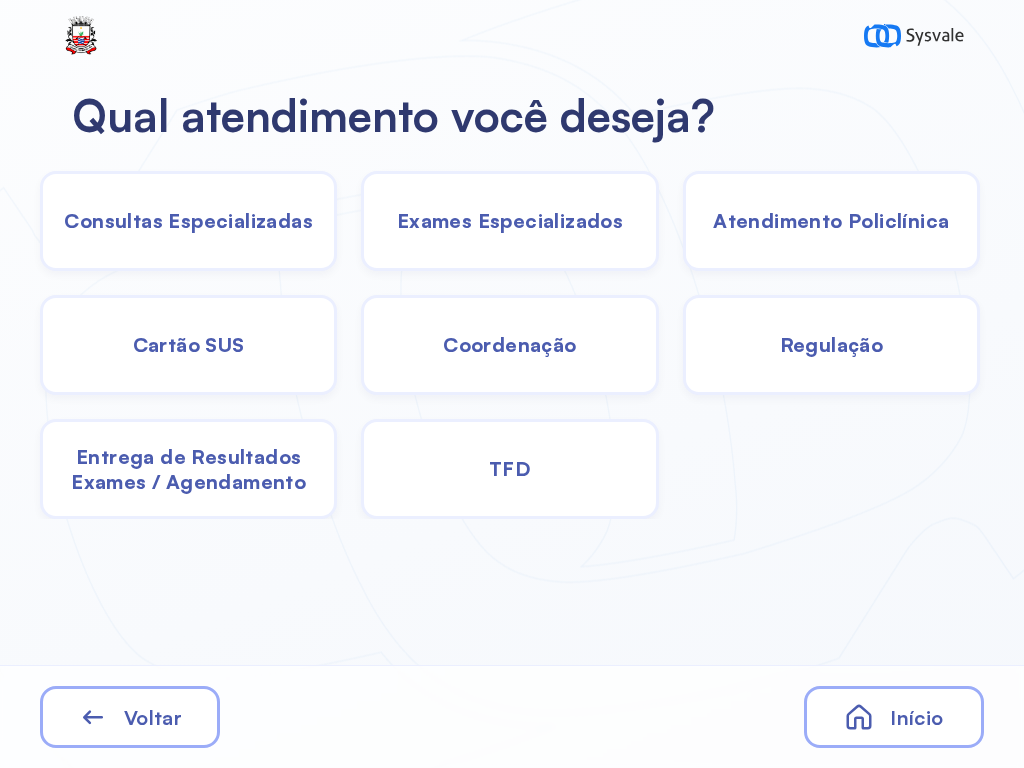 click on "Entrega de Resultados Exames / Agendamento" at bounding box center [188, 220] 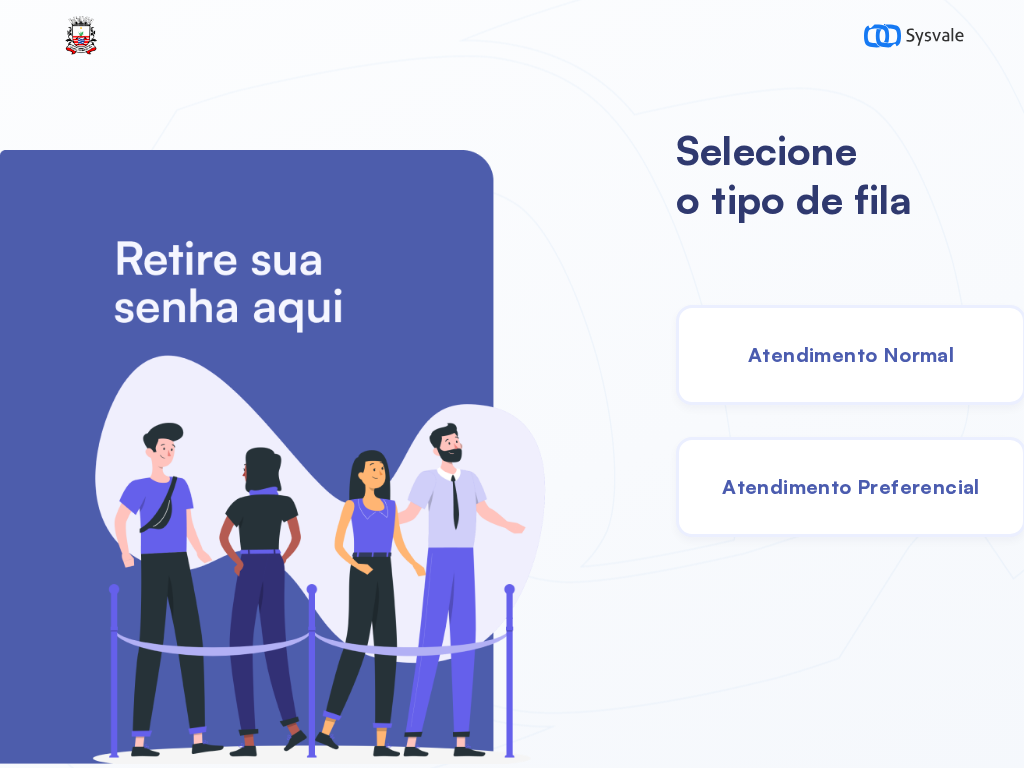 click on "Atendimento Normal" at bounding box center (851, 354) 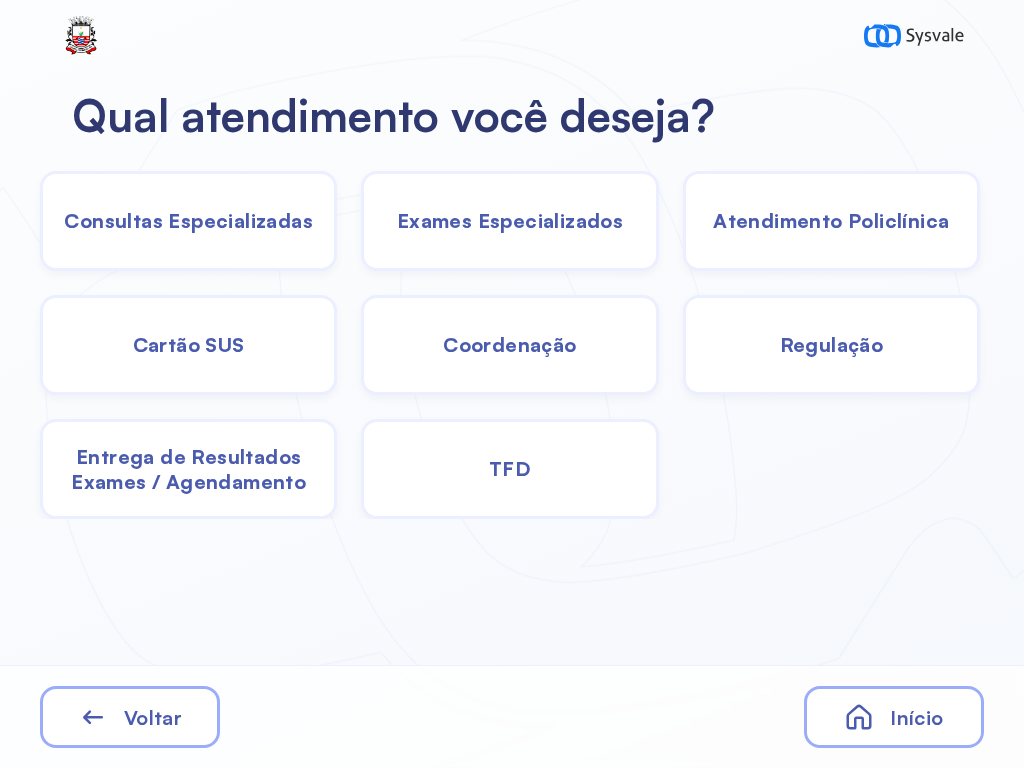 click on "Entrega de Resultados Exames / Agendamento" at bounding box center (188, 220) 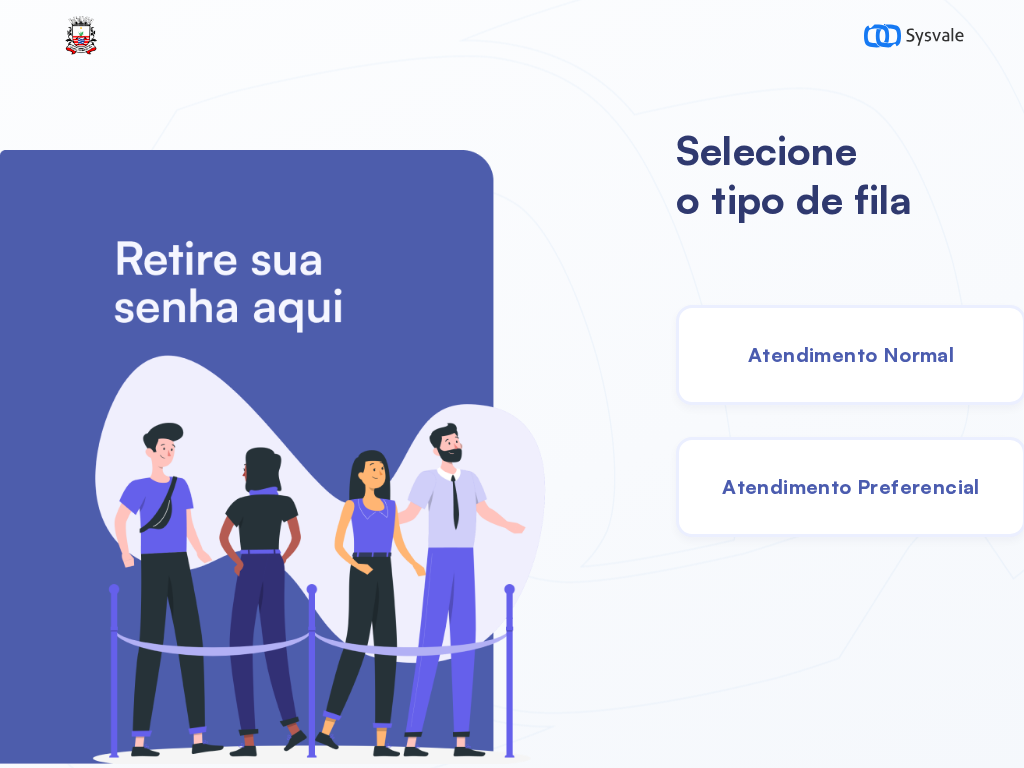 click on "Atendimento Normal" at bounding box center (851, 354) 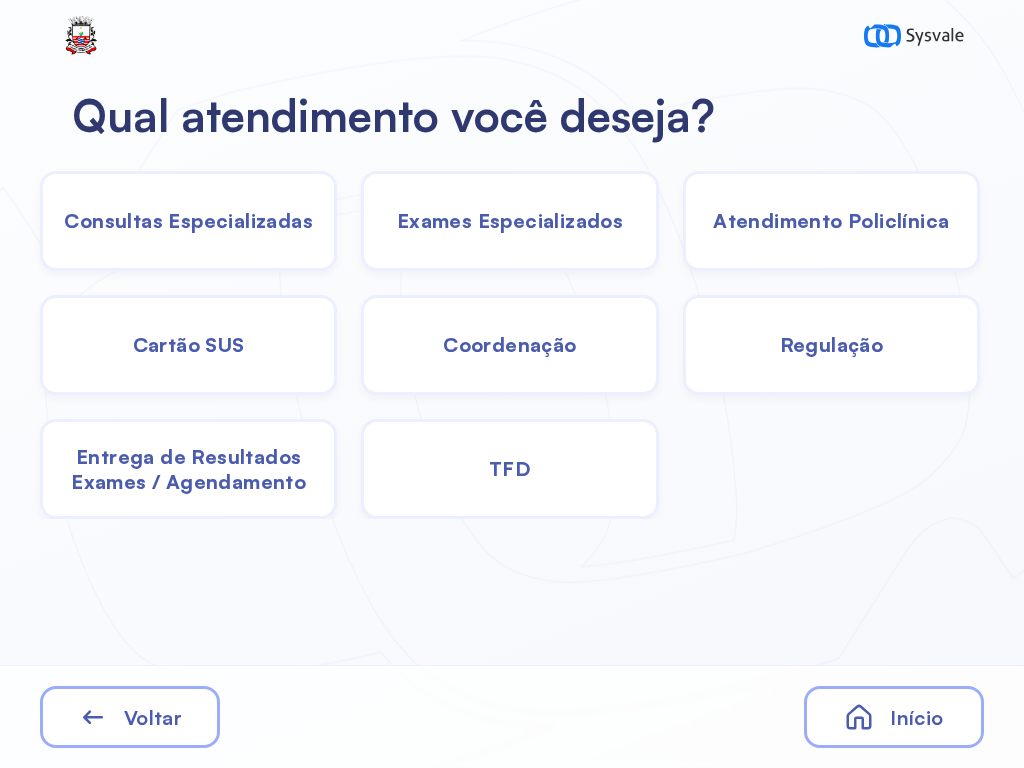 click on "Exames Especializados" at bounding box center (188, 220) 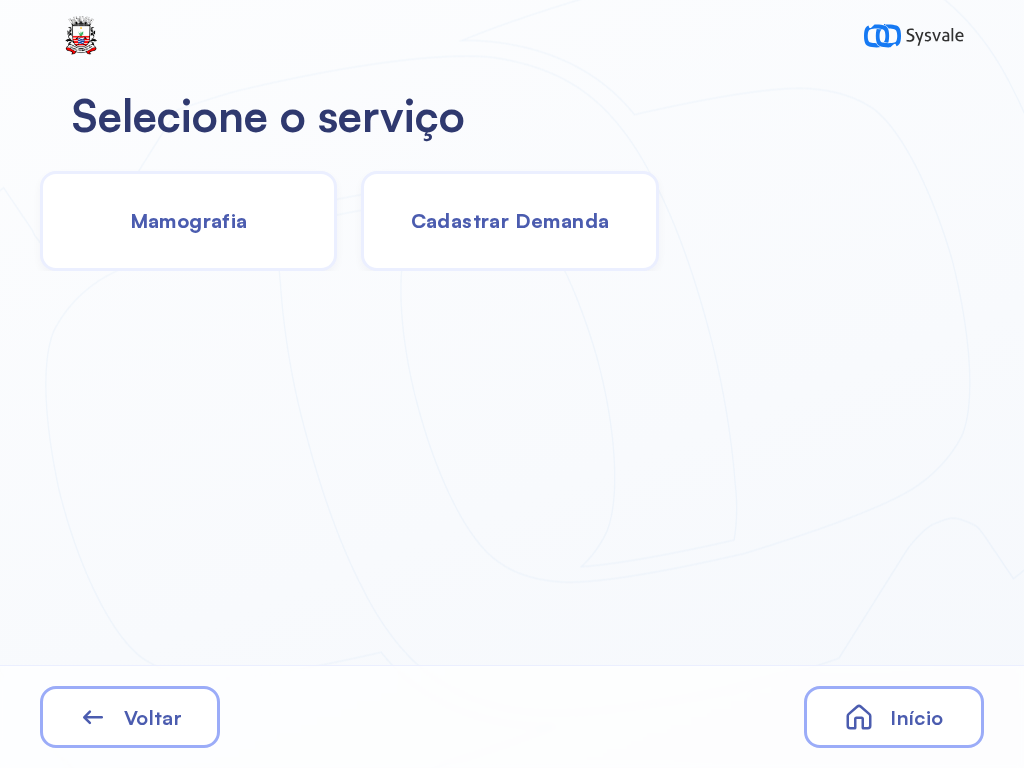 click on "Cadastrar Demanda" at bounding box center (510, 220) 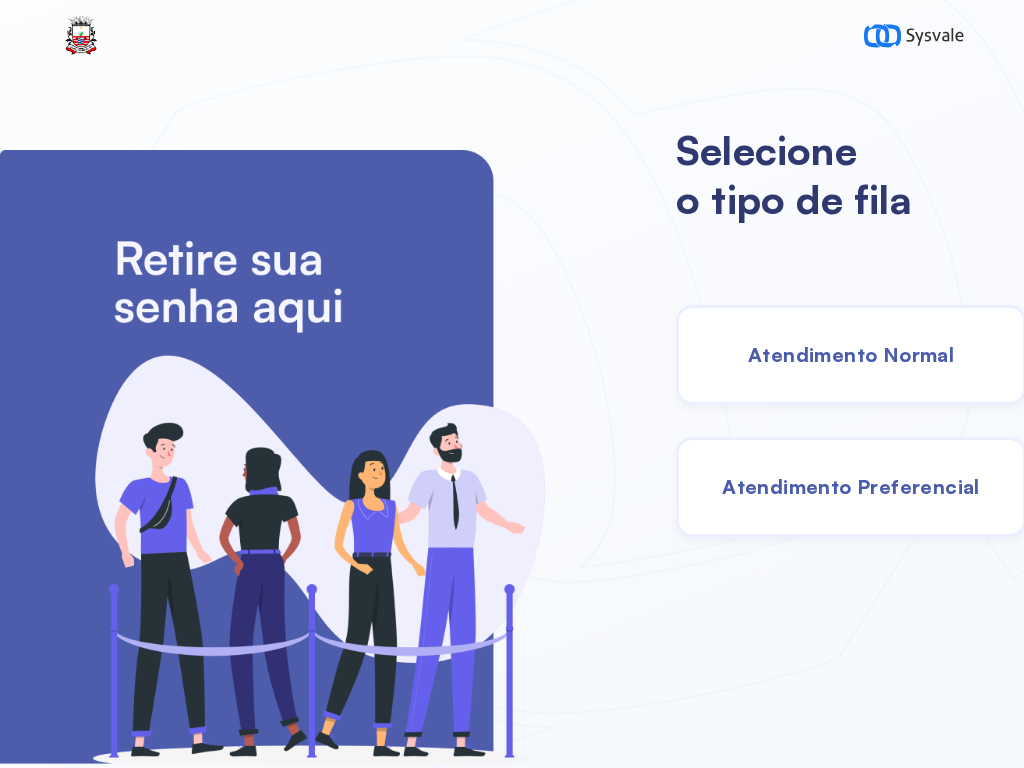 click on "Atendimento Normal" at bounding box center (851, 354) 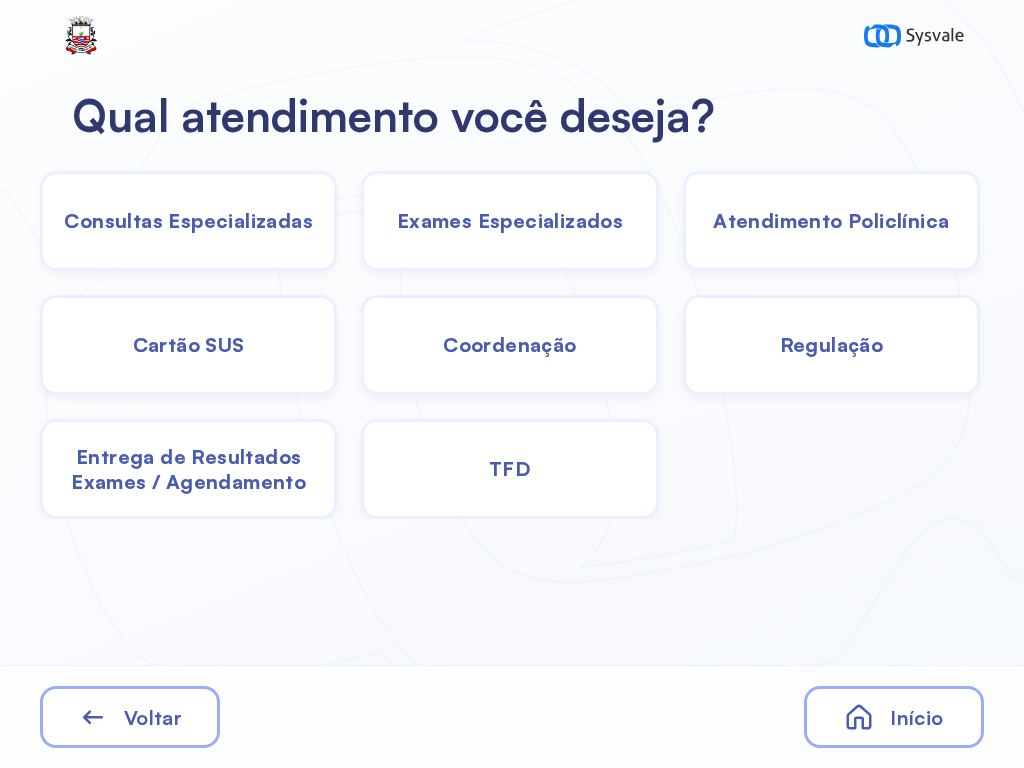 click on "Coordenação" at bounding box center (188, 220) 